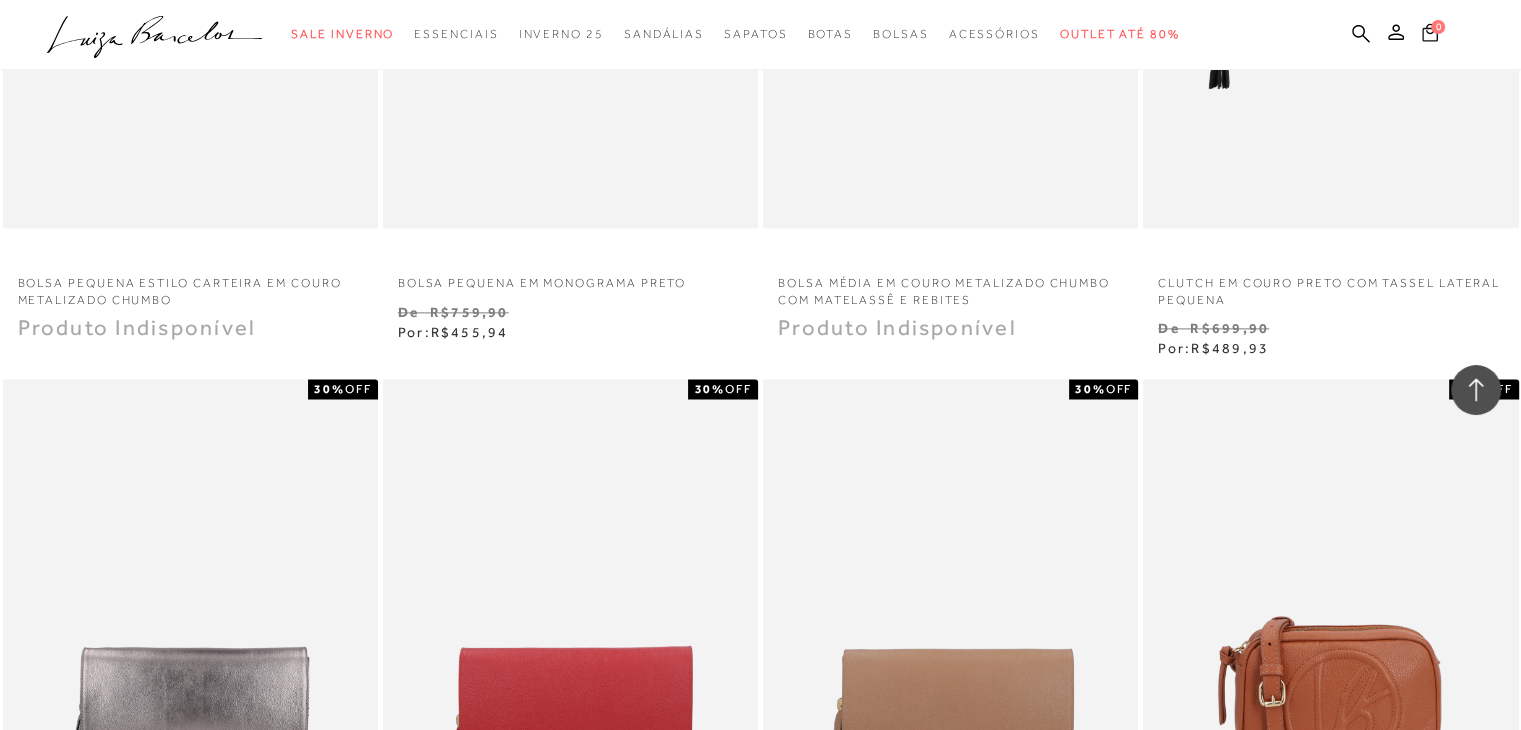 scroll, scrollTop: 0, scrollLeft: 0, axis: both 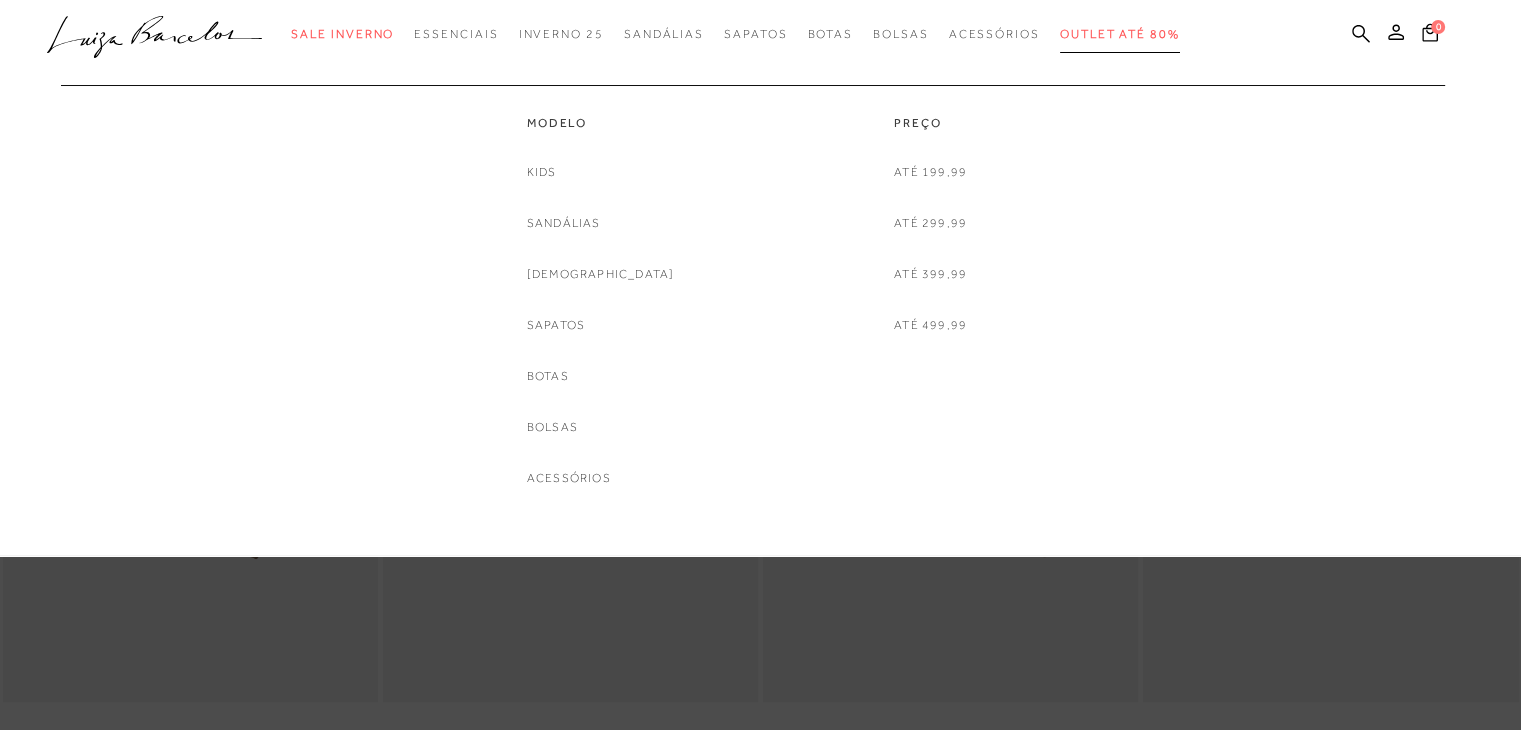 click on "Outlet até 80%" at bounding box center [1120, 34] 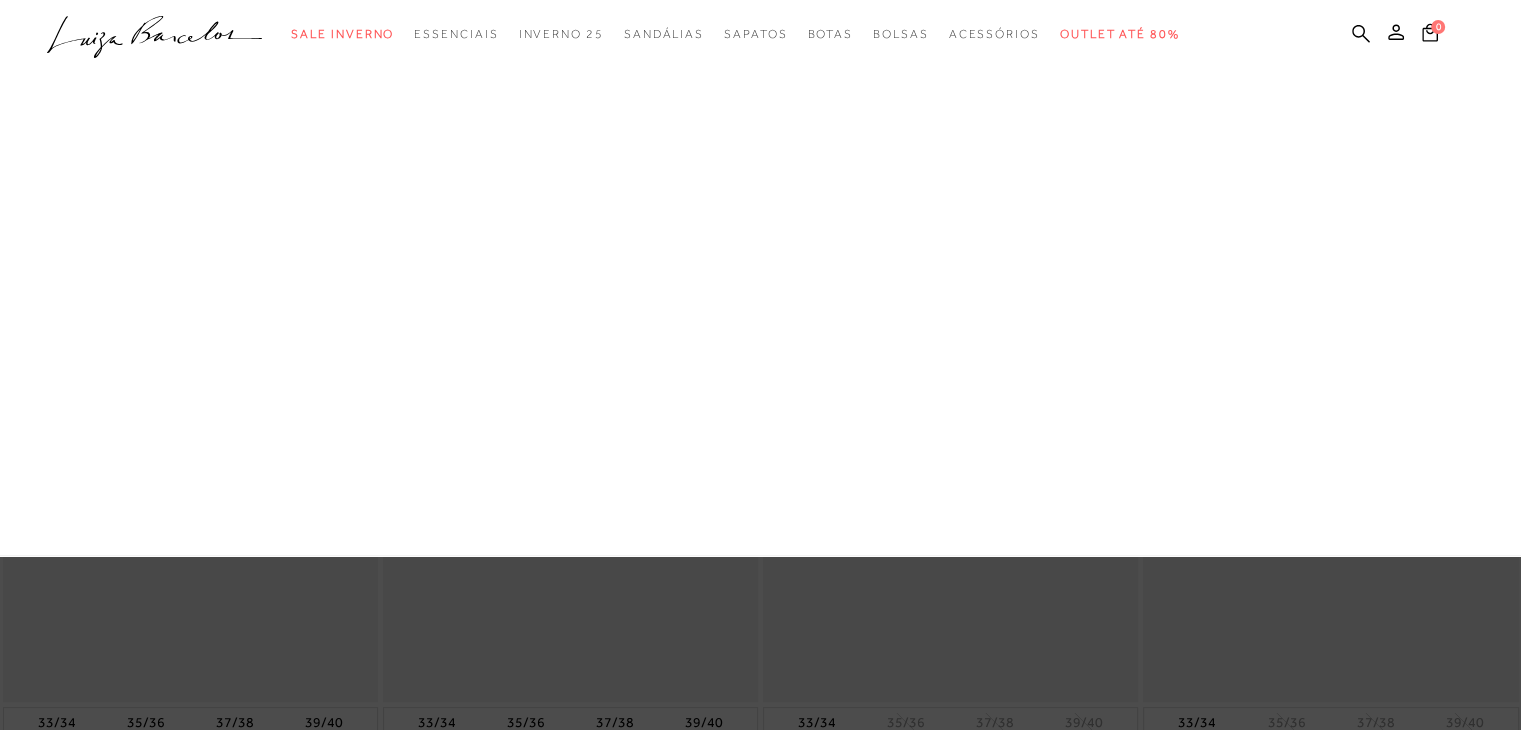 click on "Bolsas" at bounding box center (0, 0) 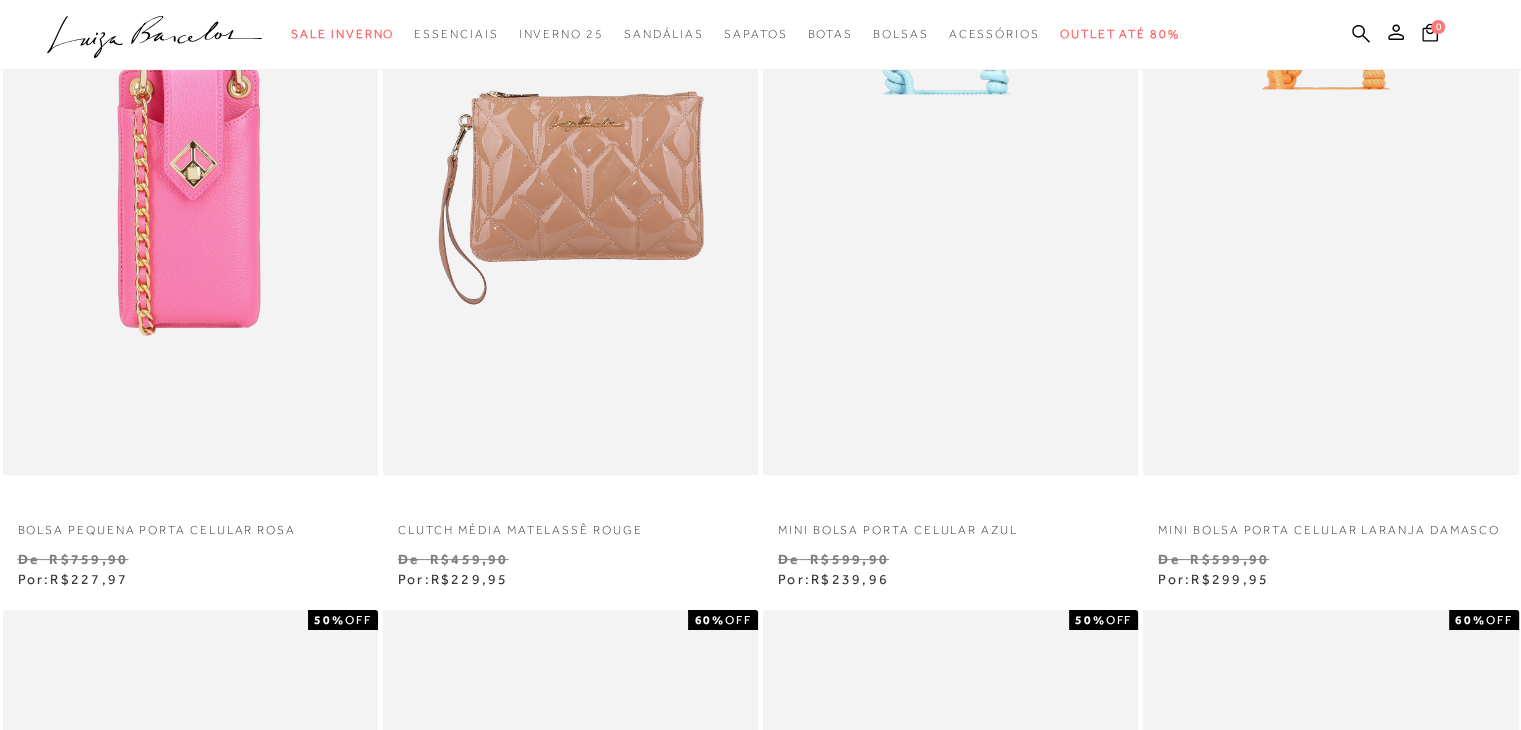 scroll, scrollTop: 0, scrollLeft: 0, axis: both 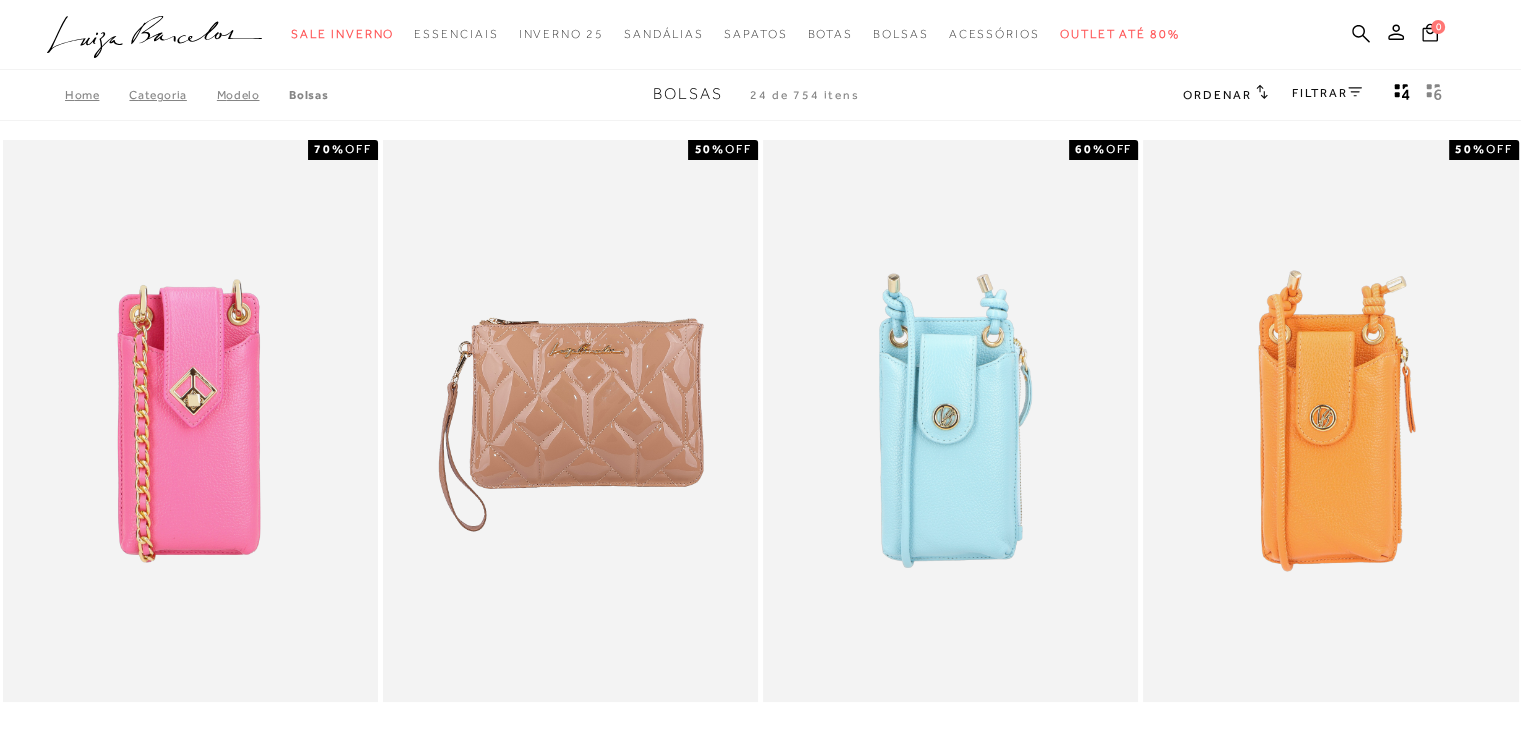 click on "Ordenar" at bounding box center (1225, 94) 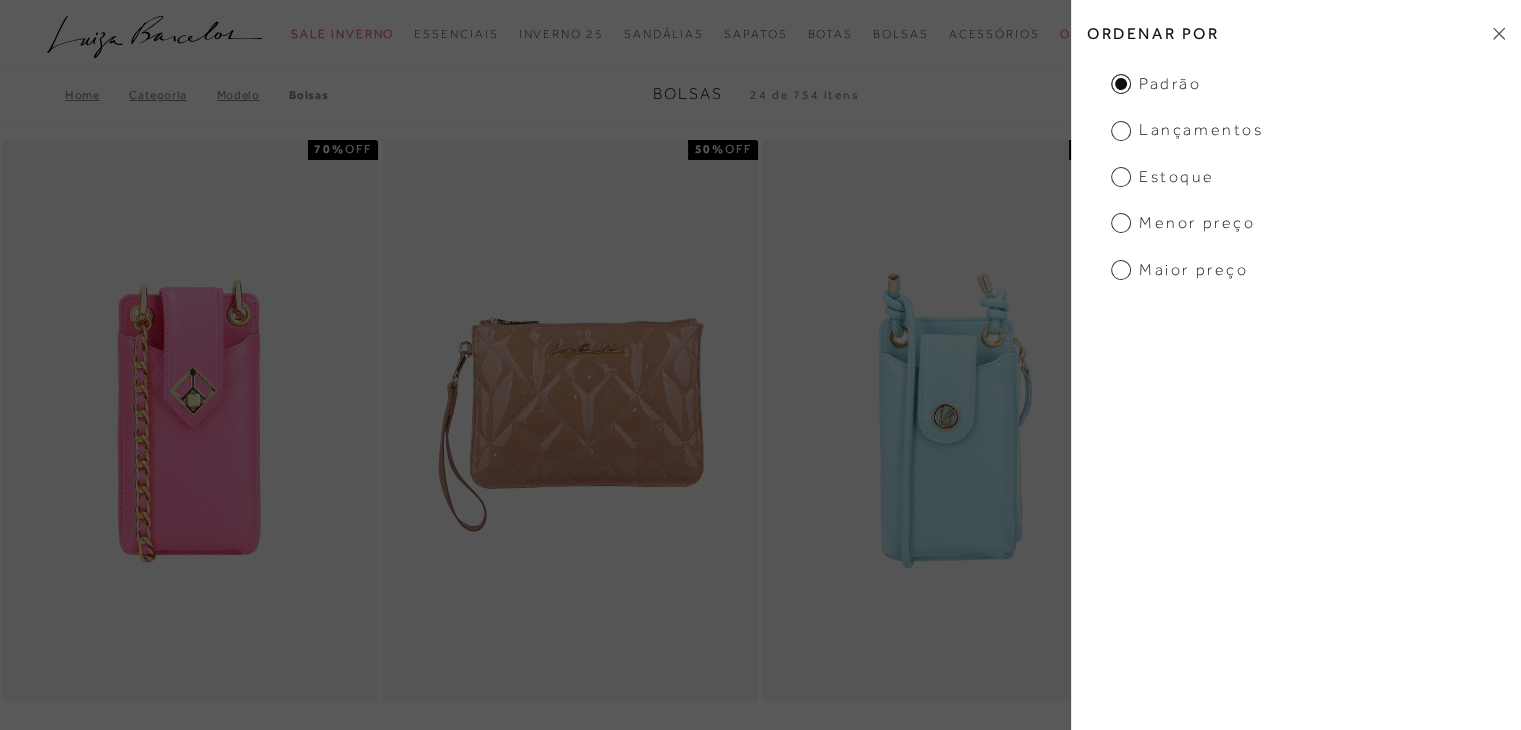 click on "Menor preço" at bounding box center (1183, 223) 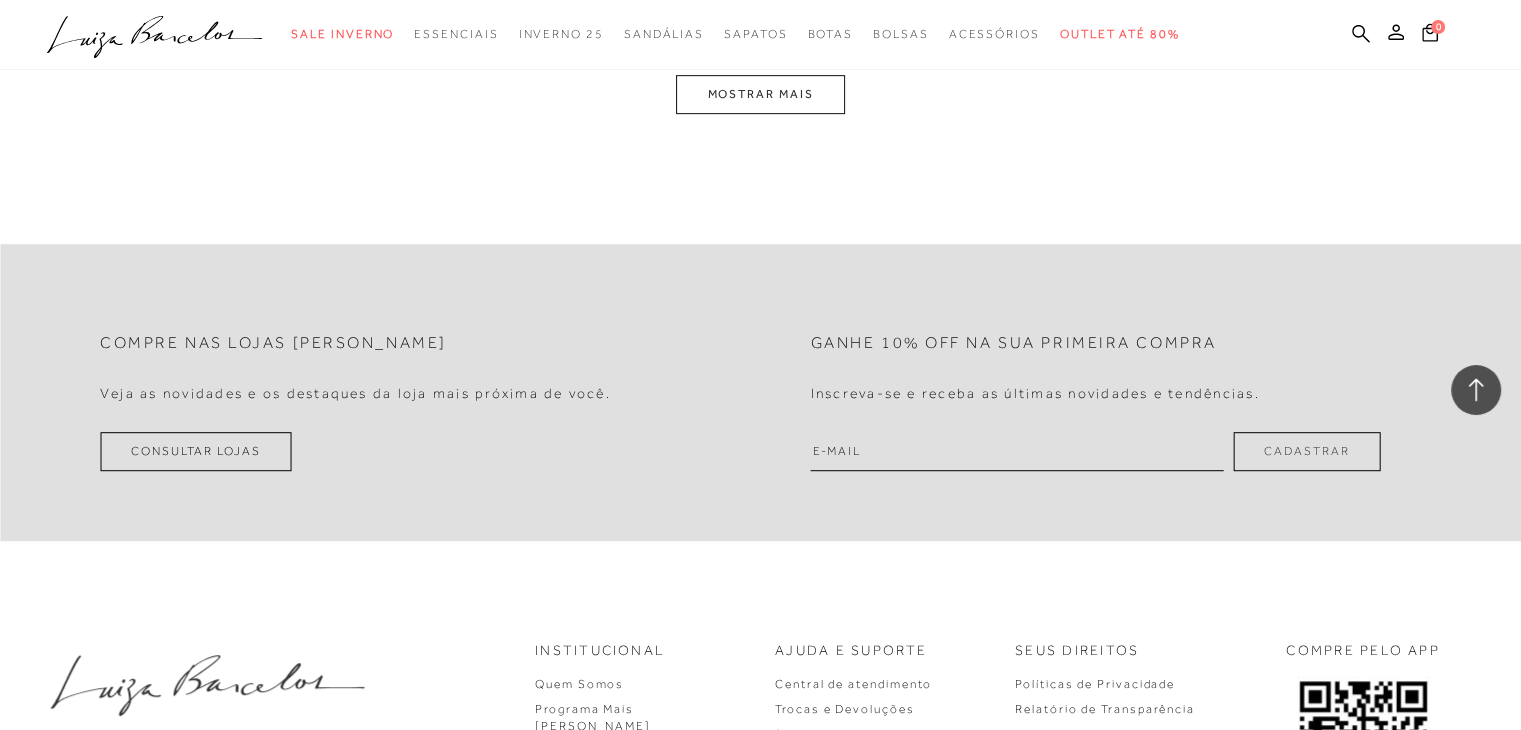 scroll, scrollTop: 8400, scrollLeft: 0, axis: vertical 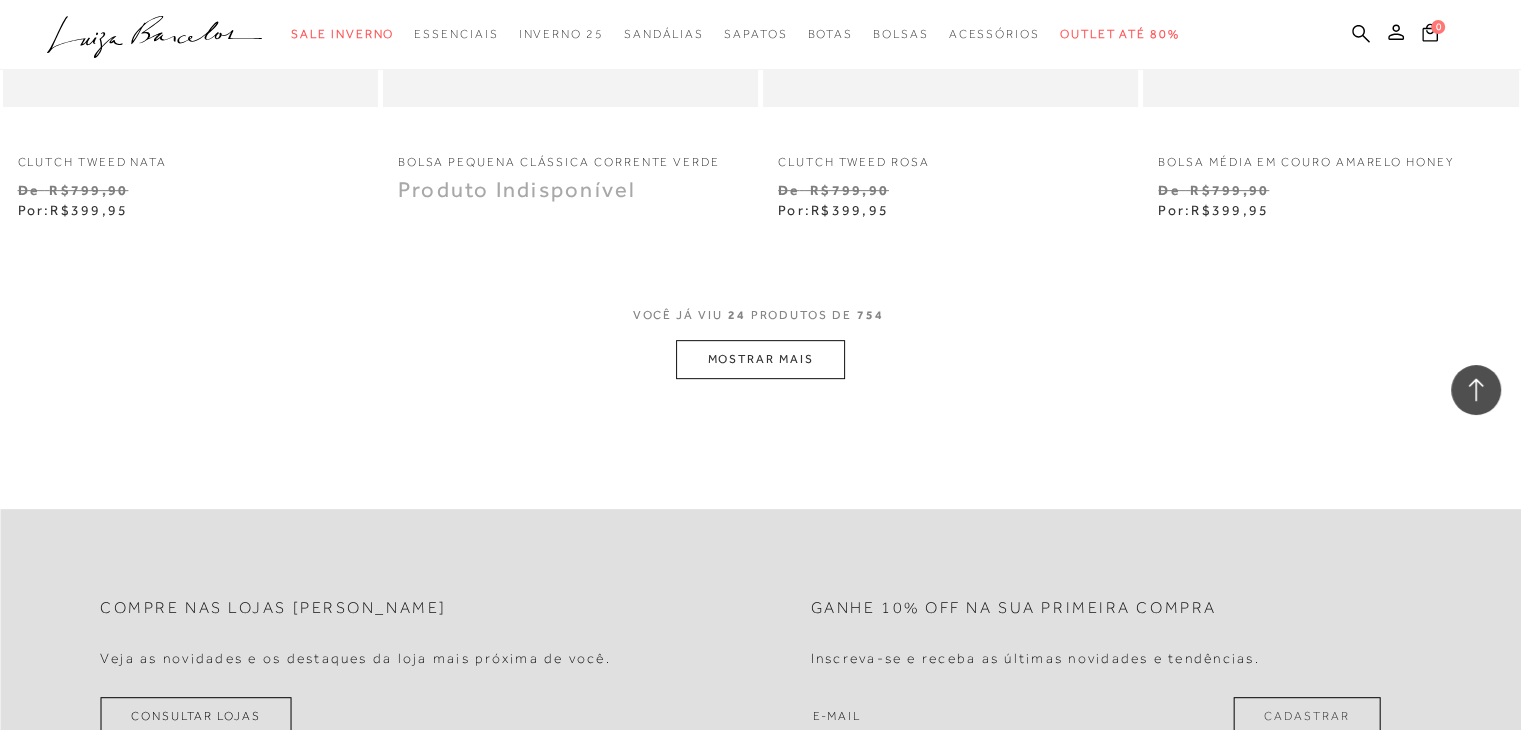 click on "MOSTRAR MAIS" at bounding box center (760, 359) 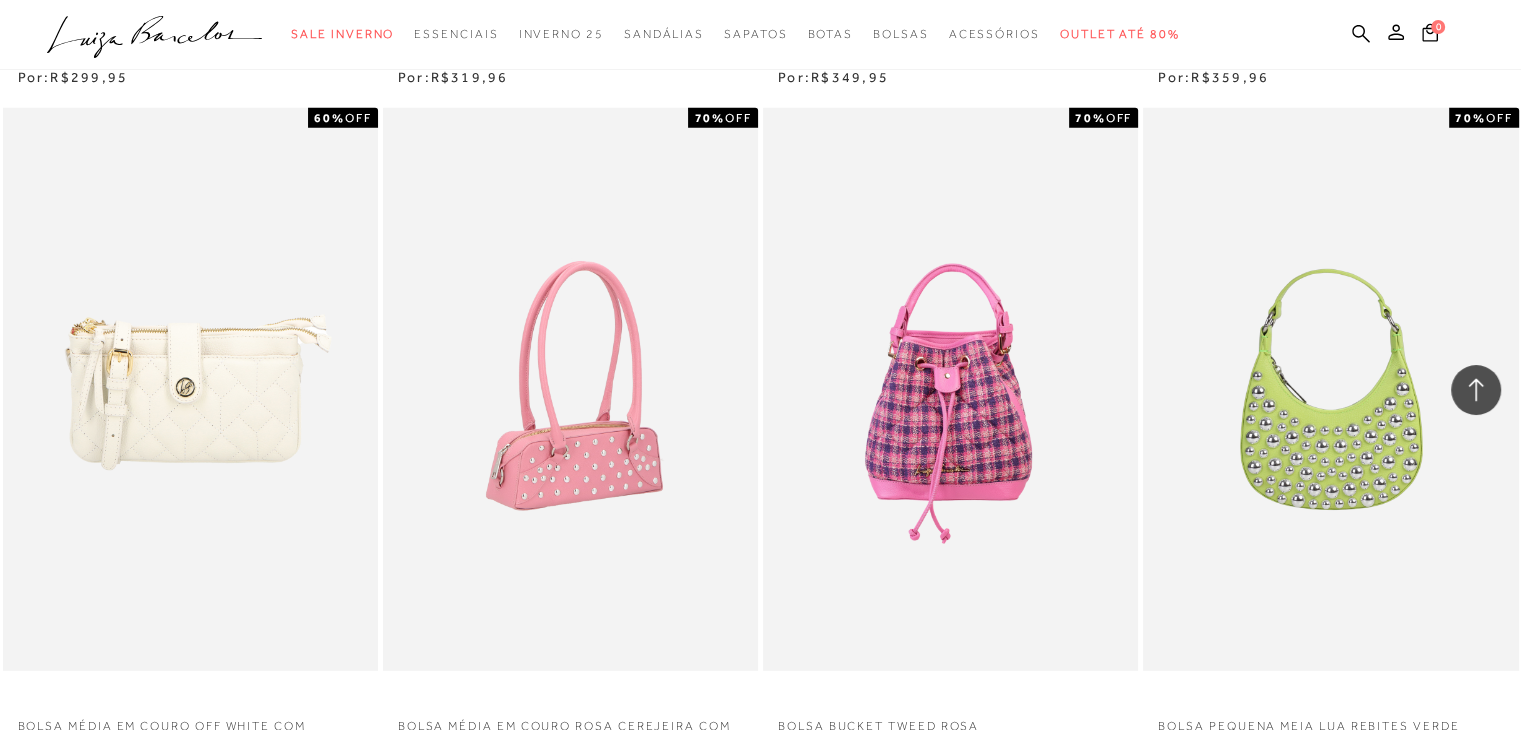scroll, scrollTop: 5600, scrollLeft: 0, axis: vertical 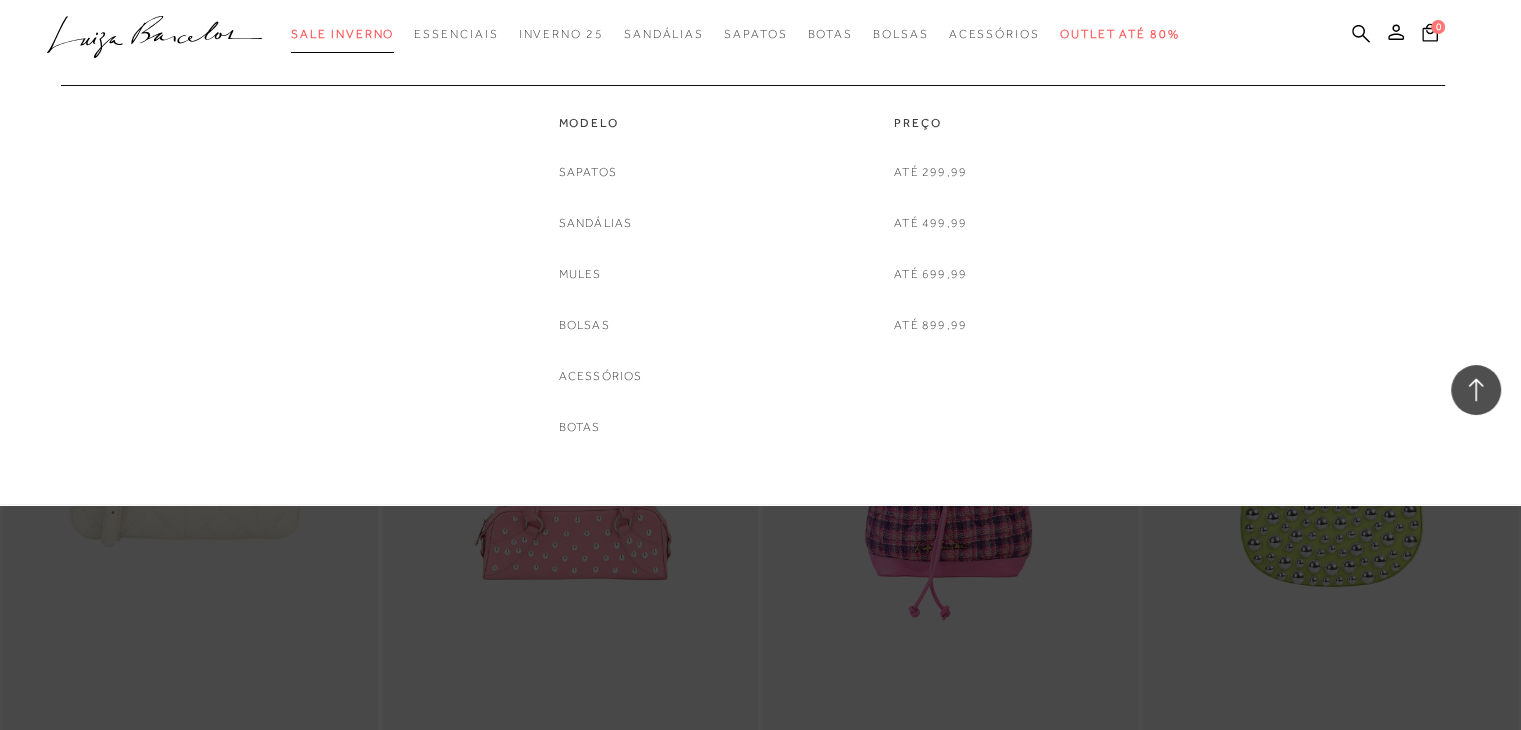 click on "Sale Inverno" at bounding box center [342, 34] 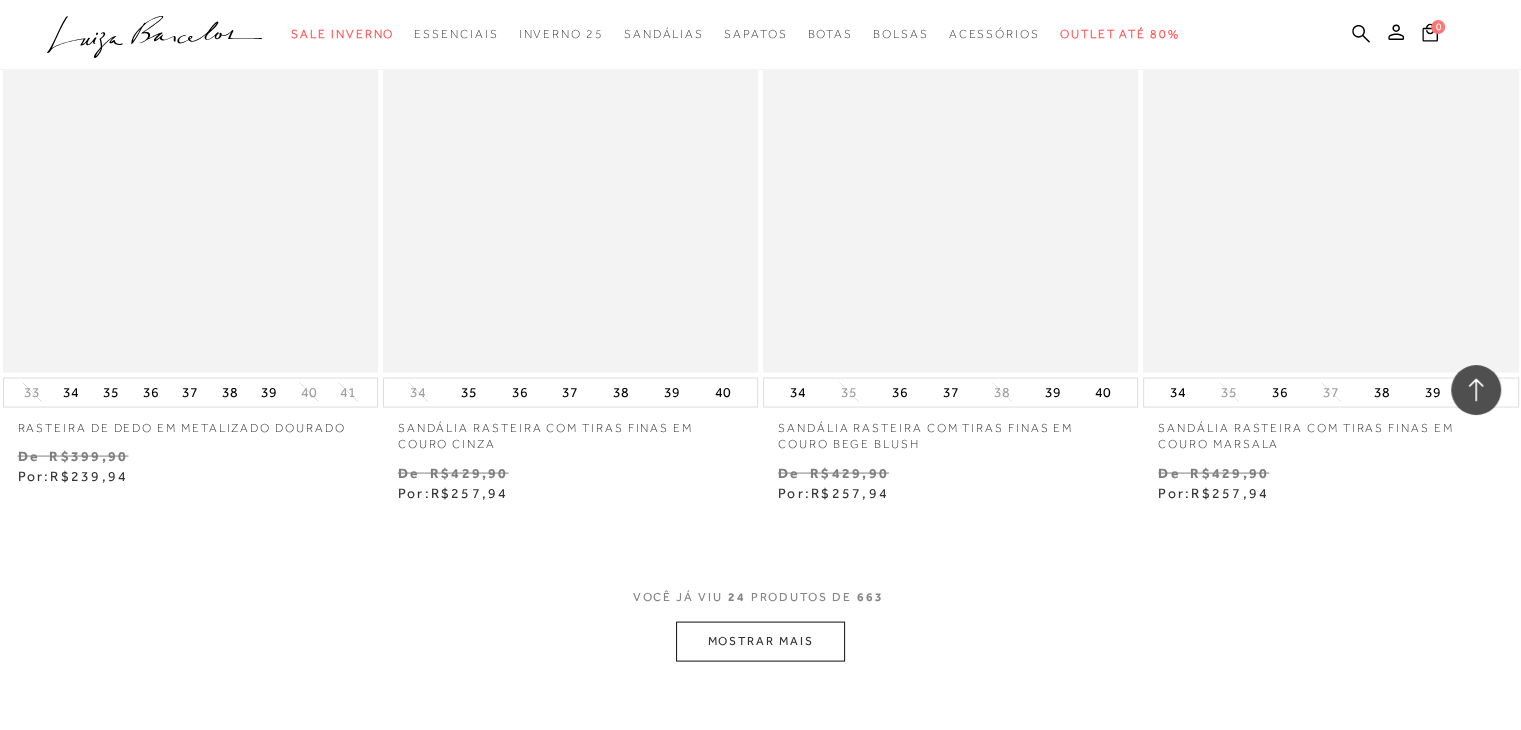 scroll, scrollTop: 4300, scrollLeft: 0, axis: vertical 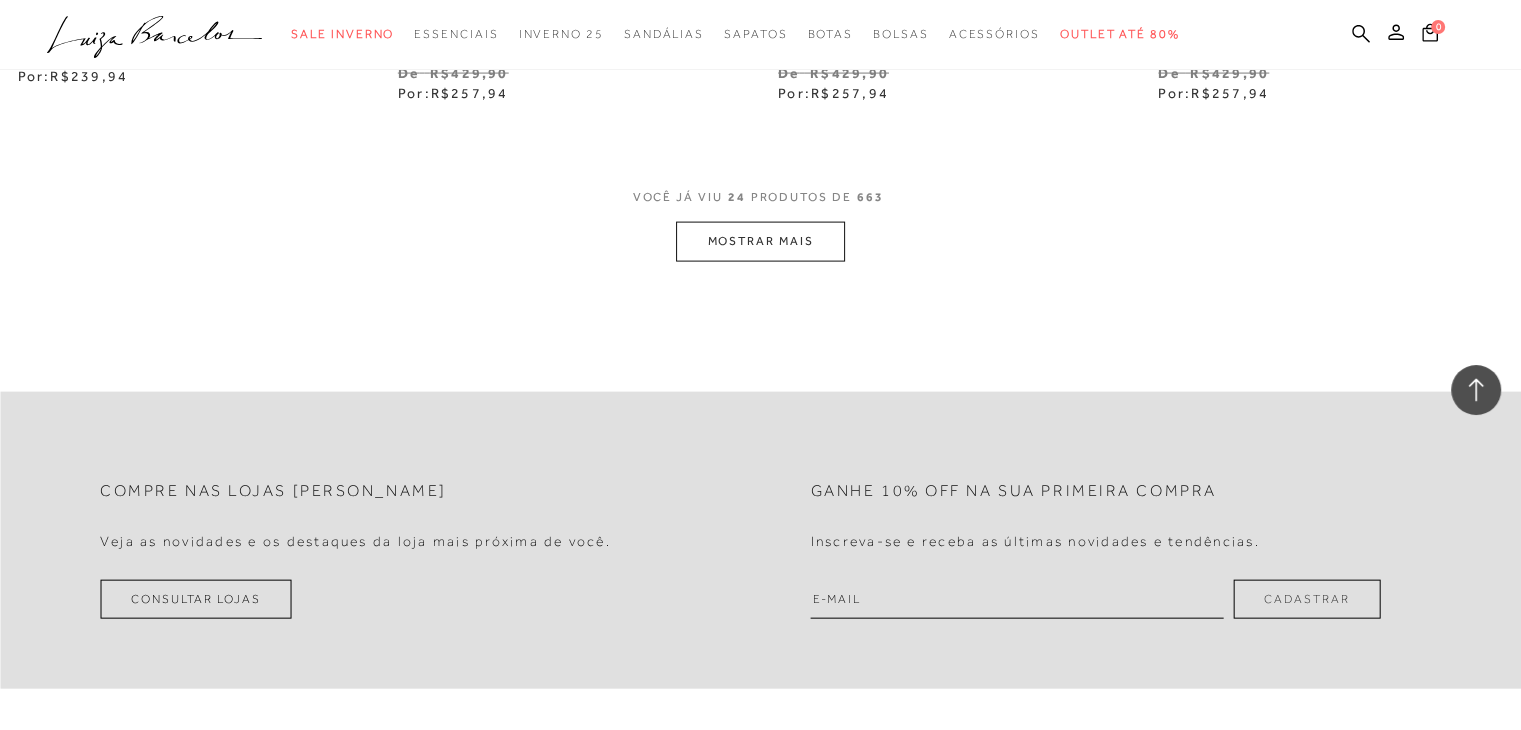 click on "MOSTRAR MAIS" at bounding box center [760, 241] 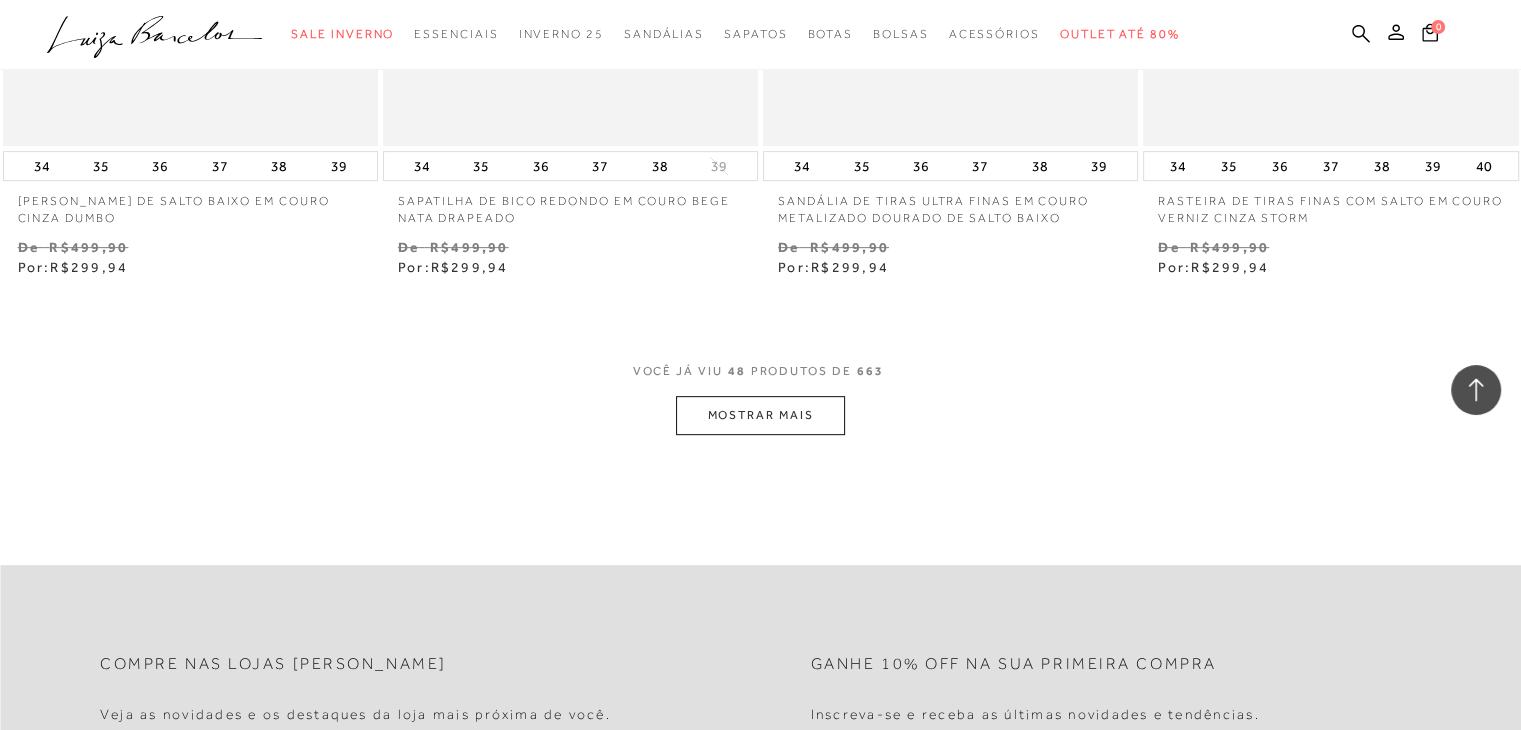 scroll, scrollTop: 8400, scrollLeft: 0, axis: vertical 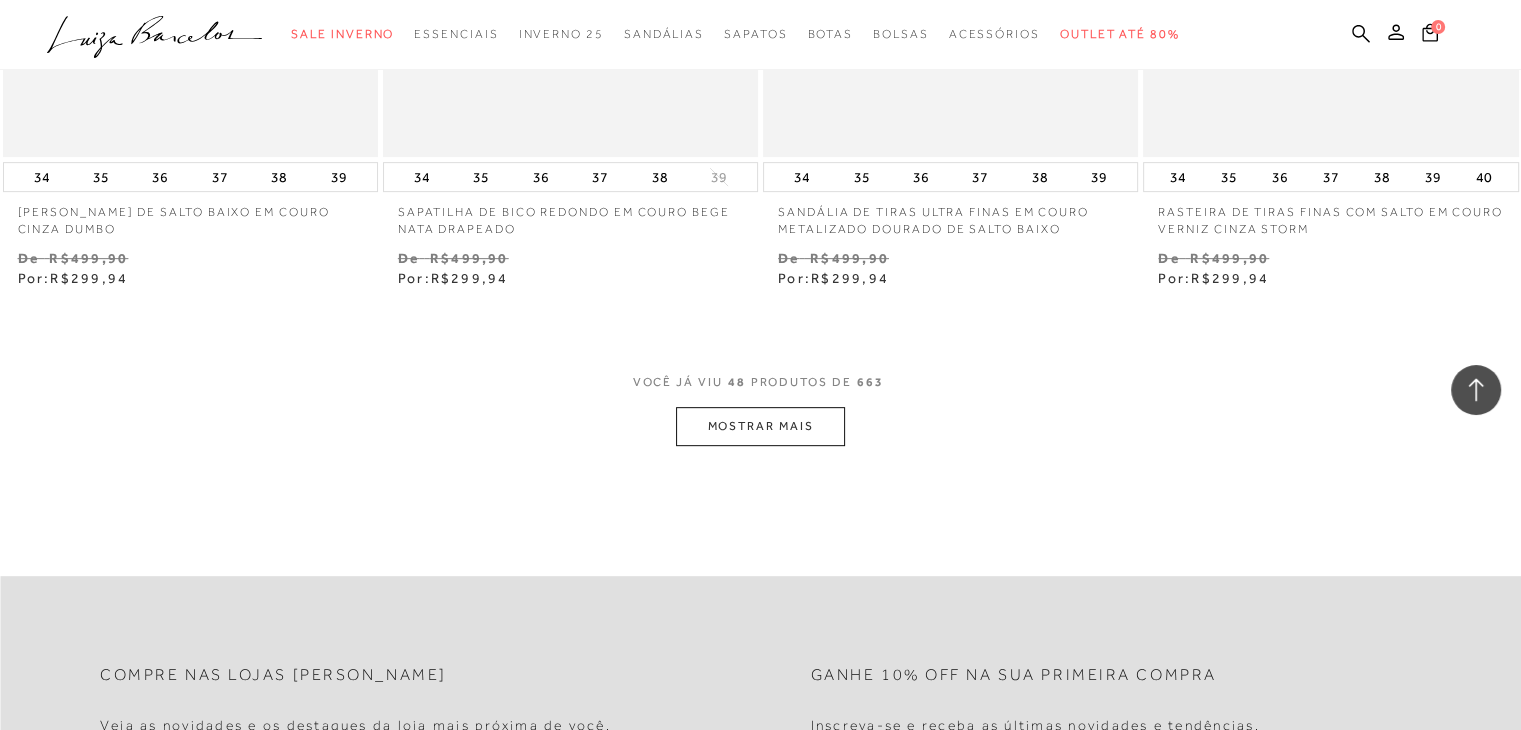 click on "MOSTRAR MAIS" at bounding box center (760, 426) 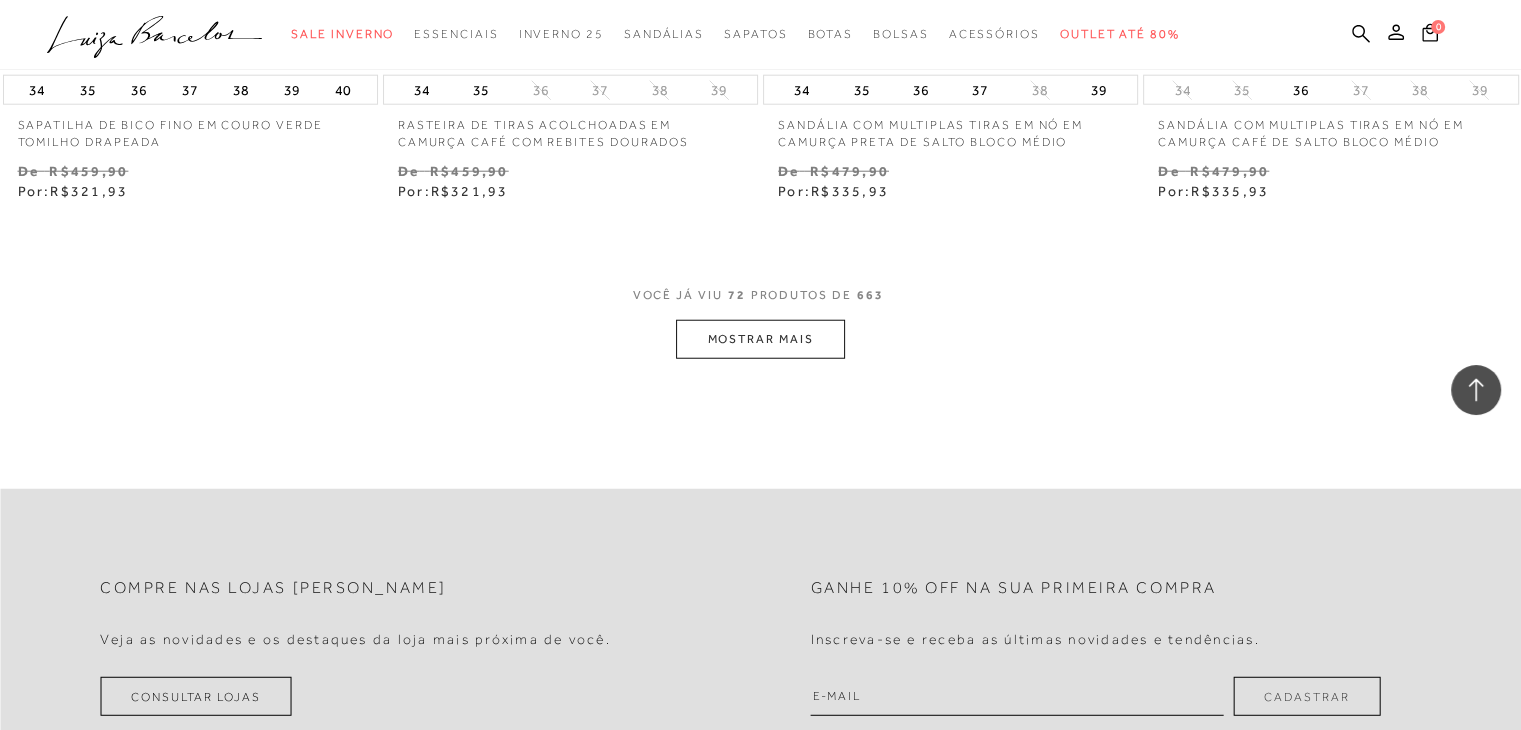 scroll, scrollTop: 12600, scrollLeft: 0, axis: vertical 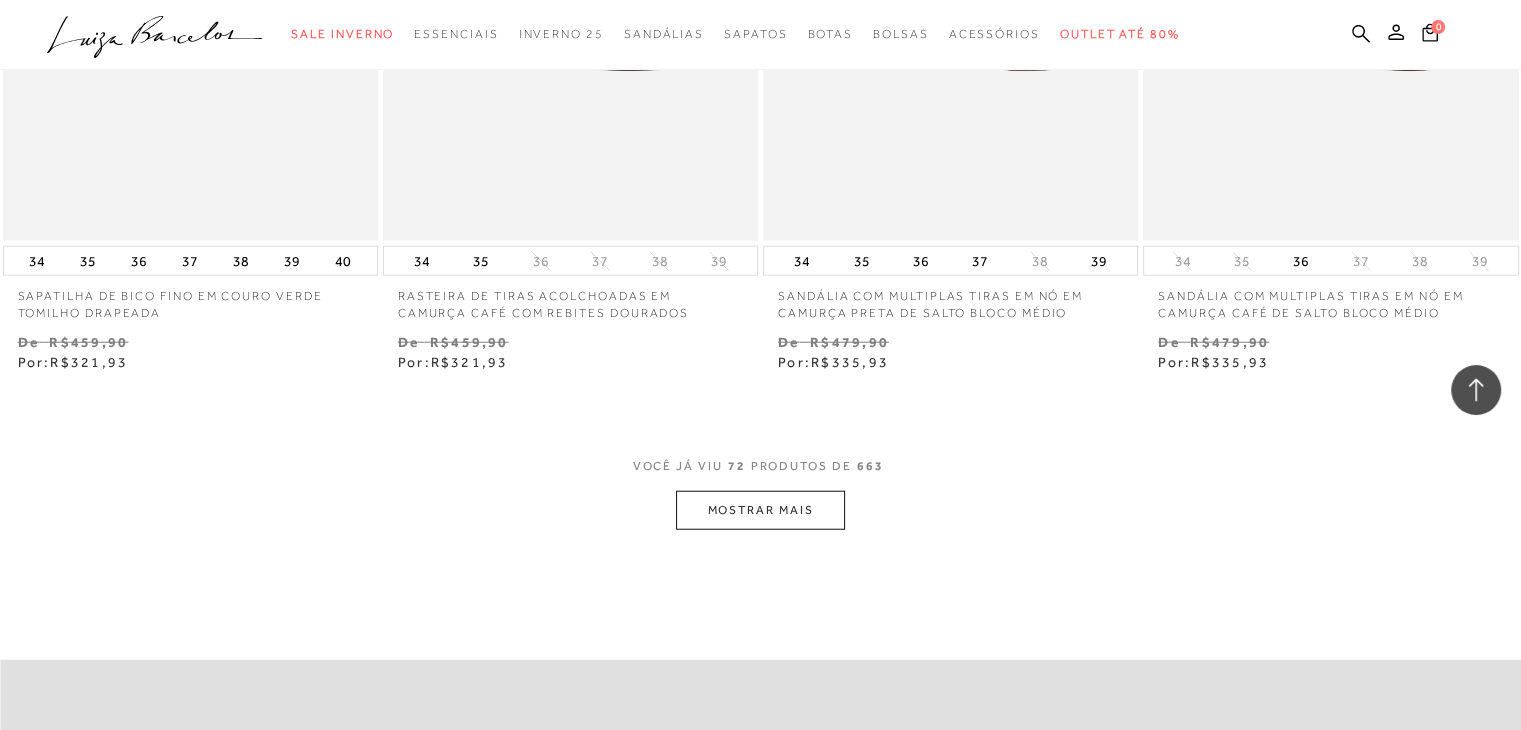 click on "MOSTRAR MAIS" at bounding box center (760, 510) 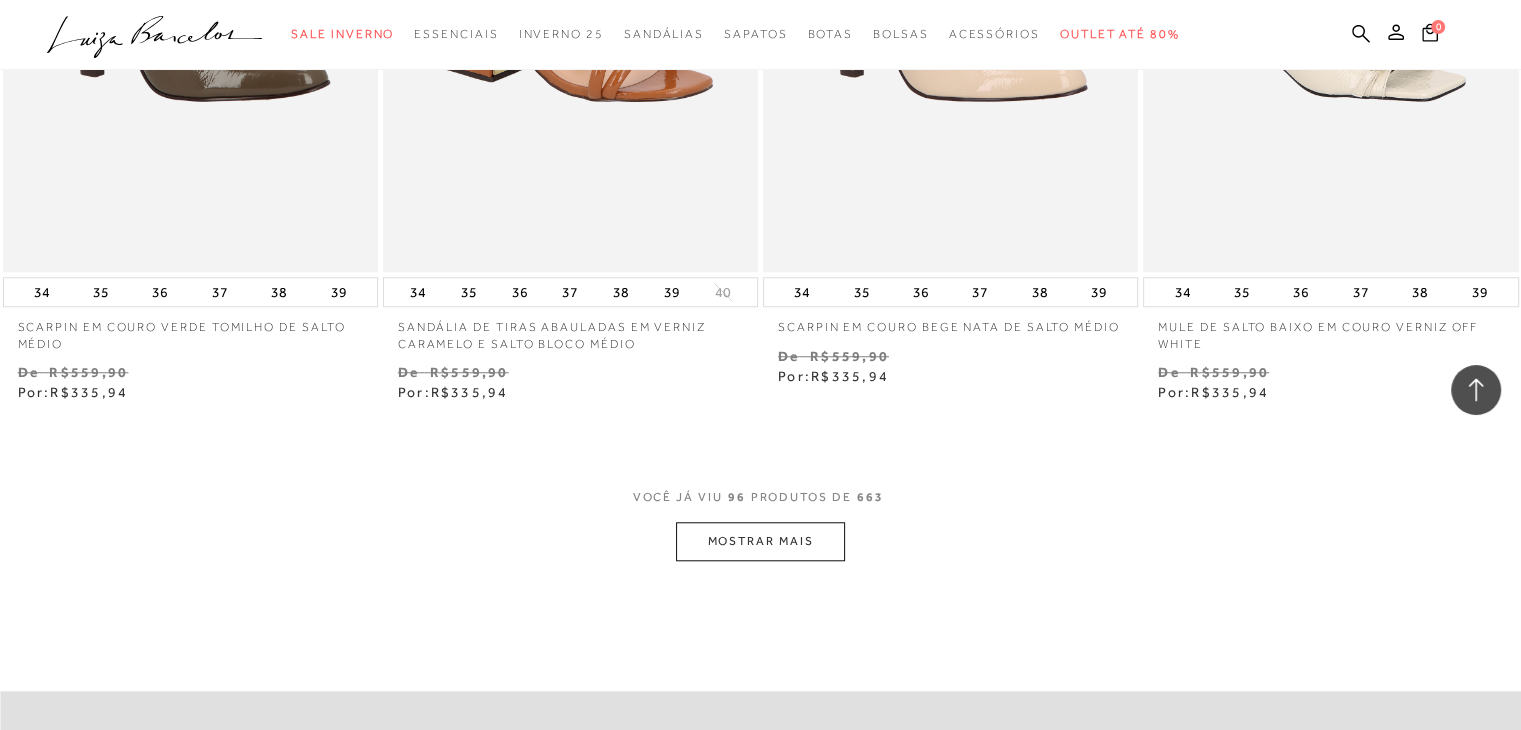 scroll, scrollTop: 16900, scrollLeft: 0, axis: vertical 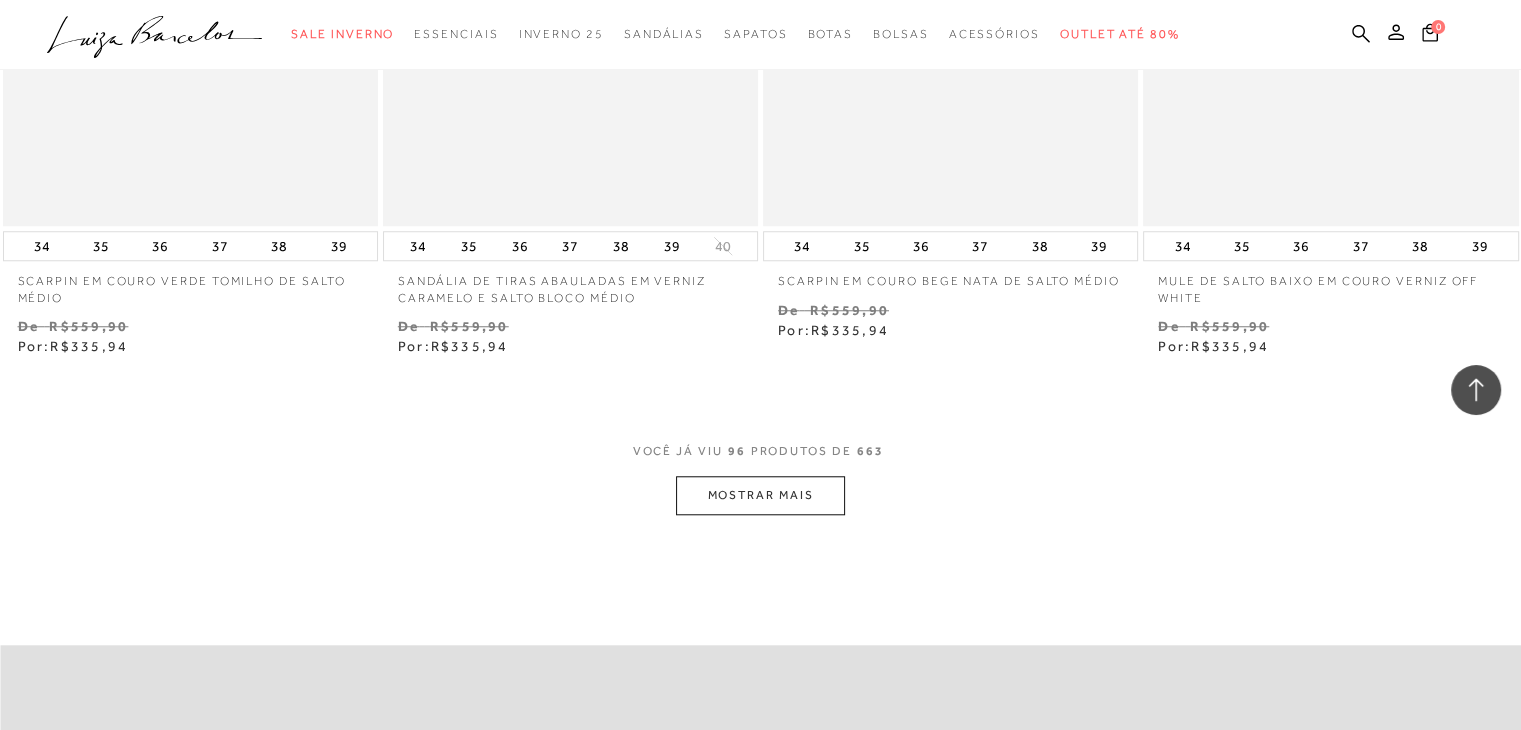 click on "MOSTRAR MAIS" at bounding box center (760, 495) 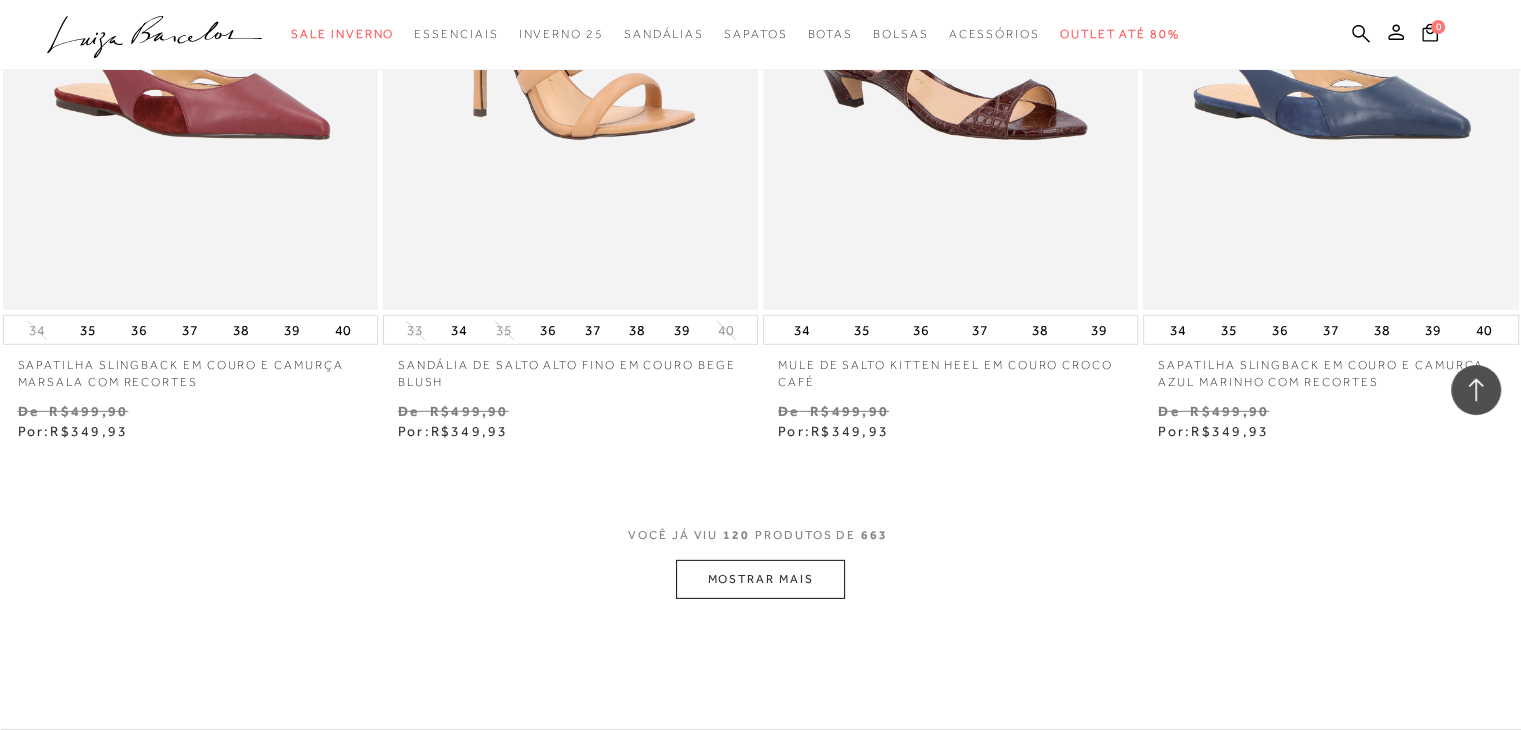 scroll, scrollTop: 21200, scrollLeft: 0, axis: vertical 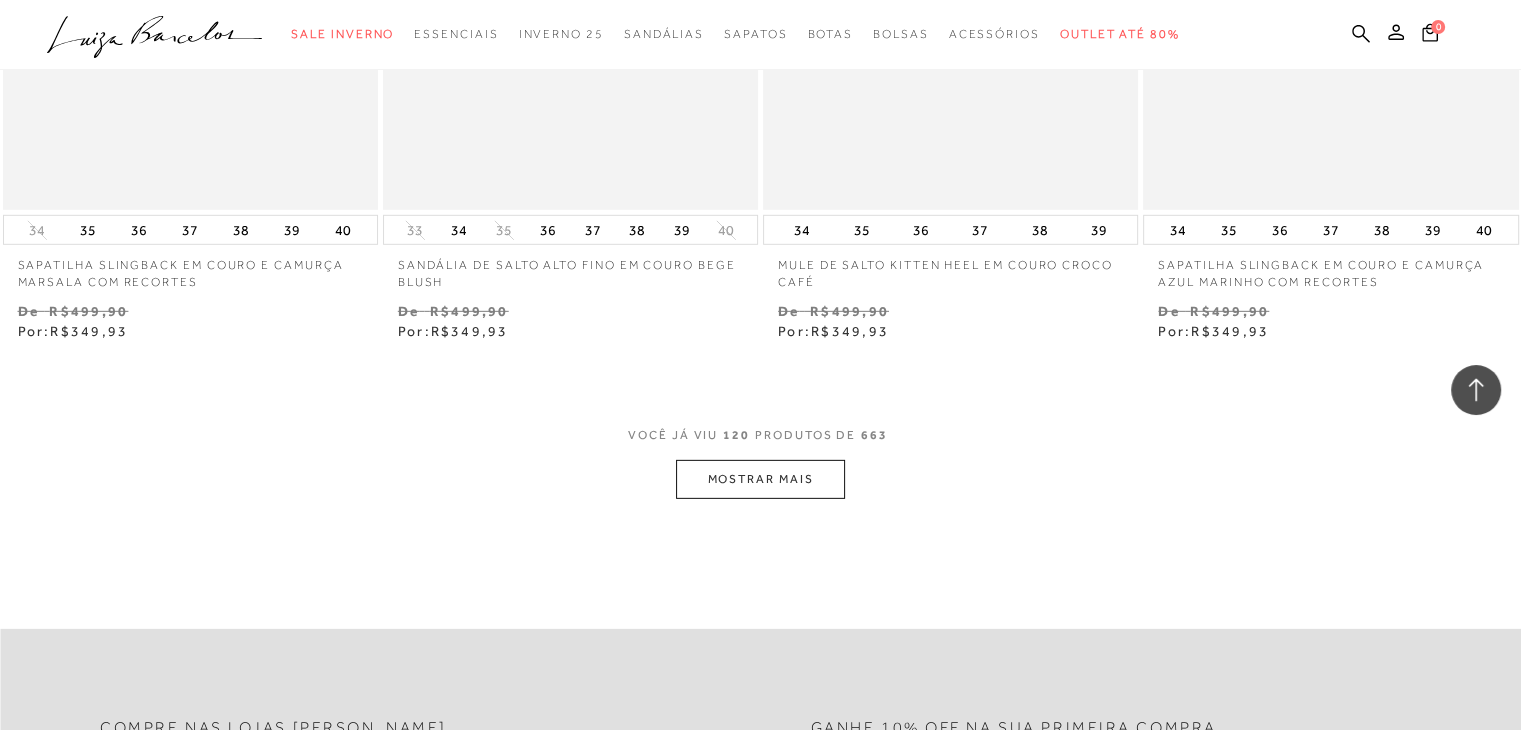 click on "MOSTRAR MAIS" at bounding box center [760, 479] 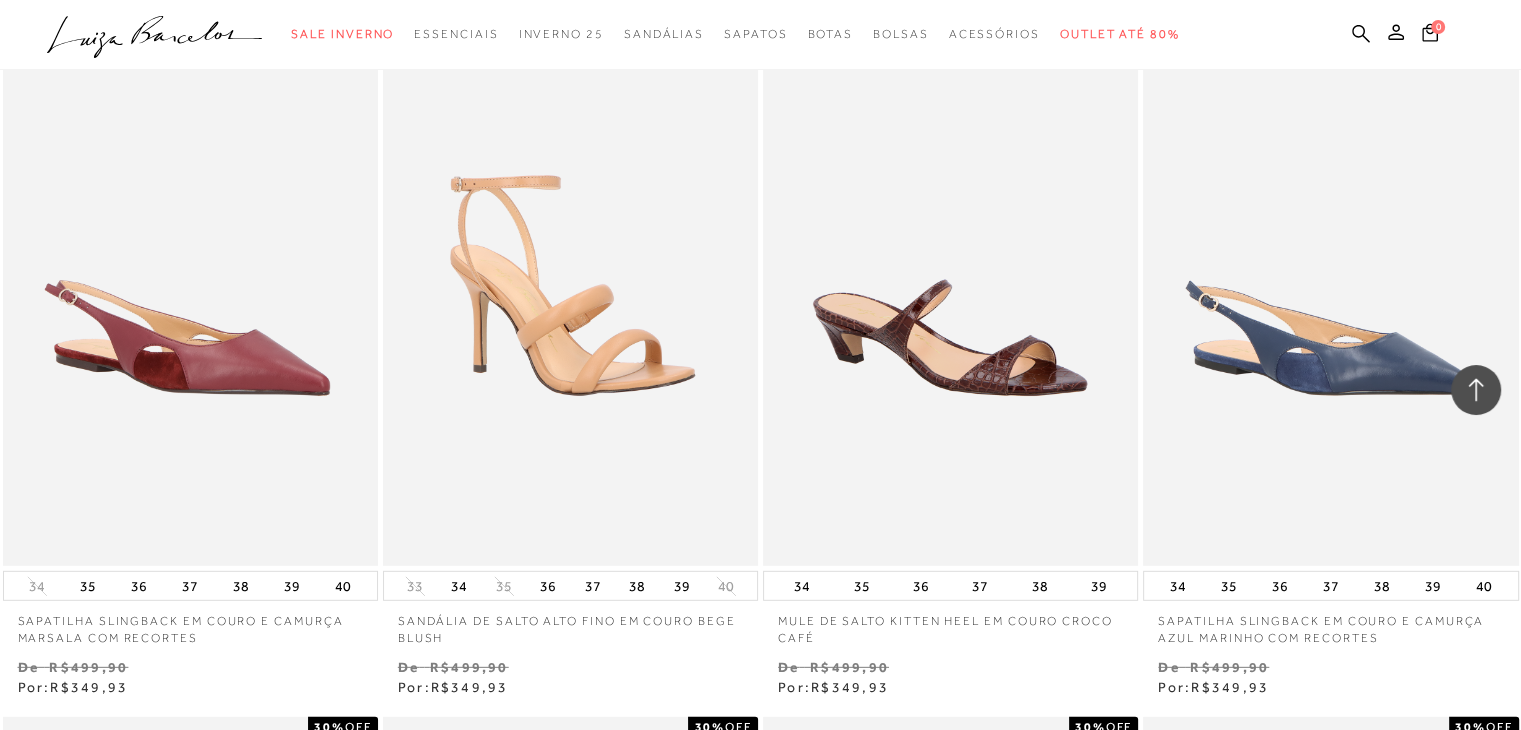 scroll, scrollTop: 20500, scrollLeft: 0, axis: vertical 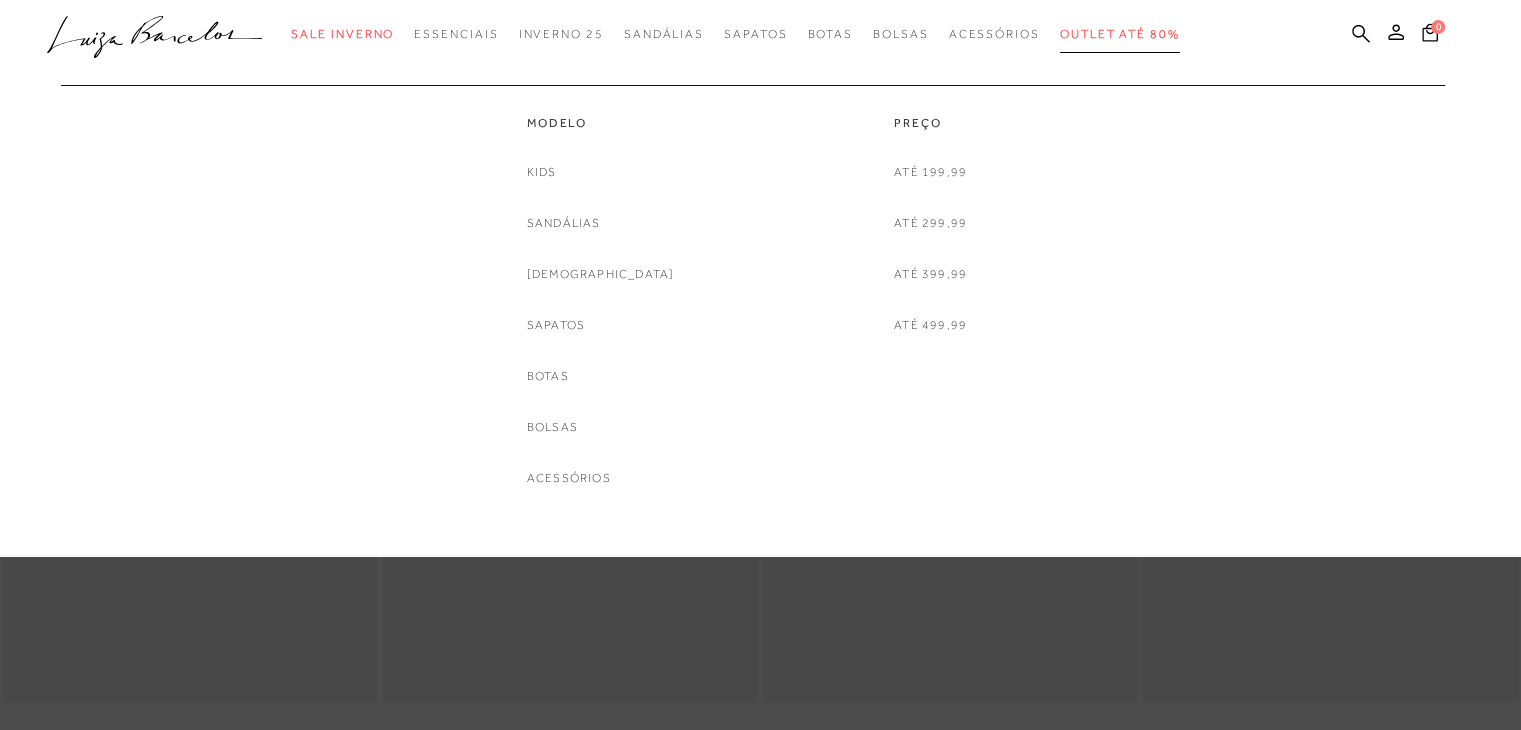 click on "Outlet até 80%" at bounding box center [1120, 34] 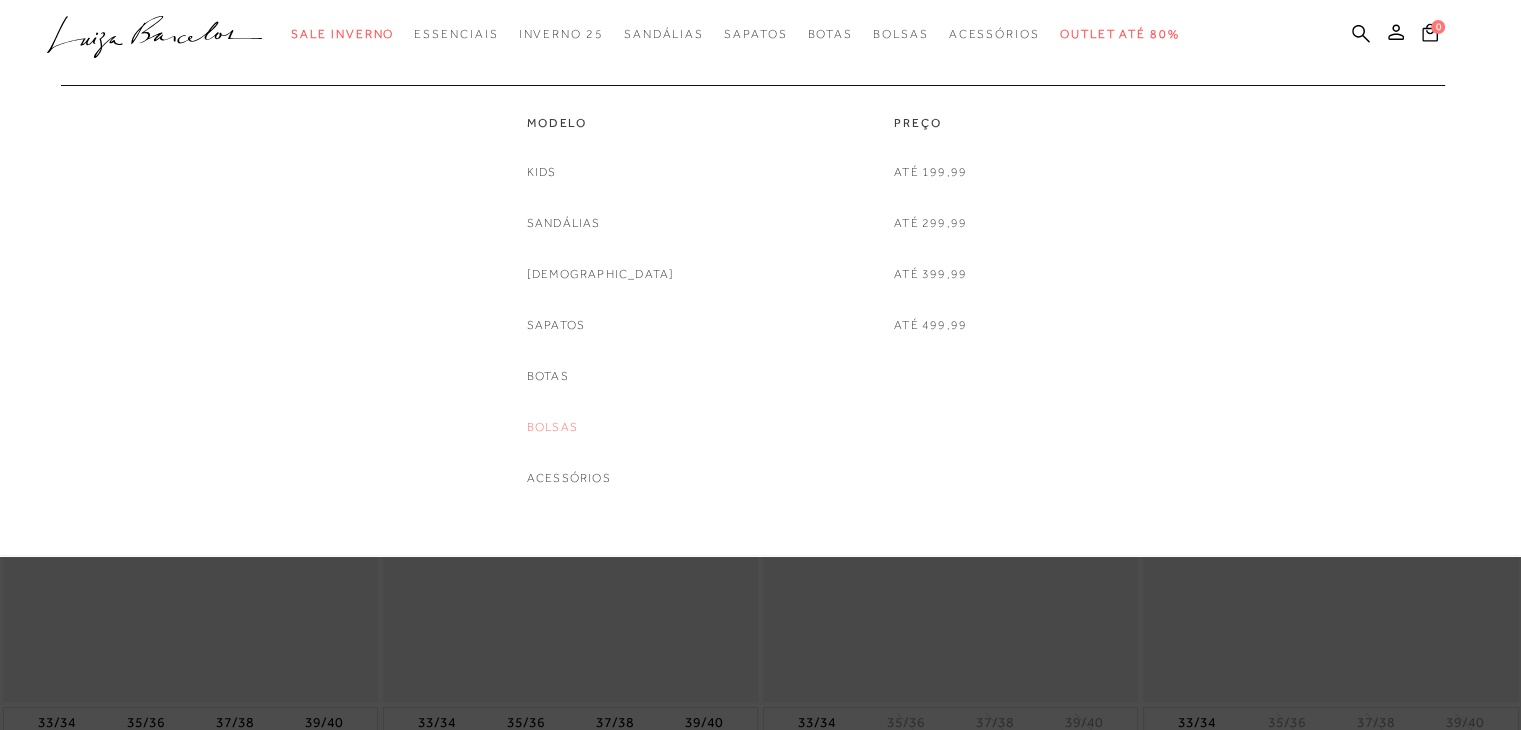 click on "Bolsas" at bounding box center [552, 427] 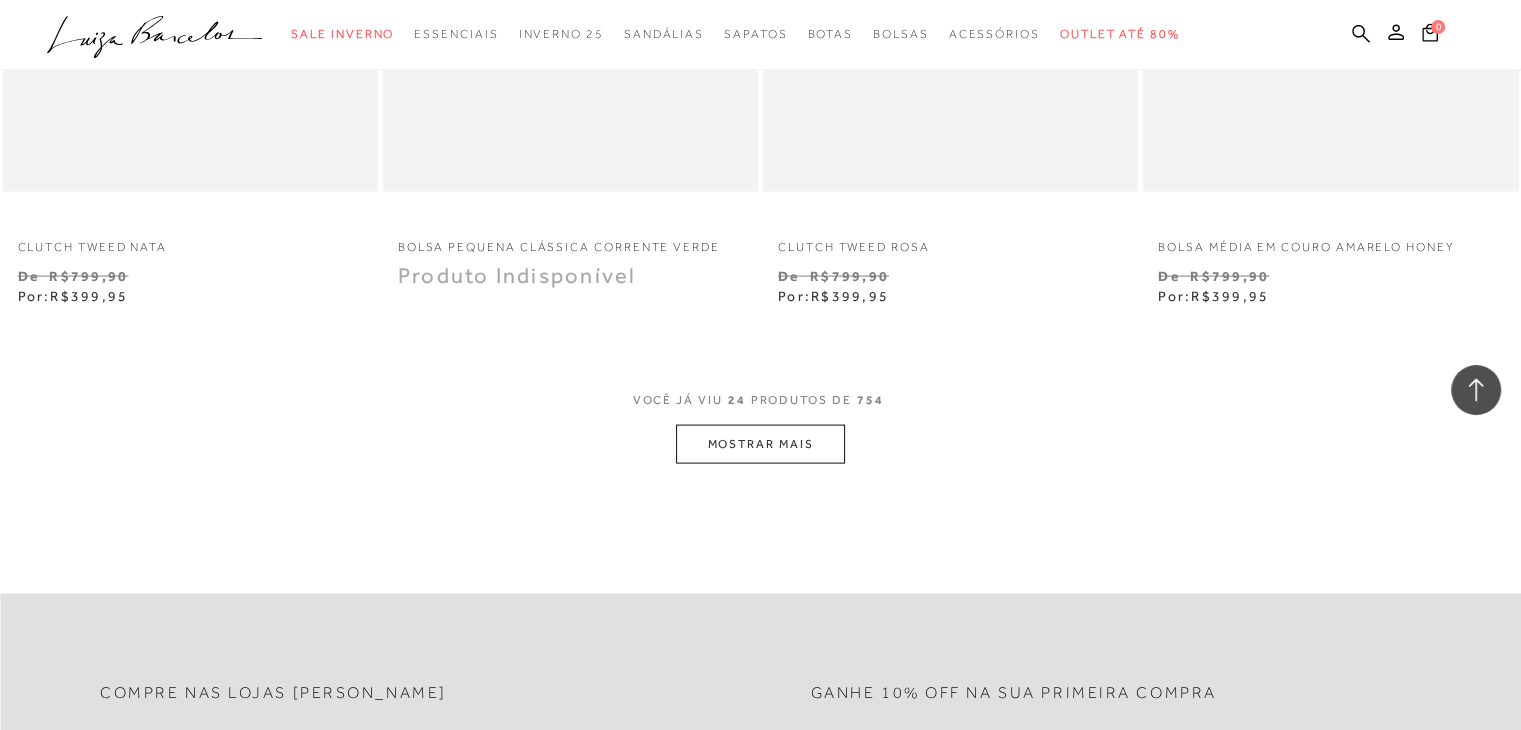 scroll, scrollTop: 4300, scrollLeft: 0, axis: vertical 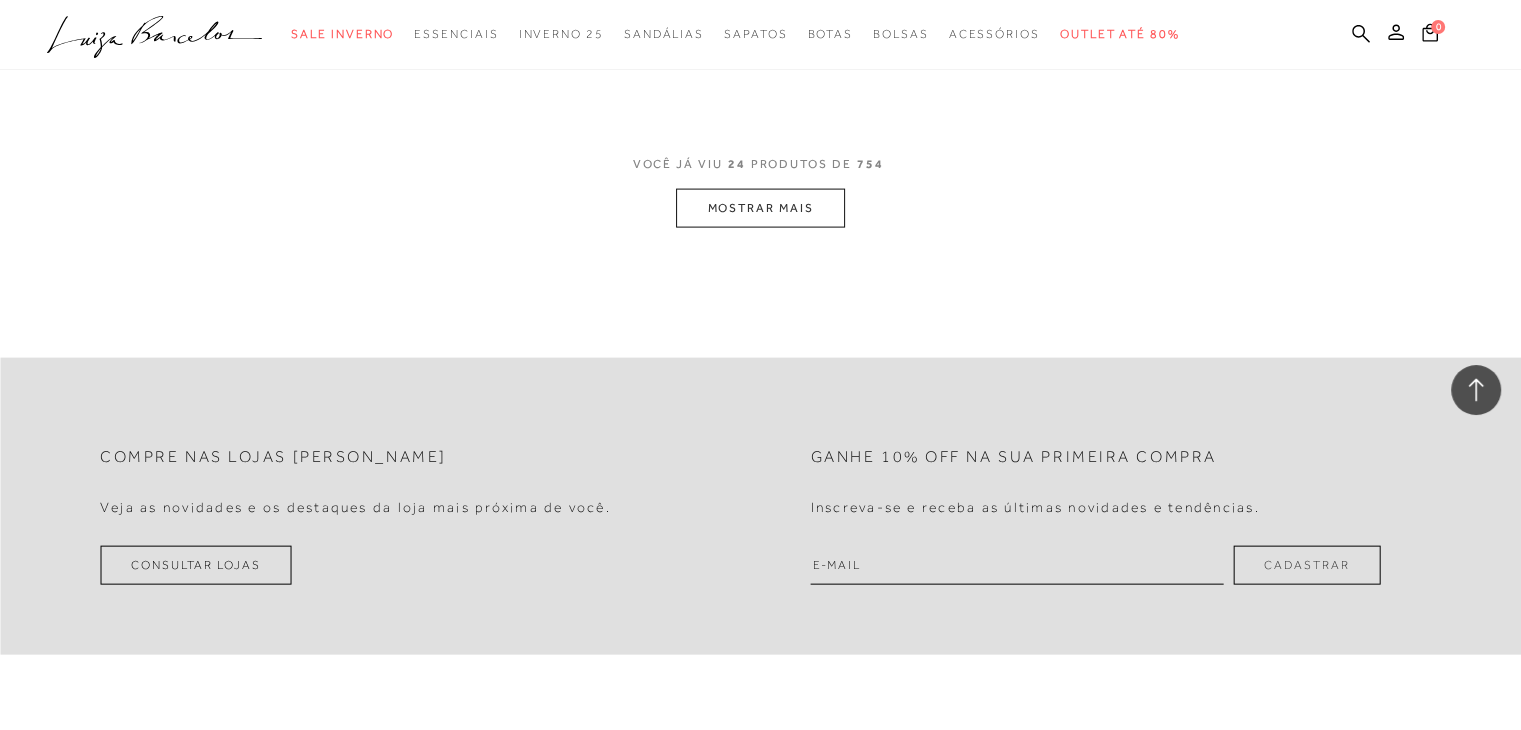click on "MOSTRAR MAIS" at bounding box center (760, 208) 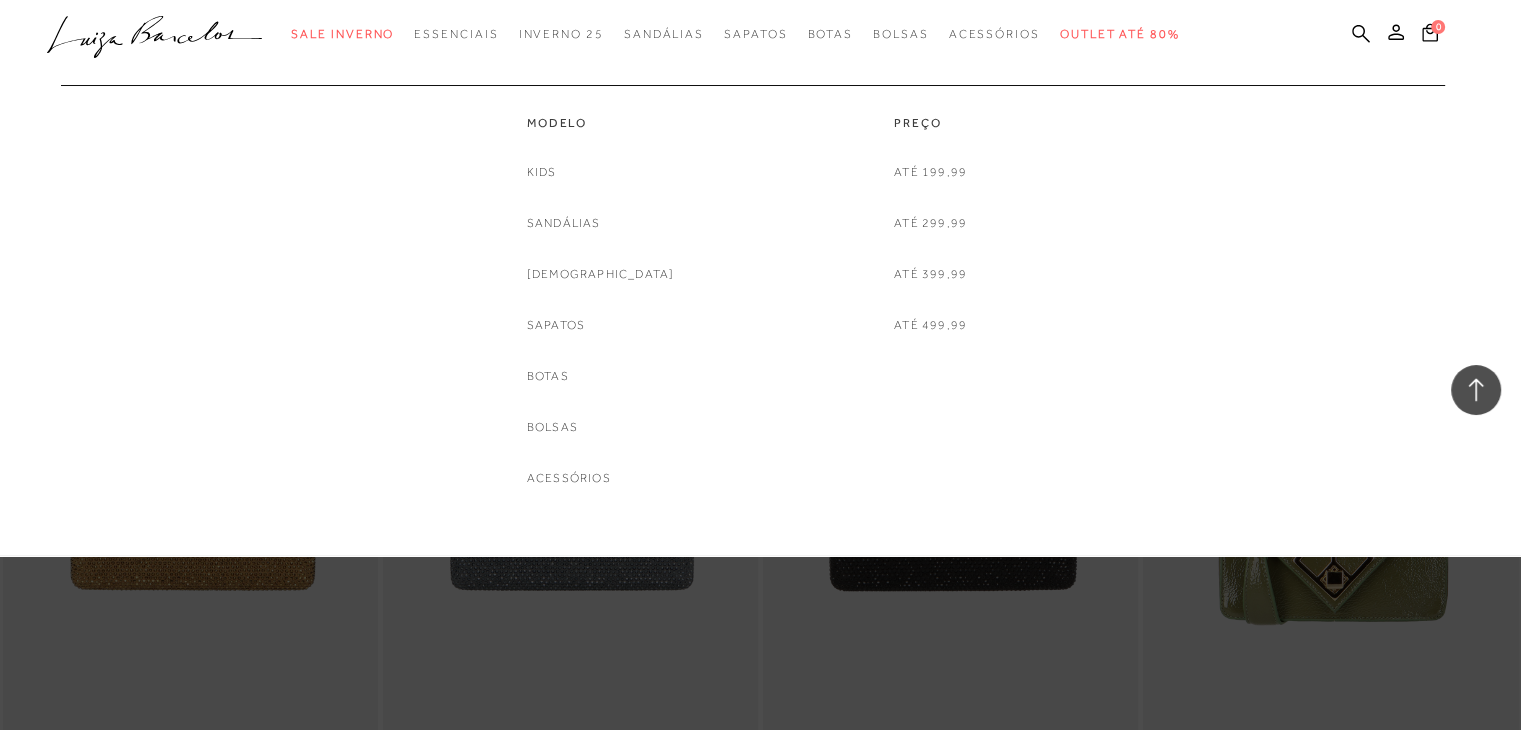 scroll, scrollTop: 6000, scrollLeft: 0, axis: vertical 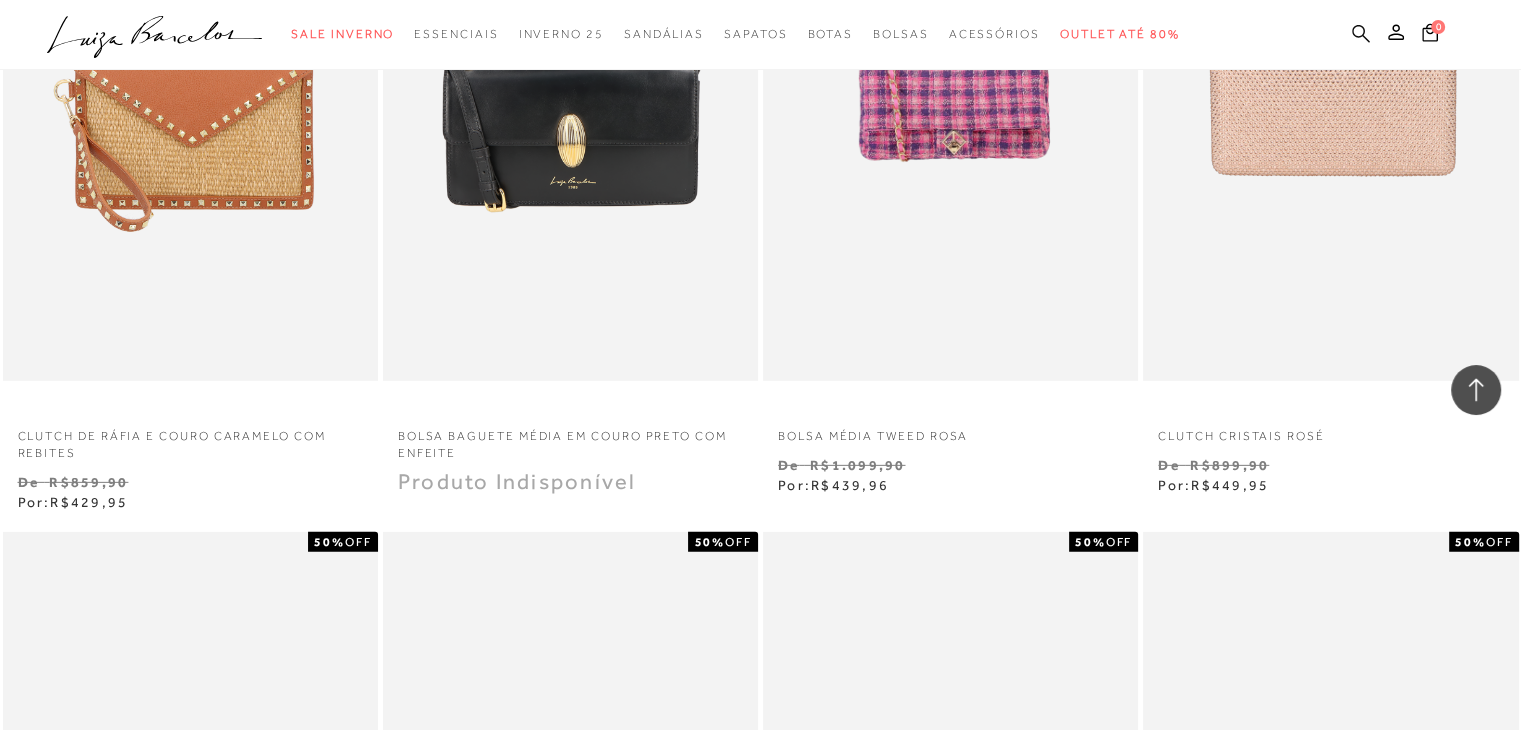 click 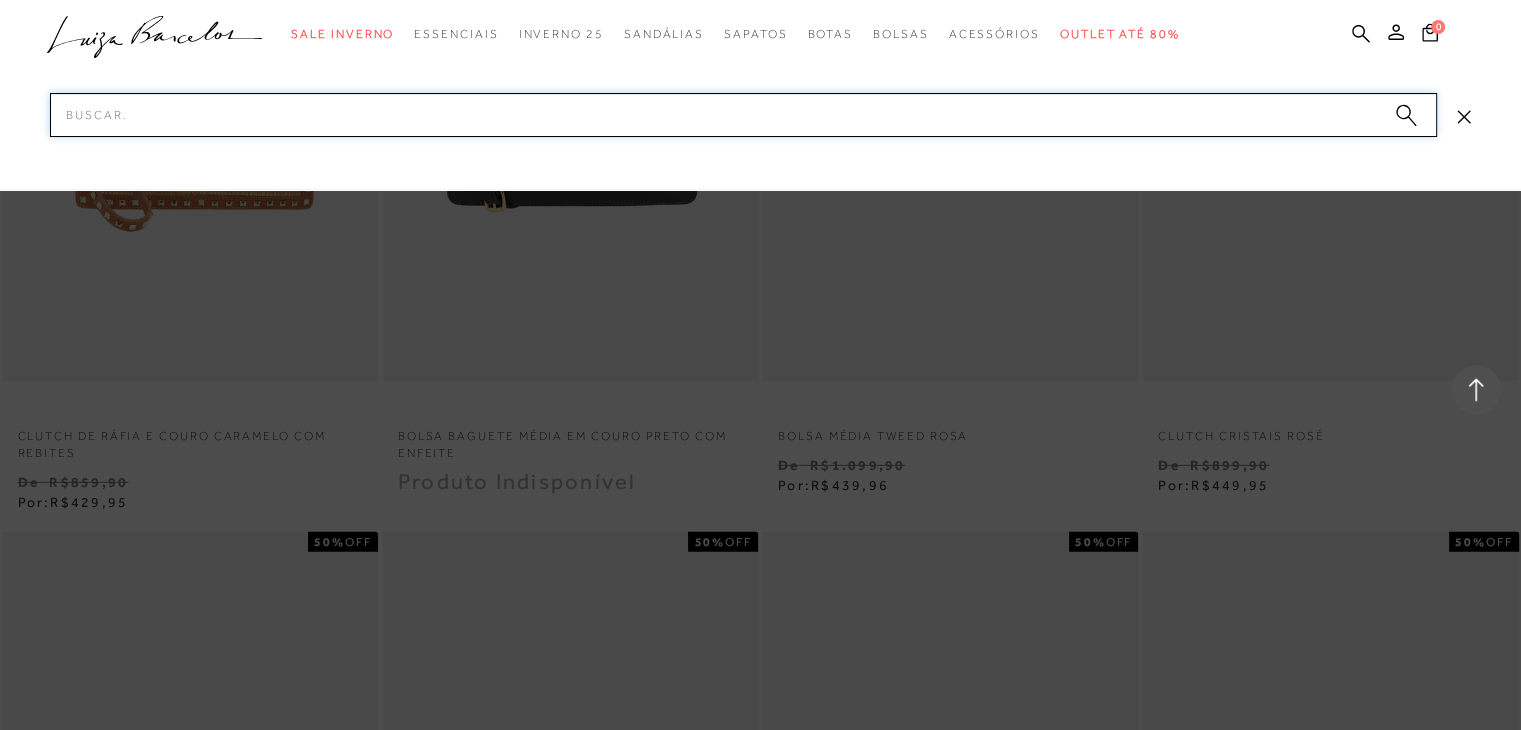click on "Pesquisar" at bounding box center (743, 115) 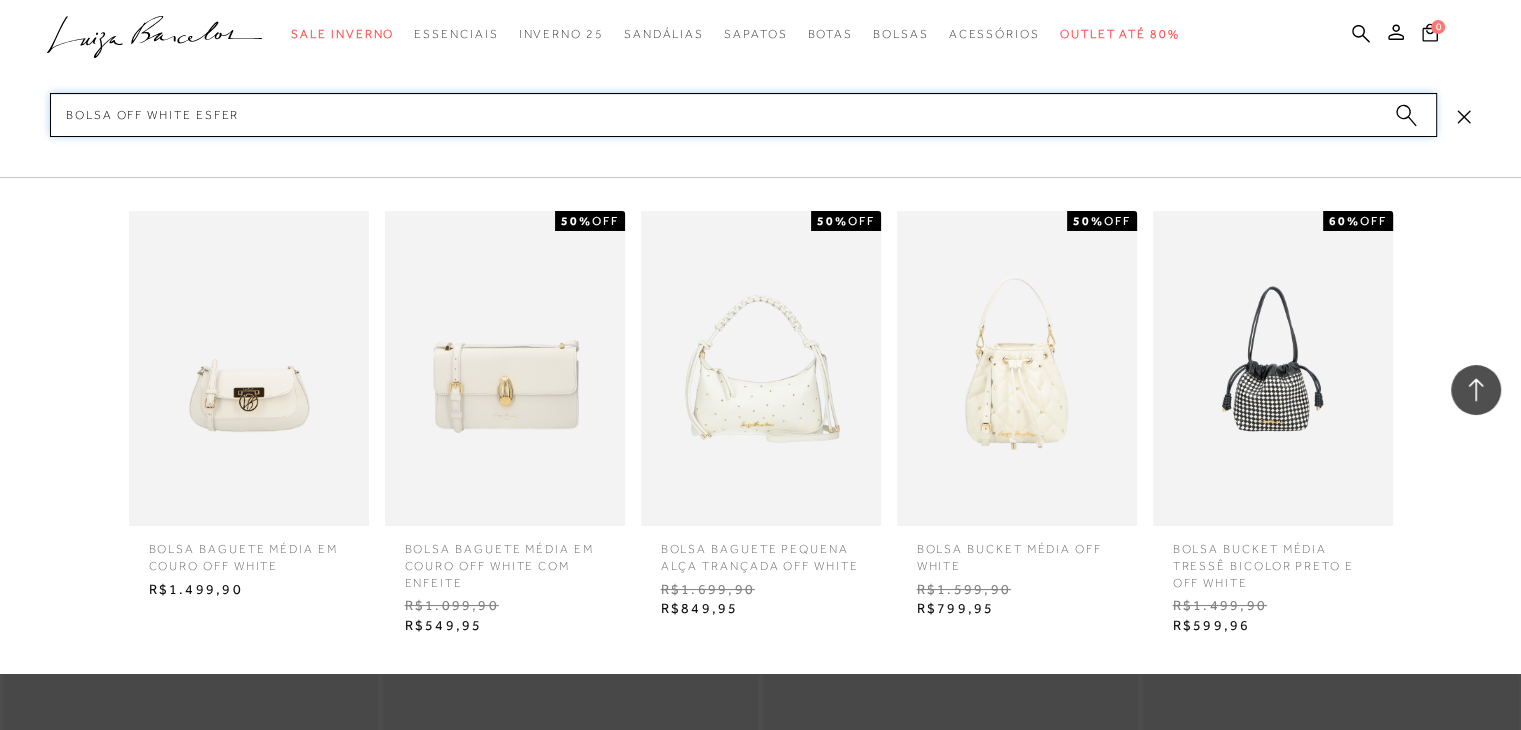type on "BOLSA OFF WHITE ESFERA" 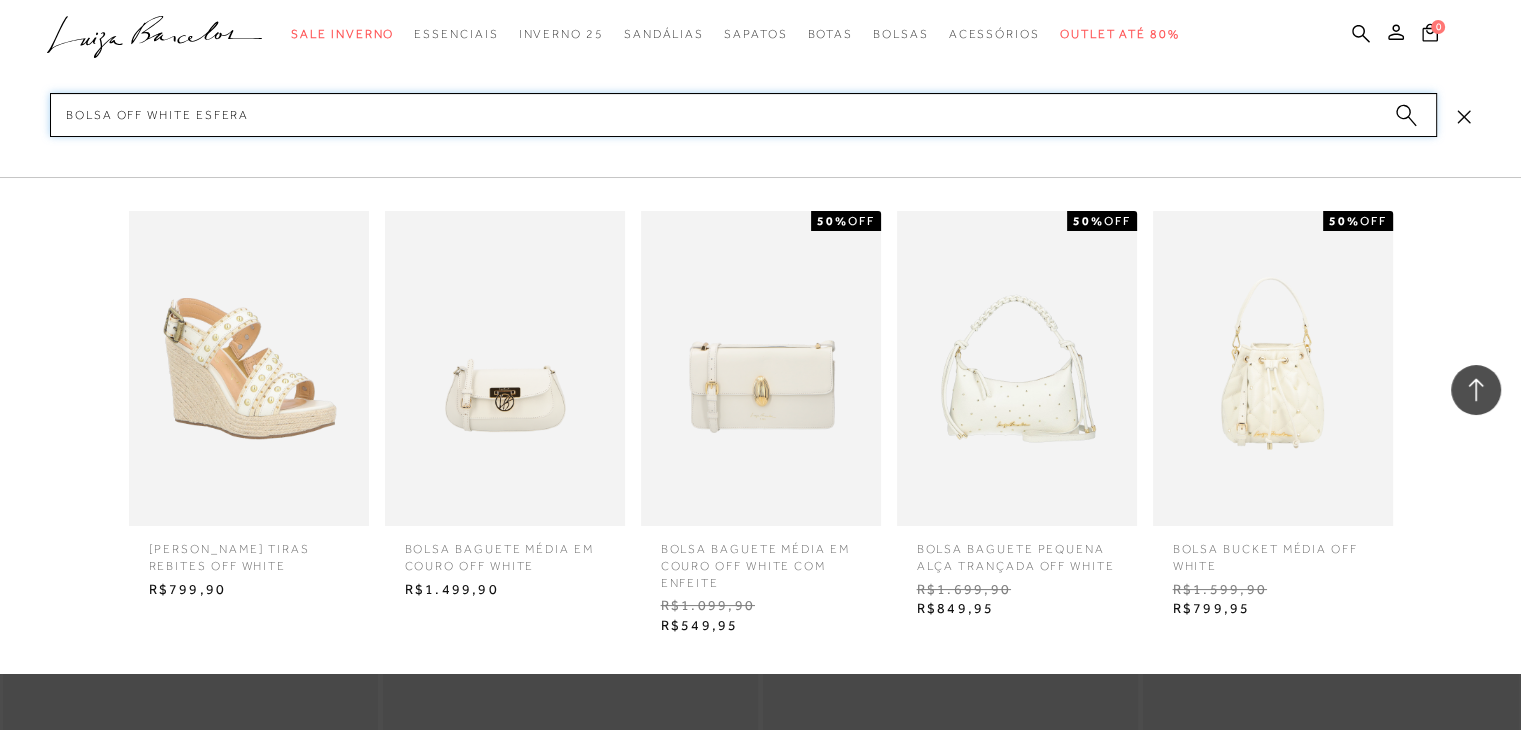 type 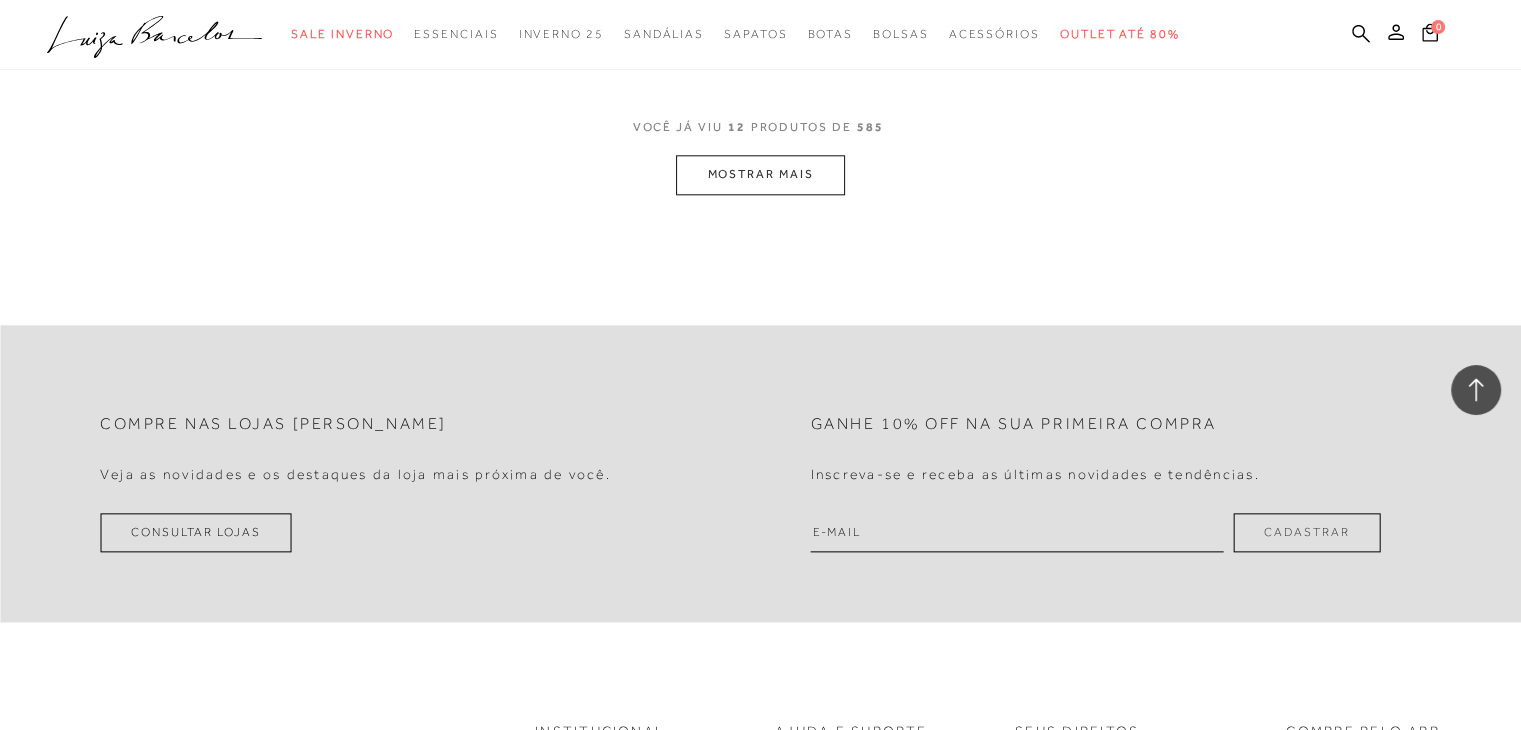 scroll, scrollTop: 2000, scrollLeft: 0, axis: vertical 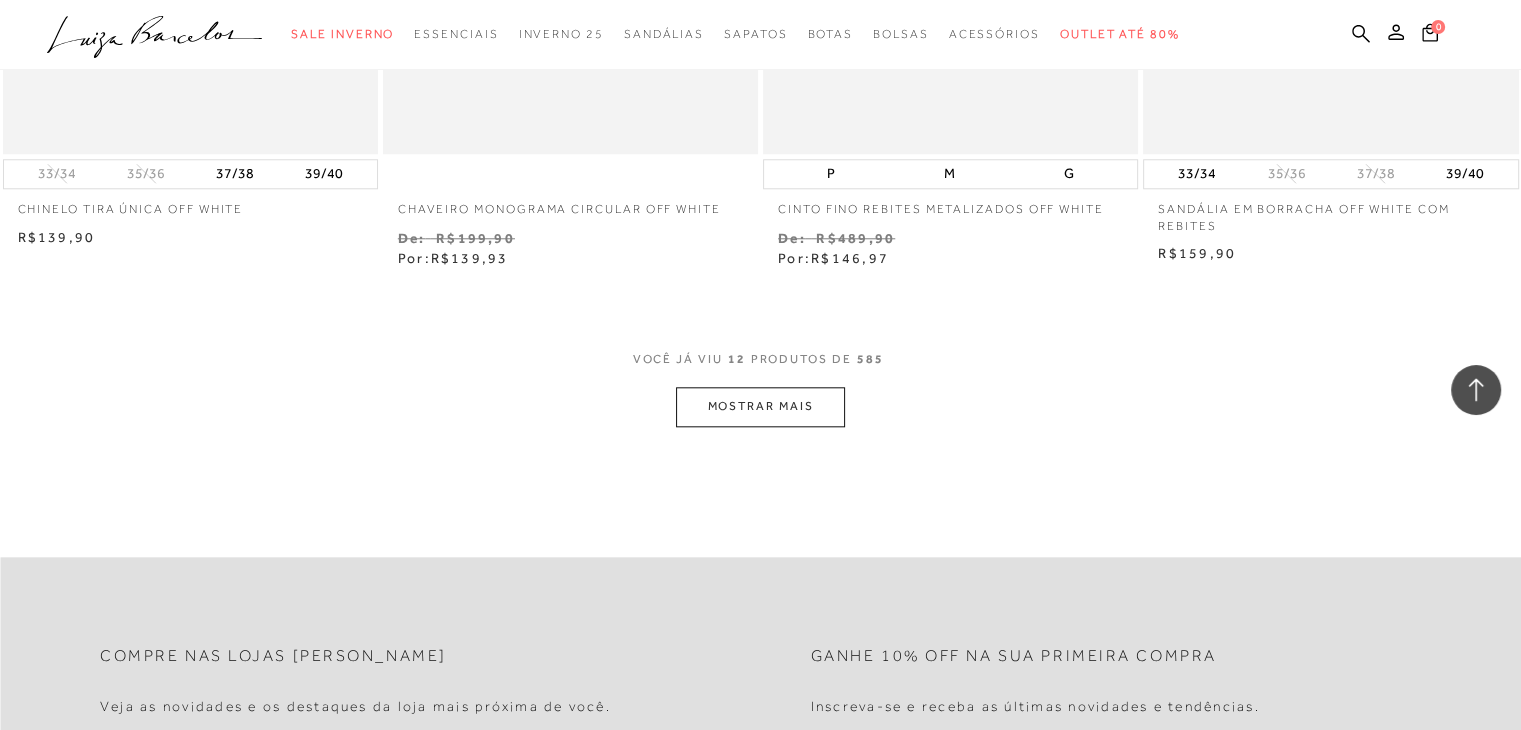 click on "MOSTRAR MAIS" at bounding box center (760, 406) 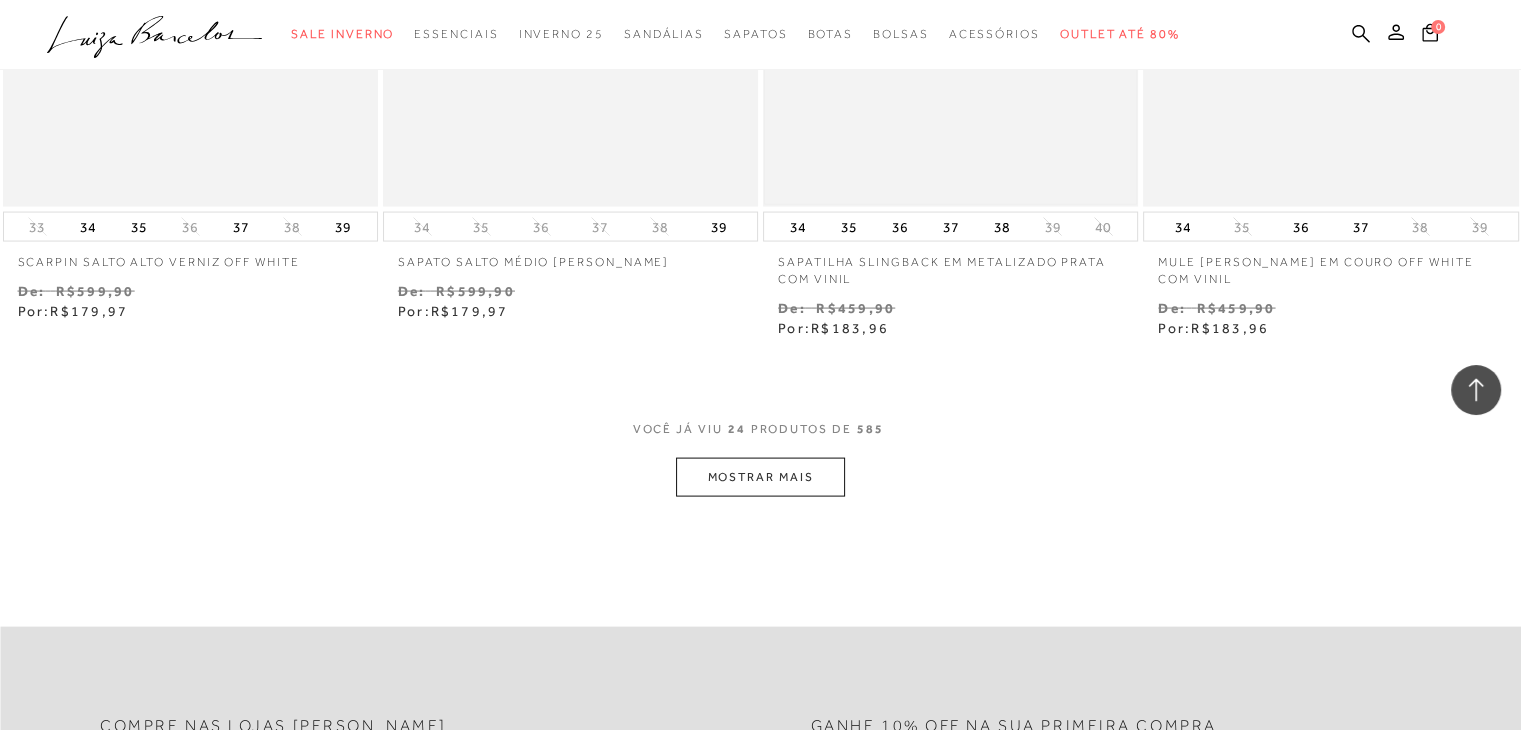 scroll, scrollTop: 4300, scrollLeft: 0, axis: vertical 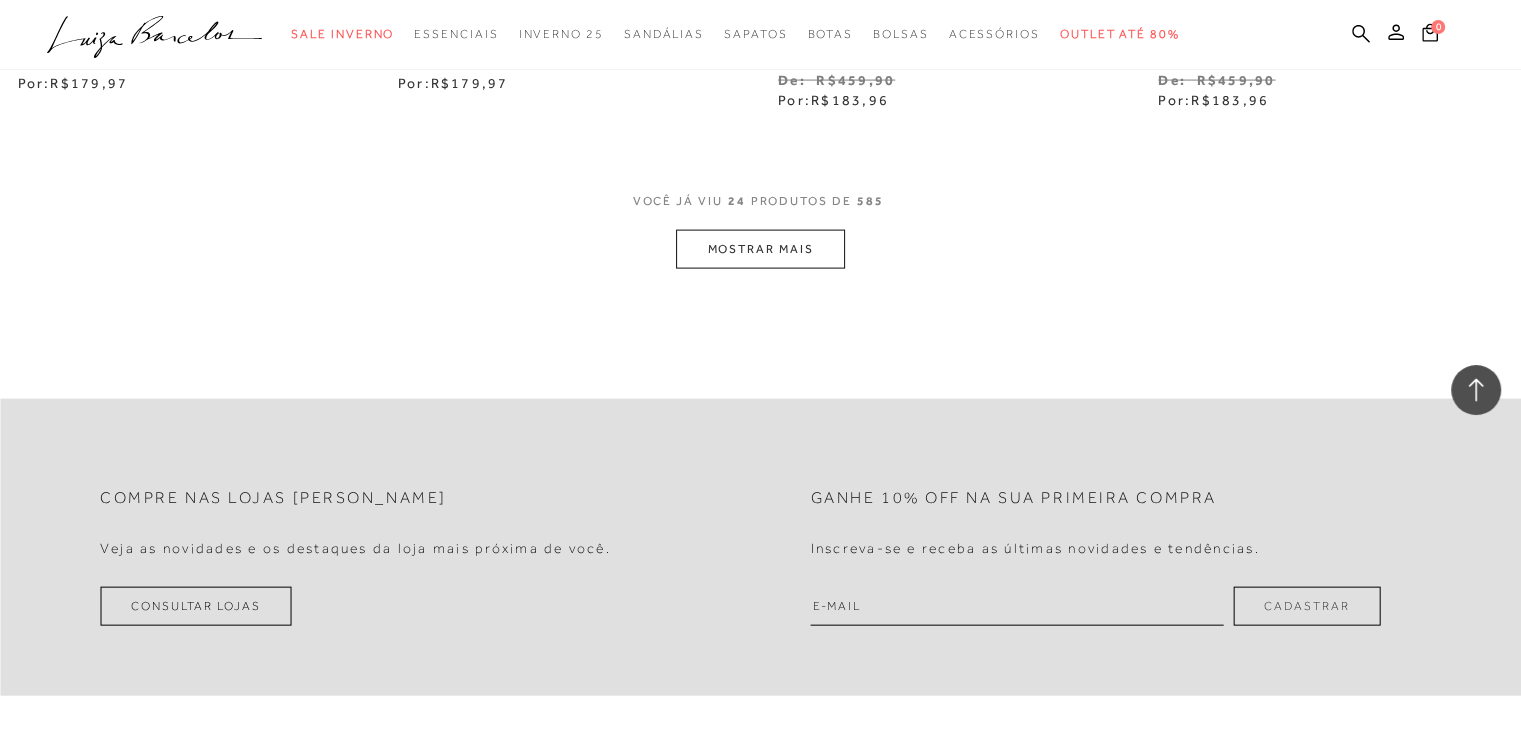 click on "MOSTRAR MAIS" at bounding box center (760, 249) 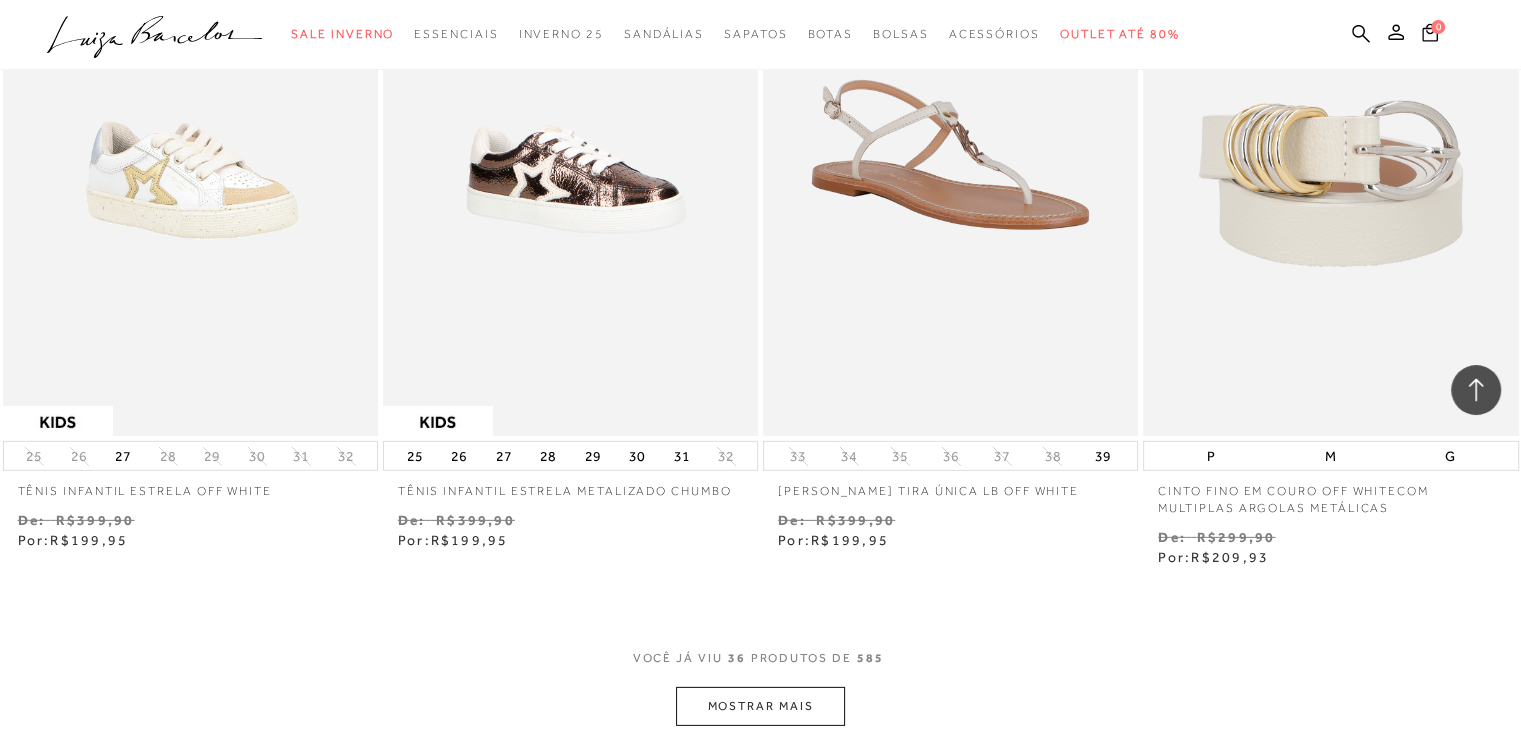 scroll, scrollTop: 6076, scrollLeft: 0, axis: vertical 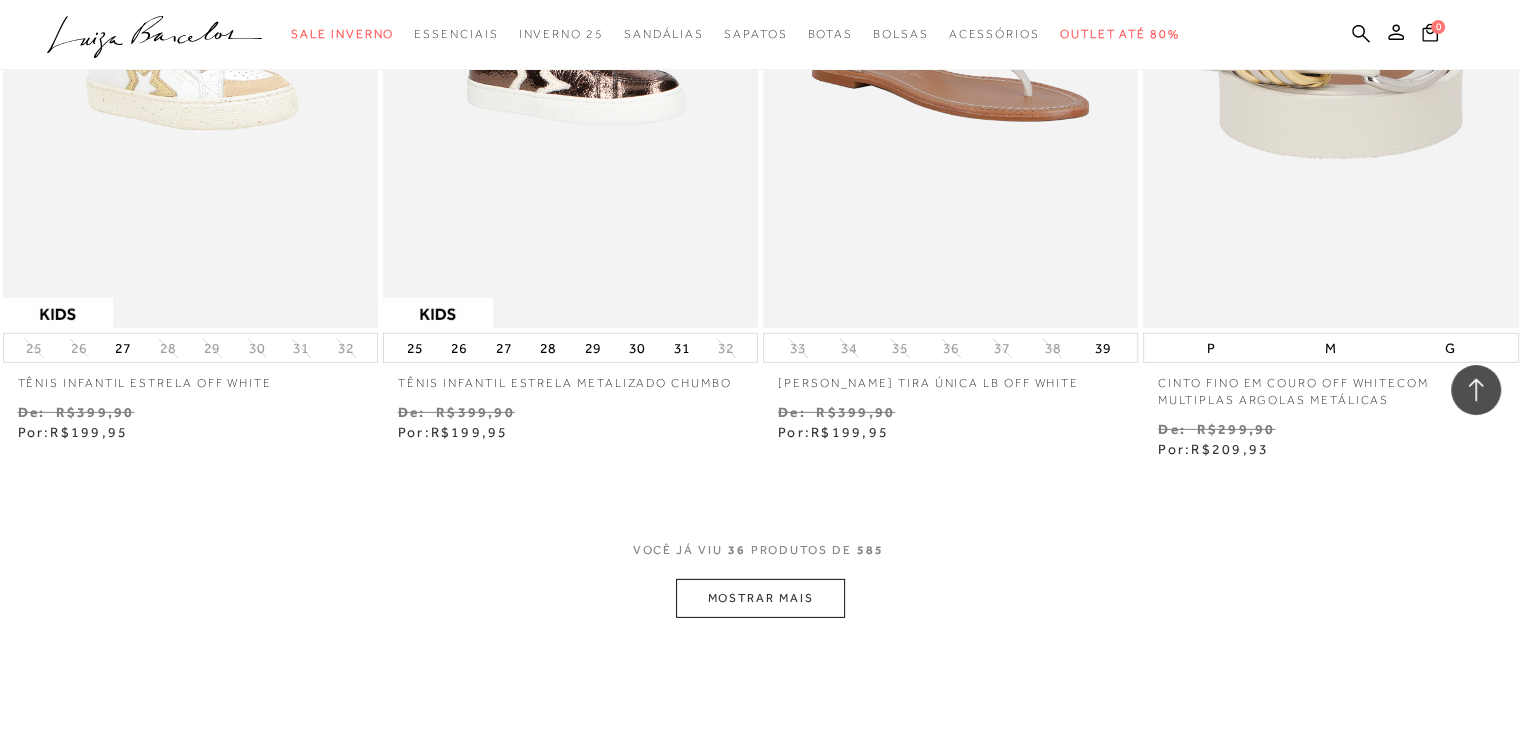 click on "MOSTRAR MAIS" at bounding box center (760, 598) 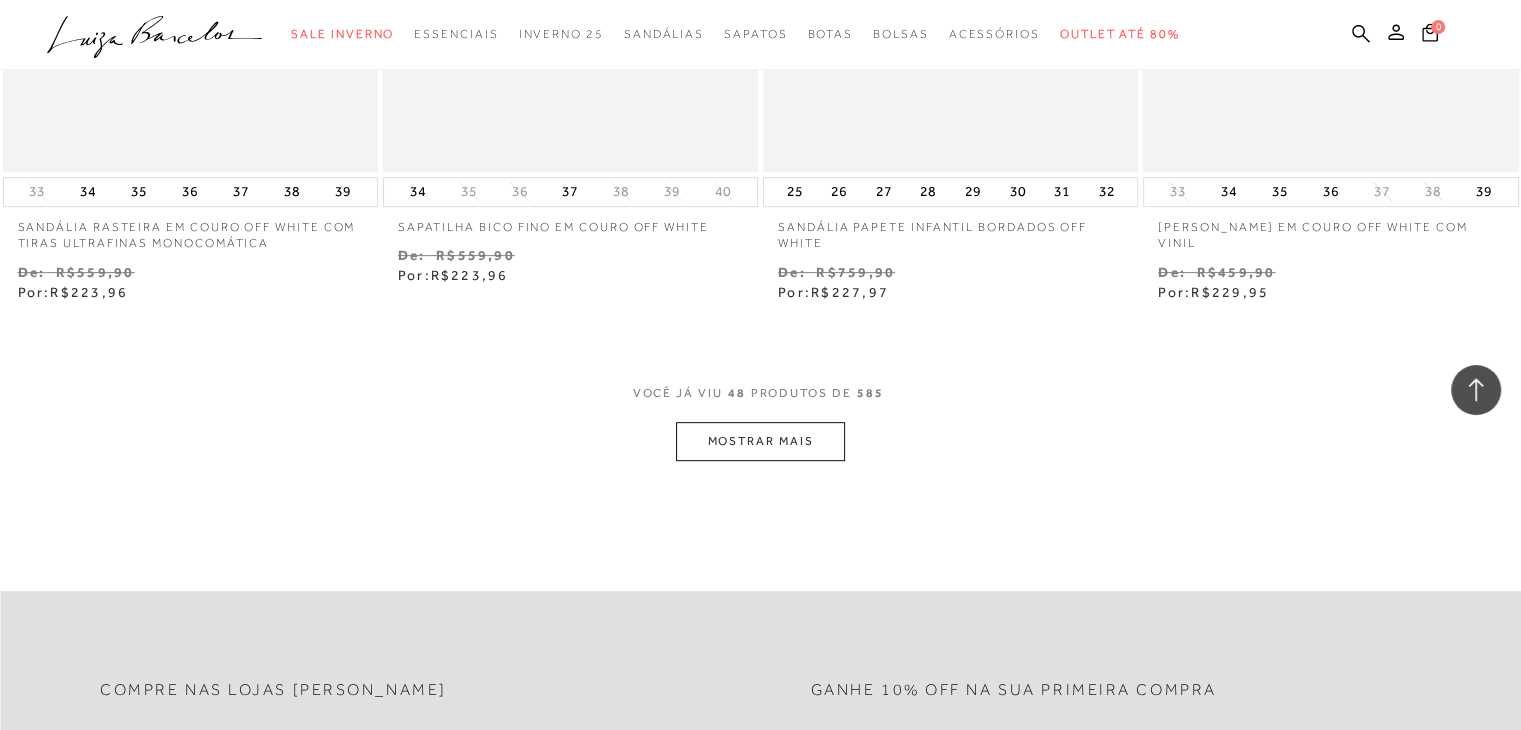 scroll, scrollTop: 8176, scrollLeft: 0, axis: vertical 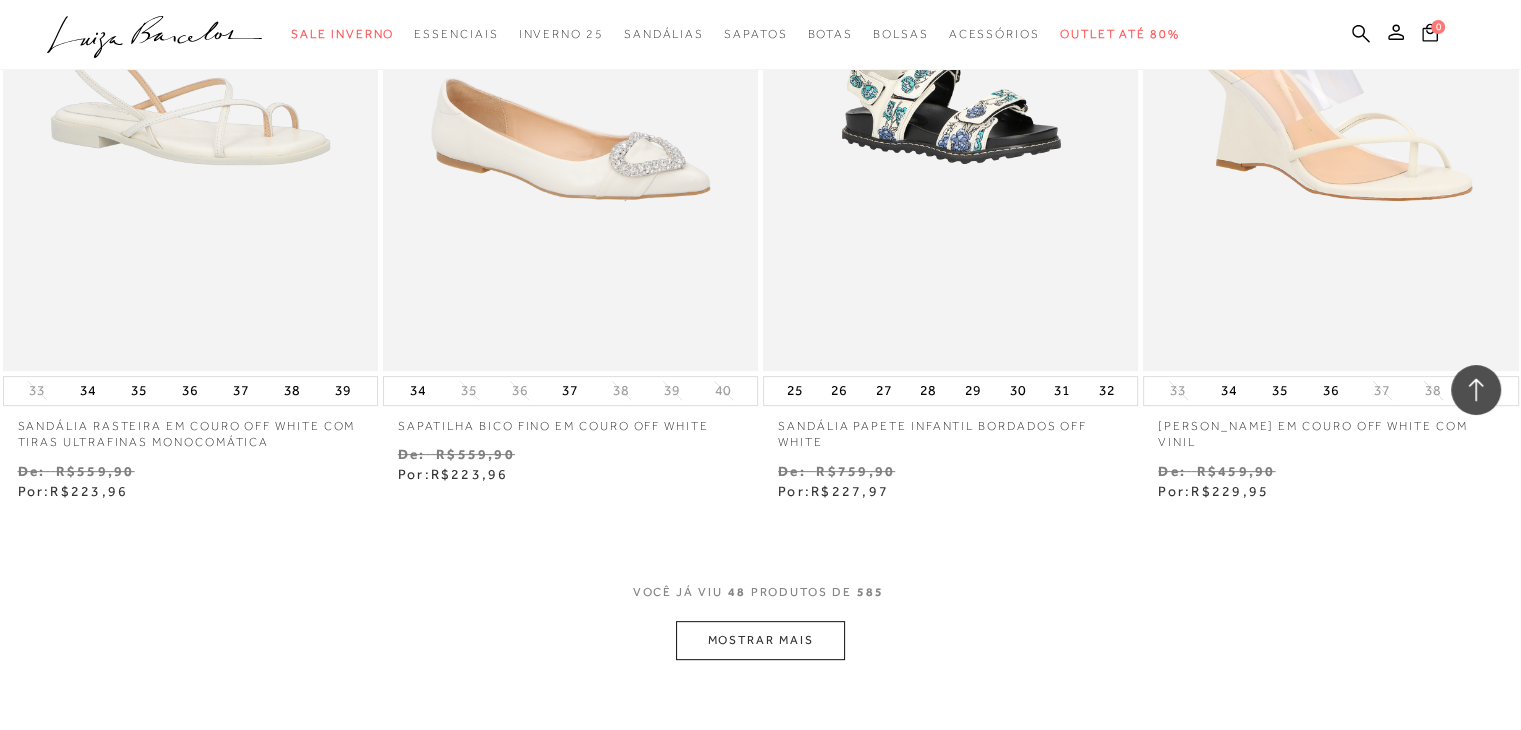 click on "MOSTRAR MAIS" at bounding box center (760, 640) 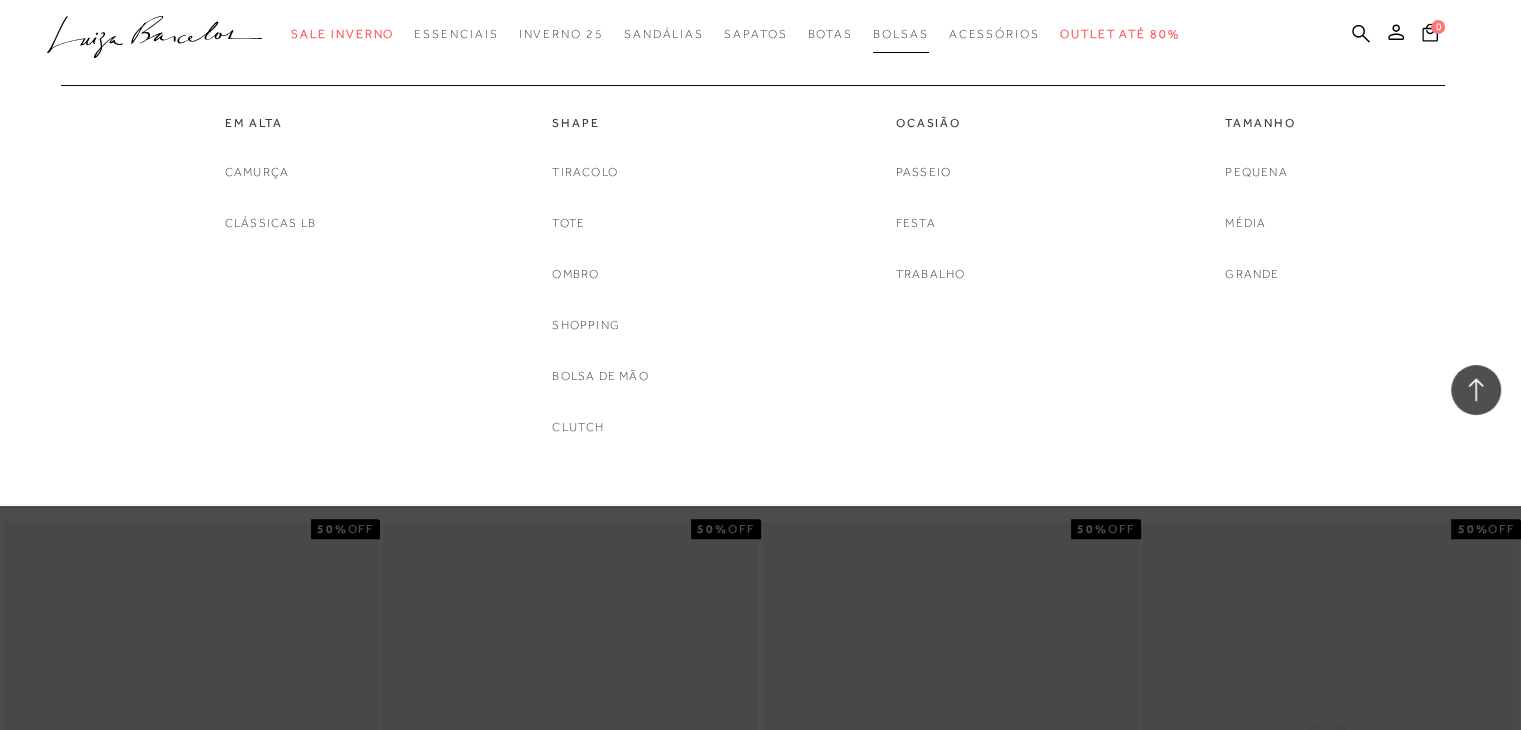 click on "Bolsas" at bounding box center (901, 34) 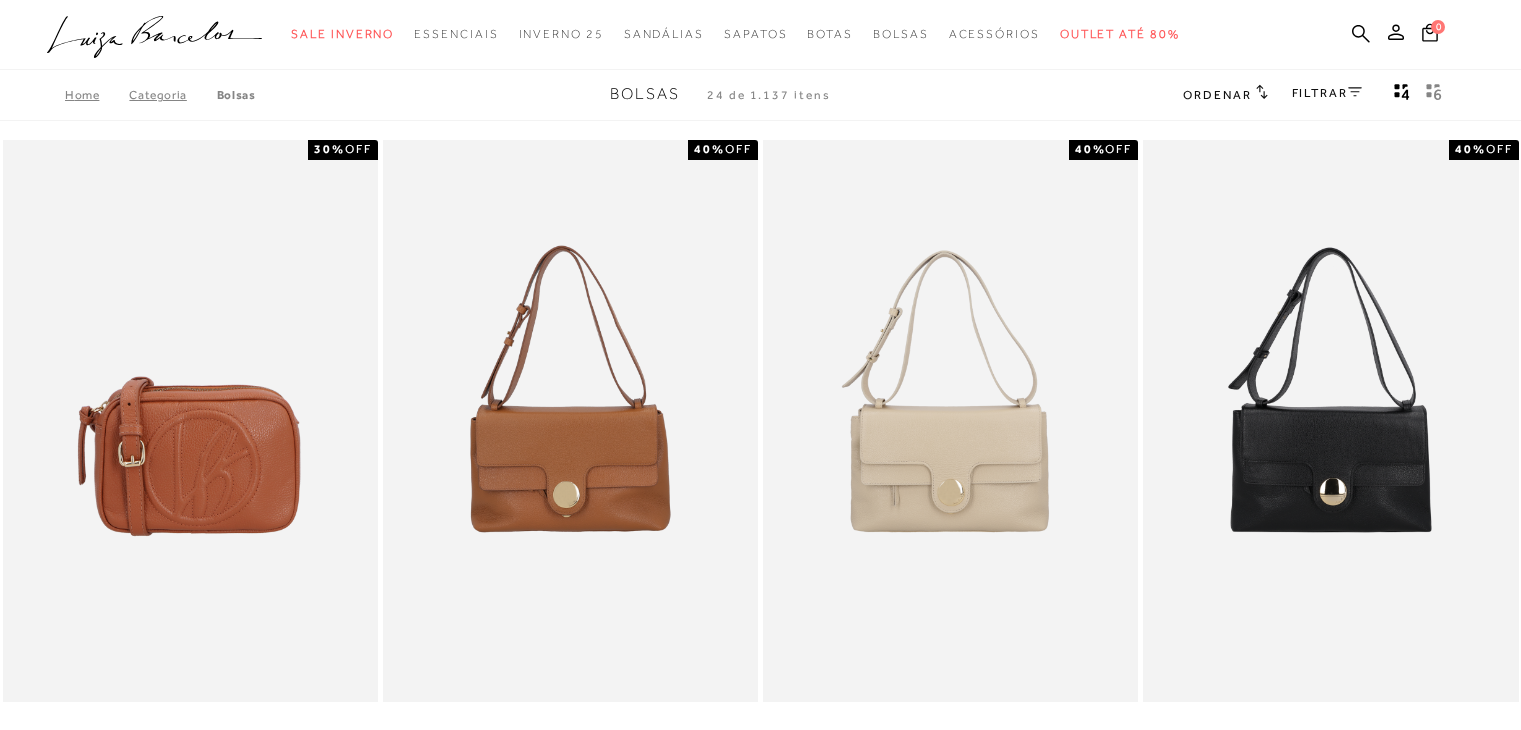 scroll, scrollTop: 776, scrollLeft: 0, axis: vertical 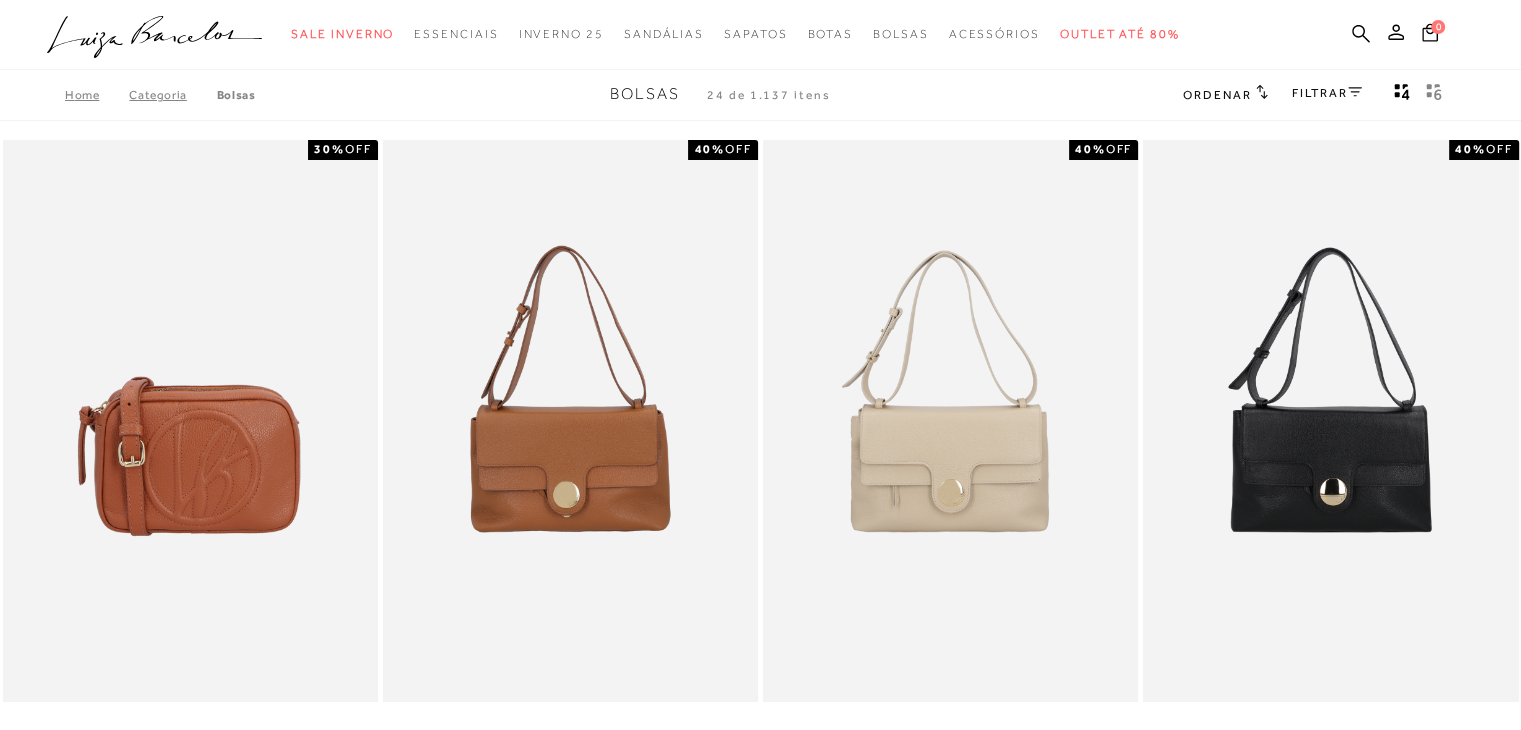 click 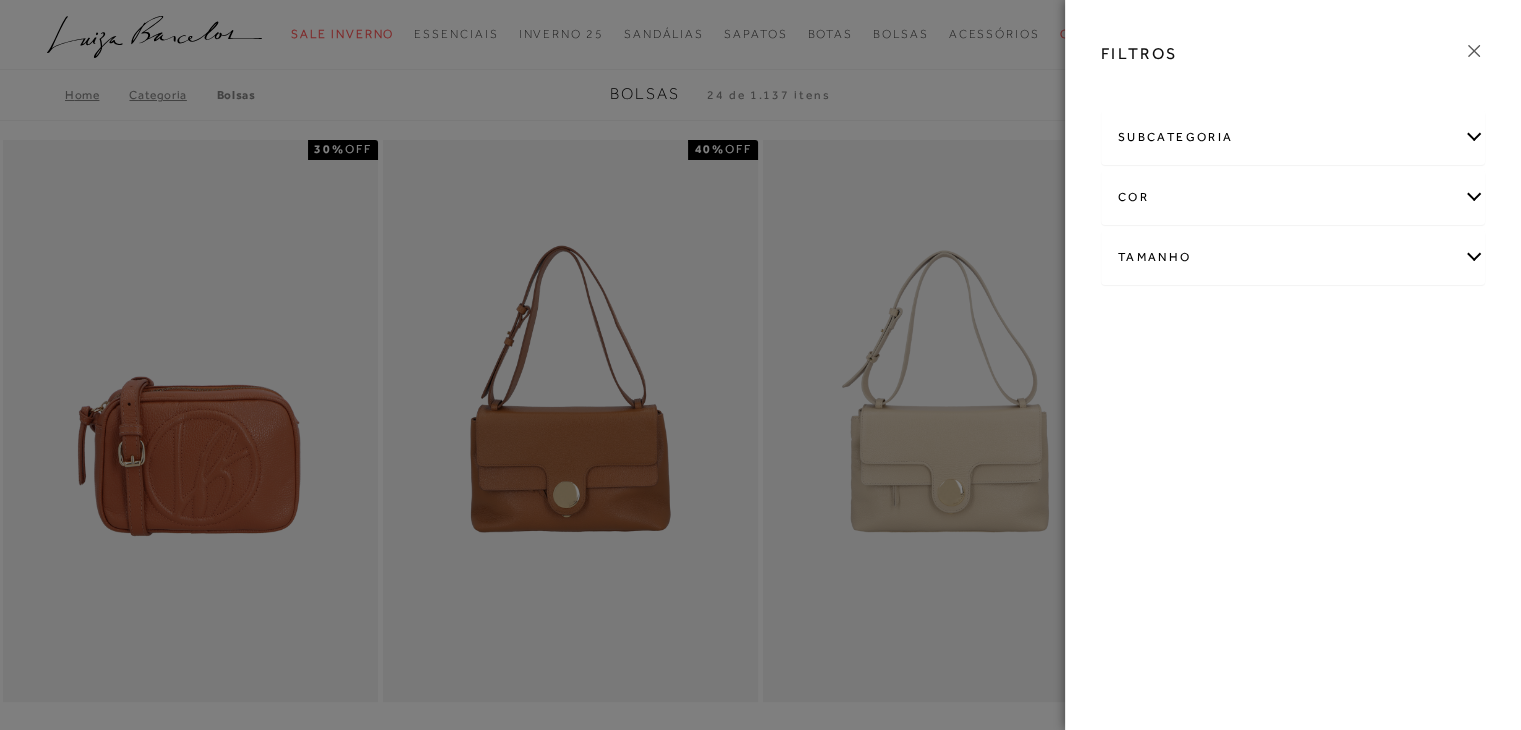 click on "cor" at bounding box center (1293, 197) 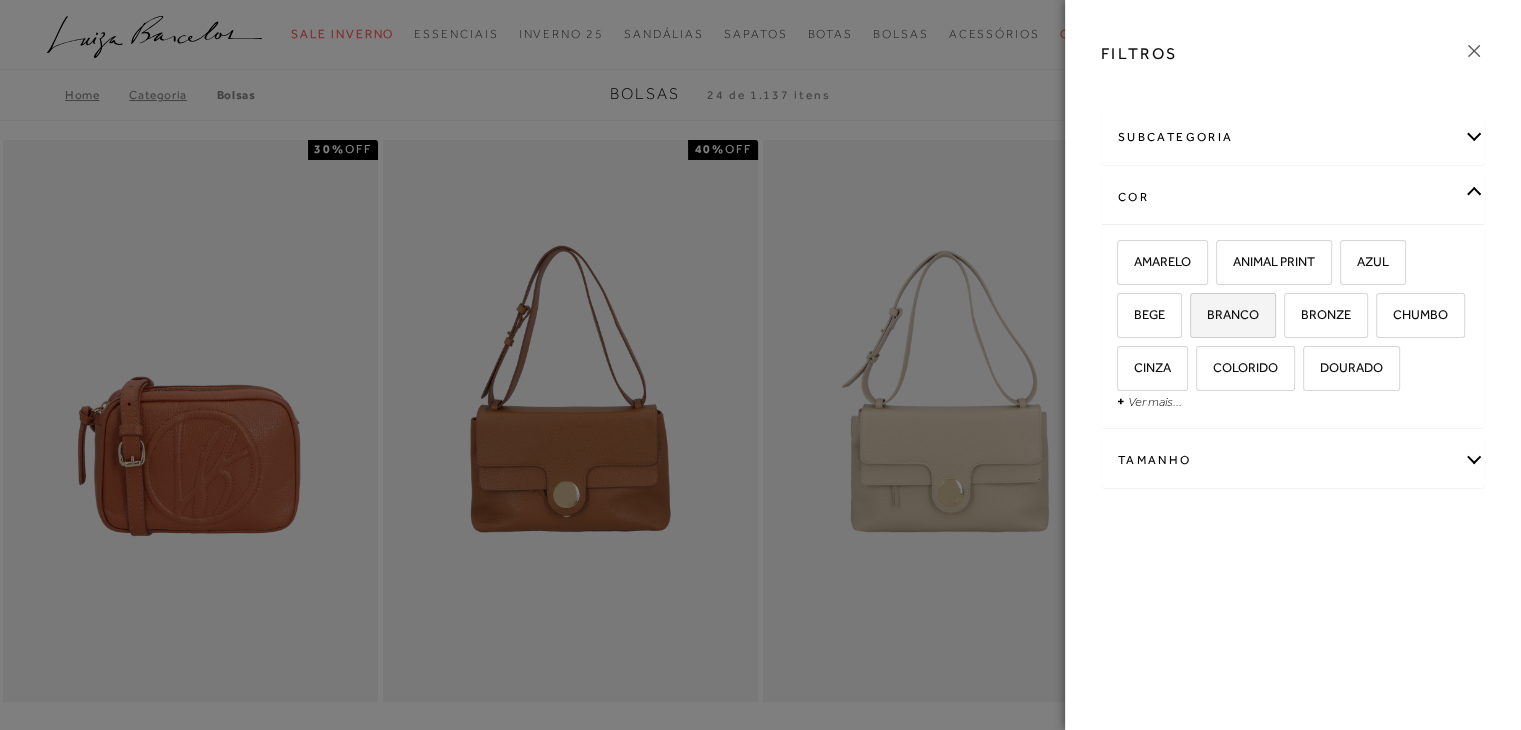 click on "BRANCO" at bounding box center (1225, 314) 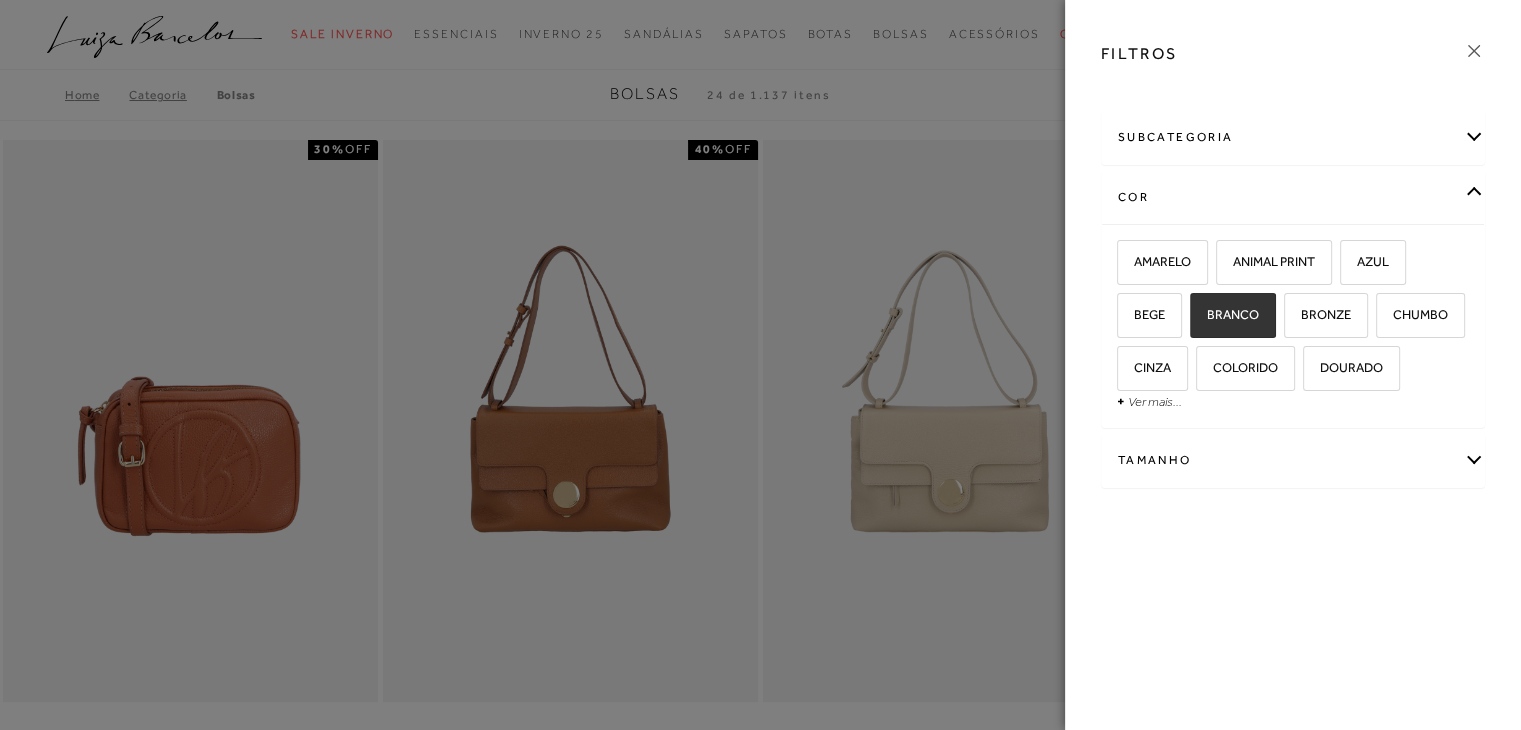 checkbox on "true" 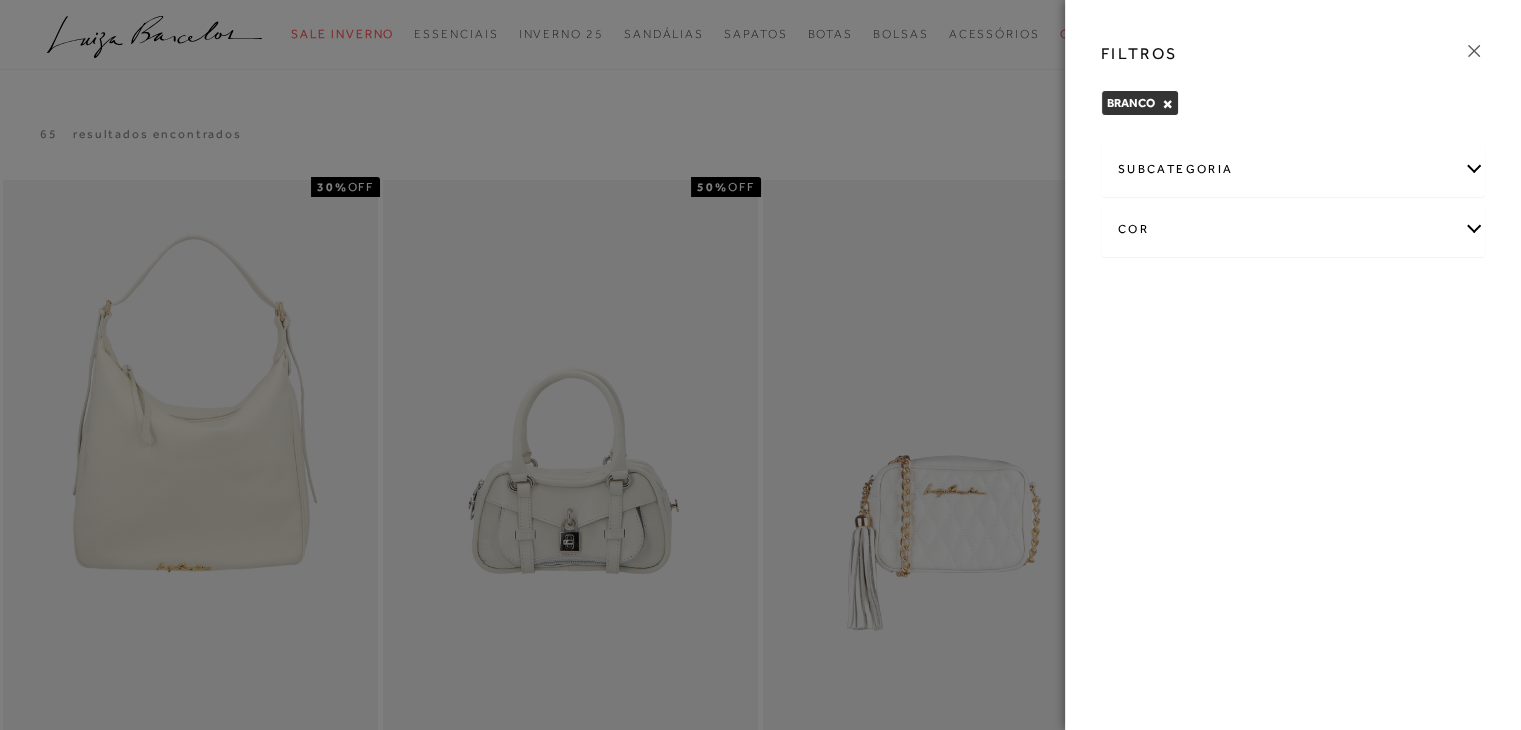 click at bounding box center (760, 365) 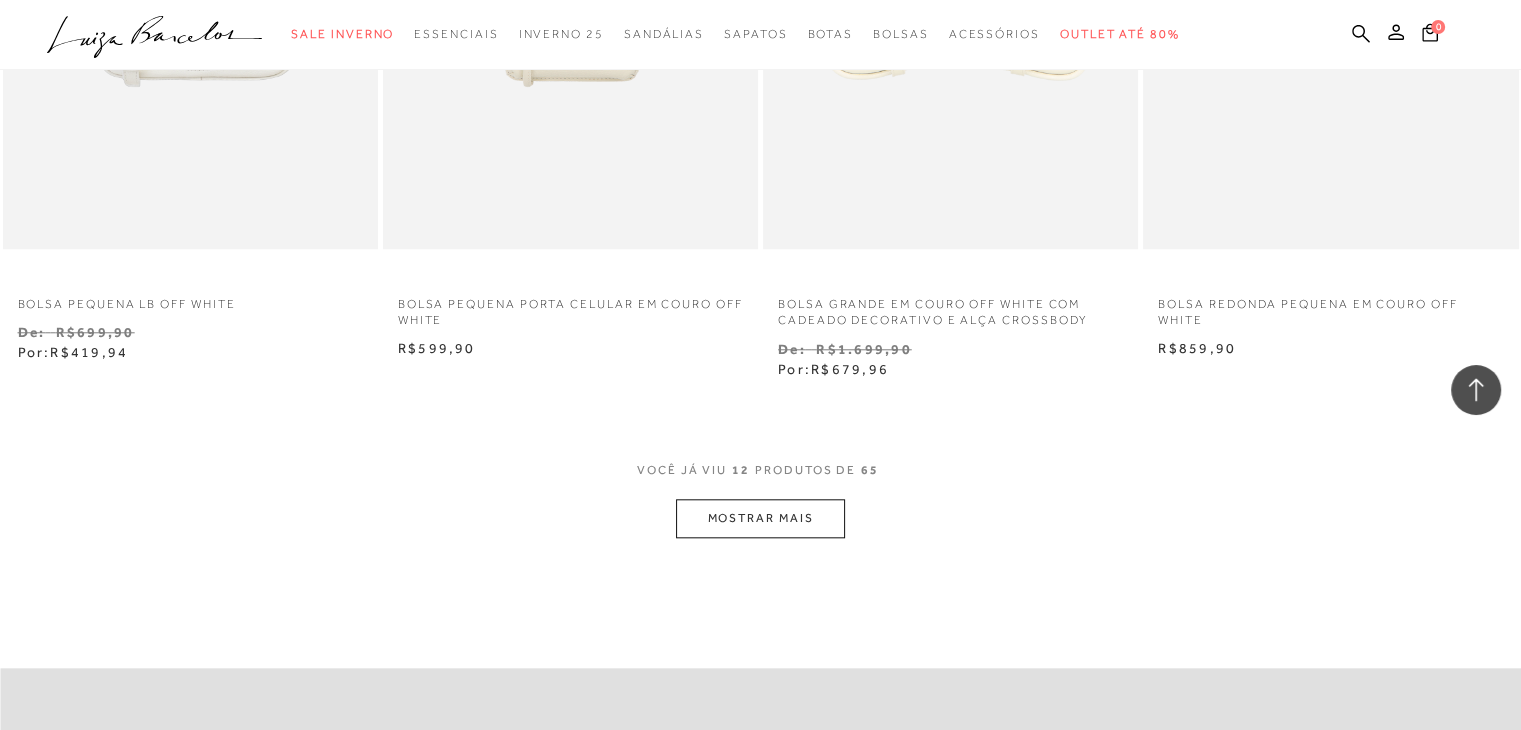 scroll, scrollTop: 1900, scrollLeft: 0, axis: vertical 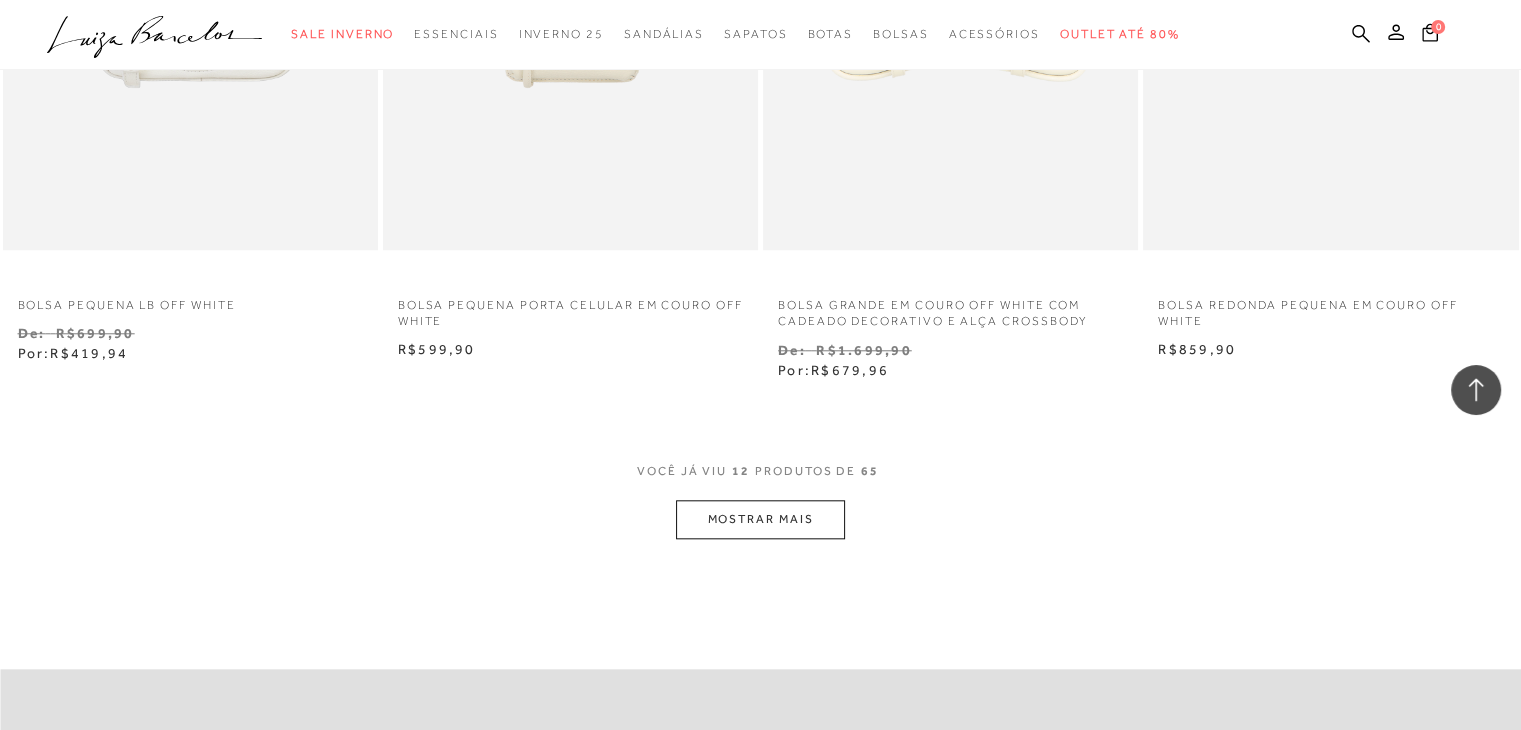 click on "MOSTRAR MAIS" at bounding box center [760, 519] 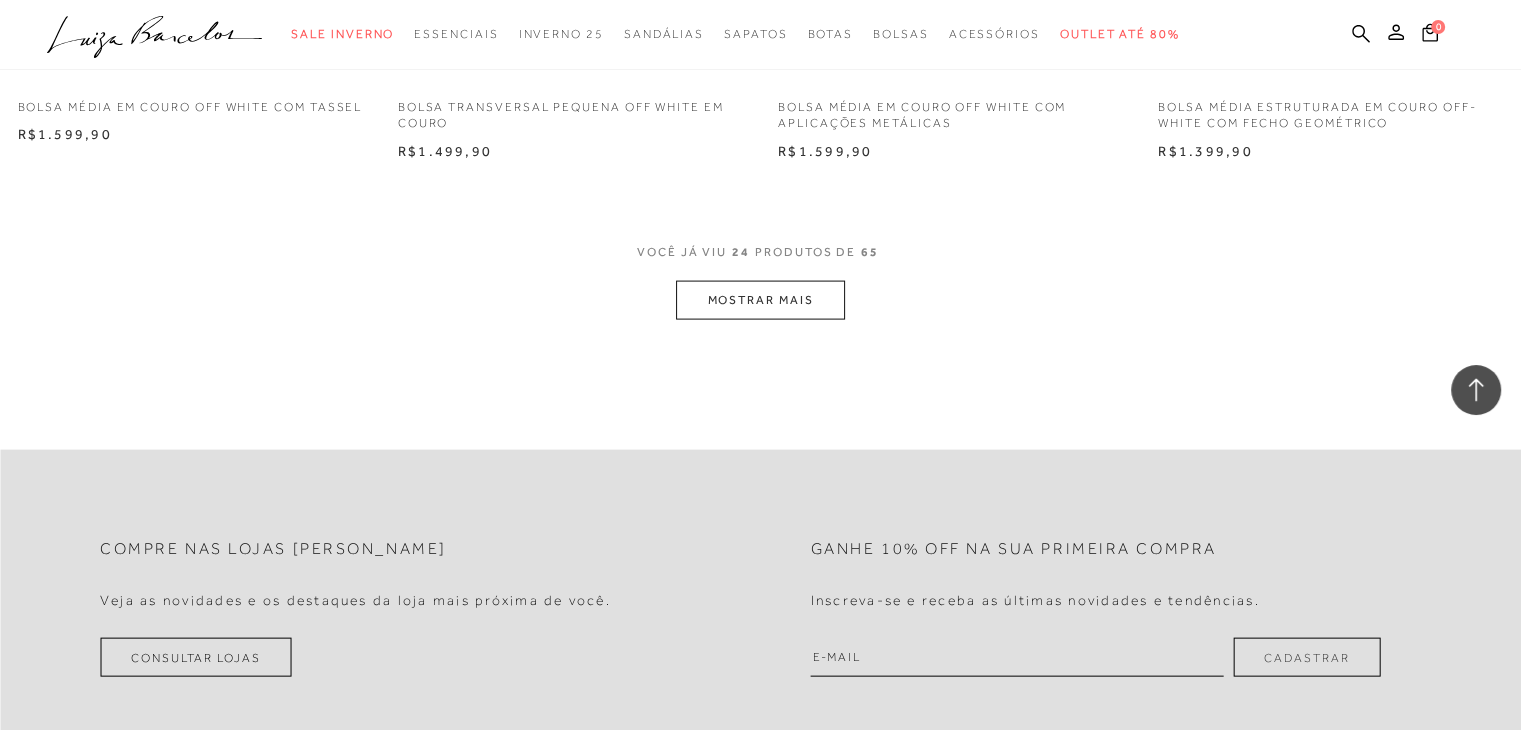 scroll, scrollTop: 4200, scrollLeft: 0, axis: vertical 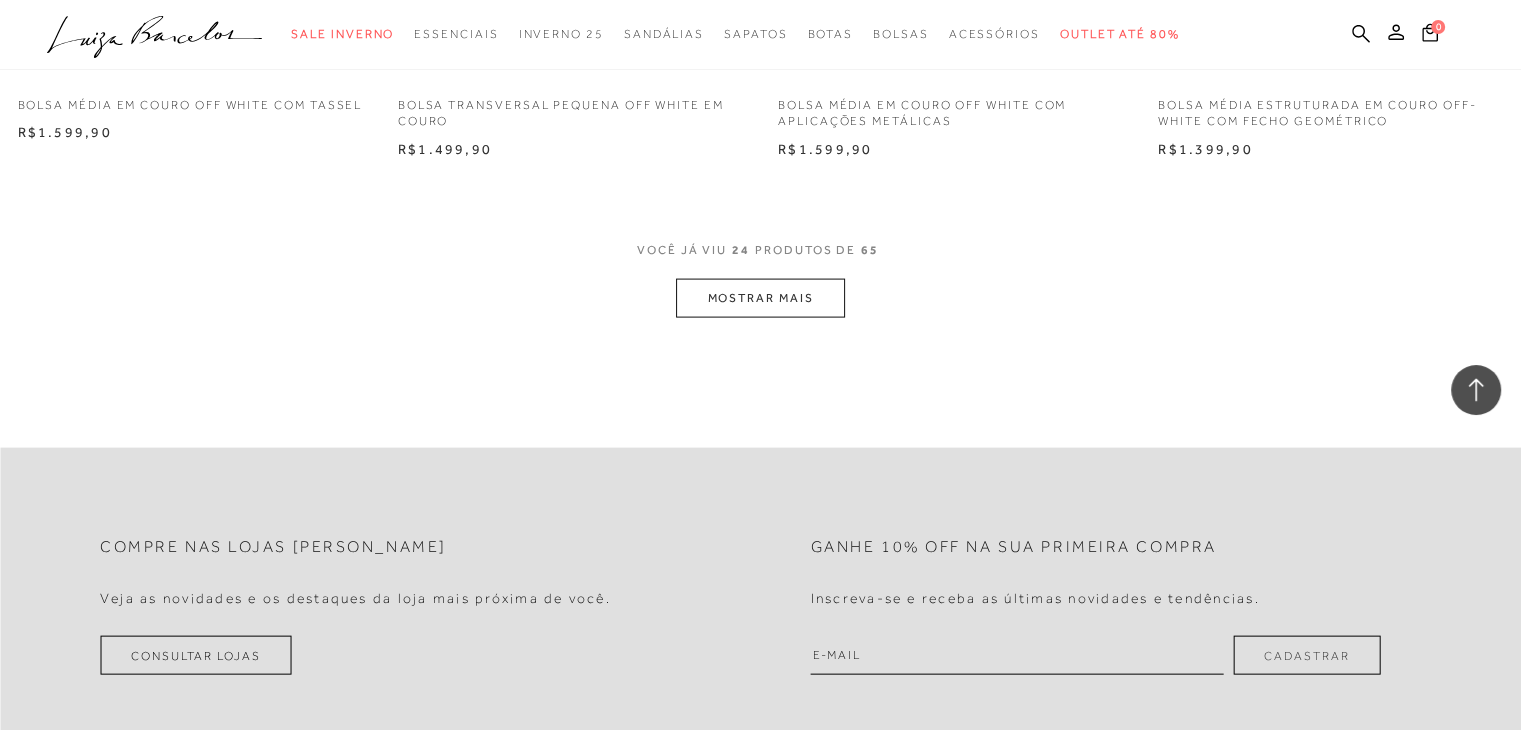 click on "MOSTRAR MAIS" at bounding box center (760, 298) 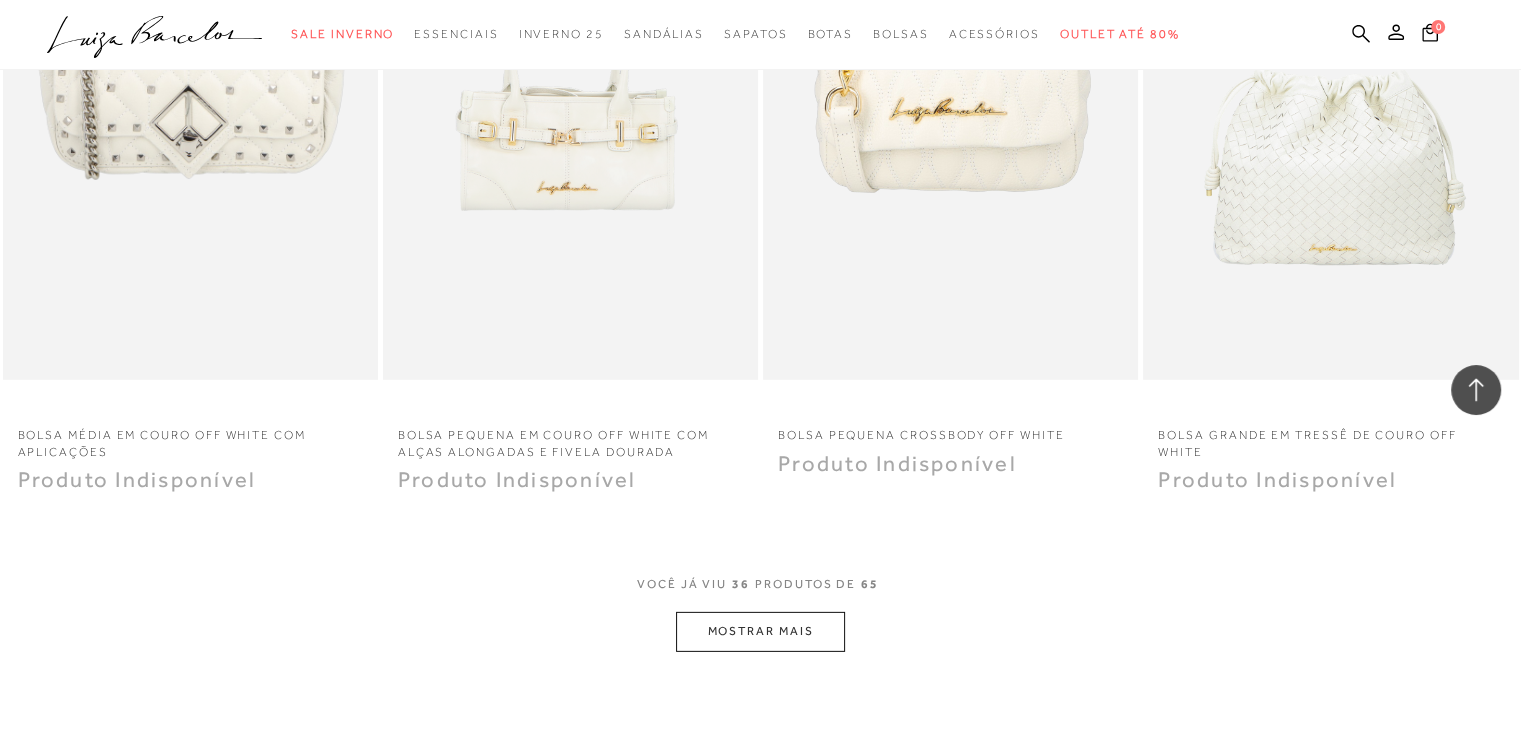 scroll, scrollTop: 6000, scrollLeft: 0, axis: vertical 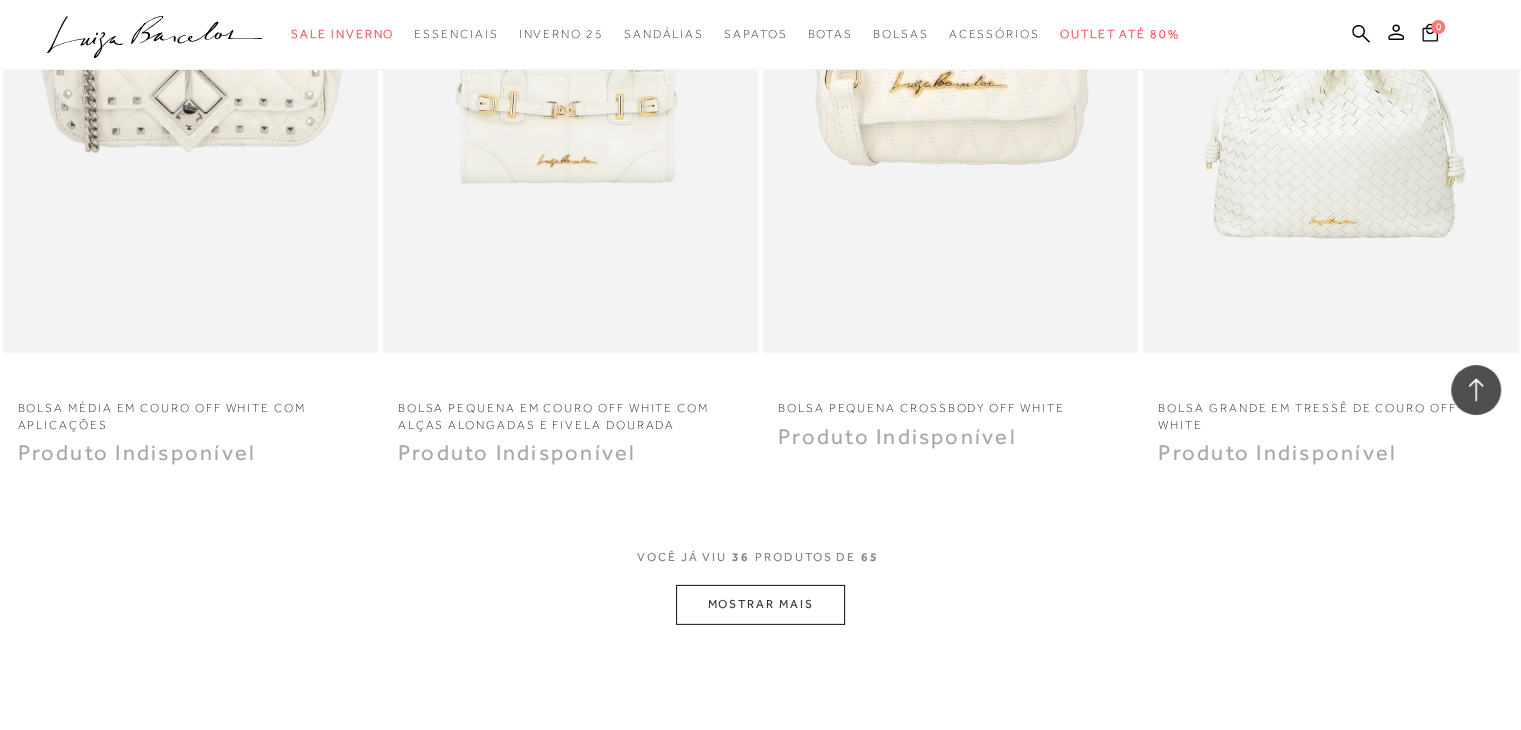 click on "MOSTRAR MAIS" at bounding box center [760, 604] 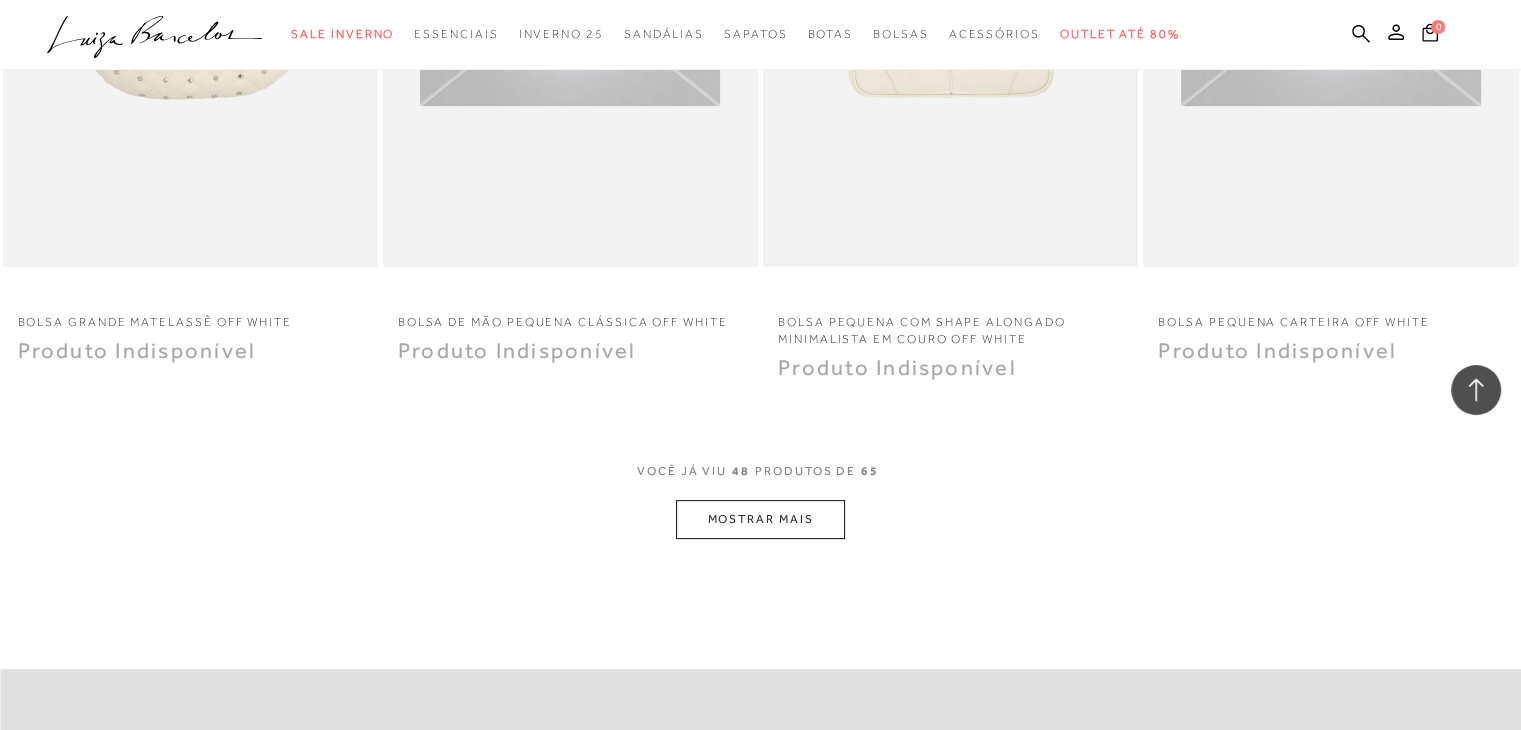 scroll, scrollTop: 8100, scrollLeft: 0, axis: vertical 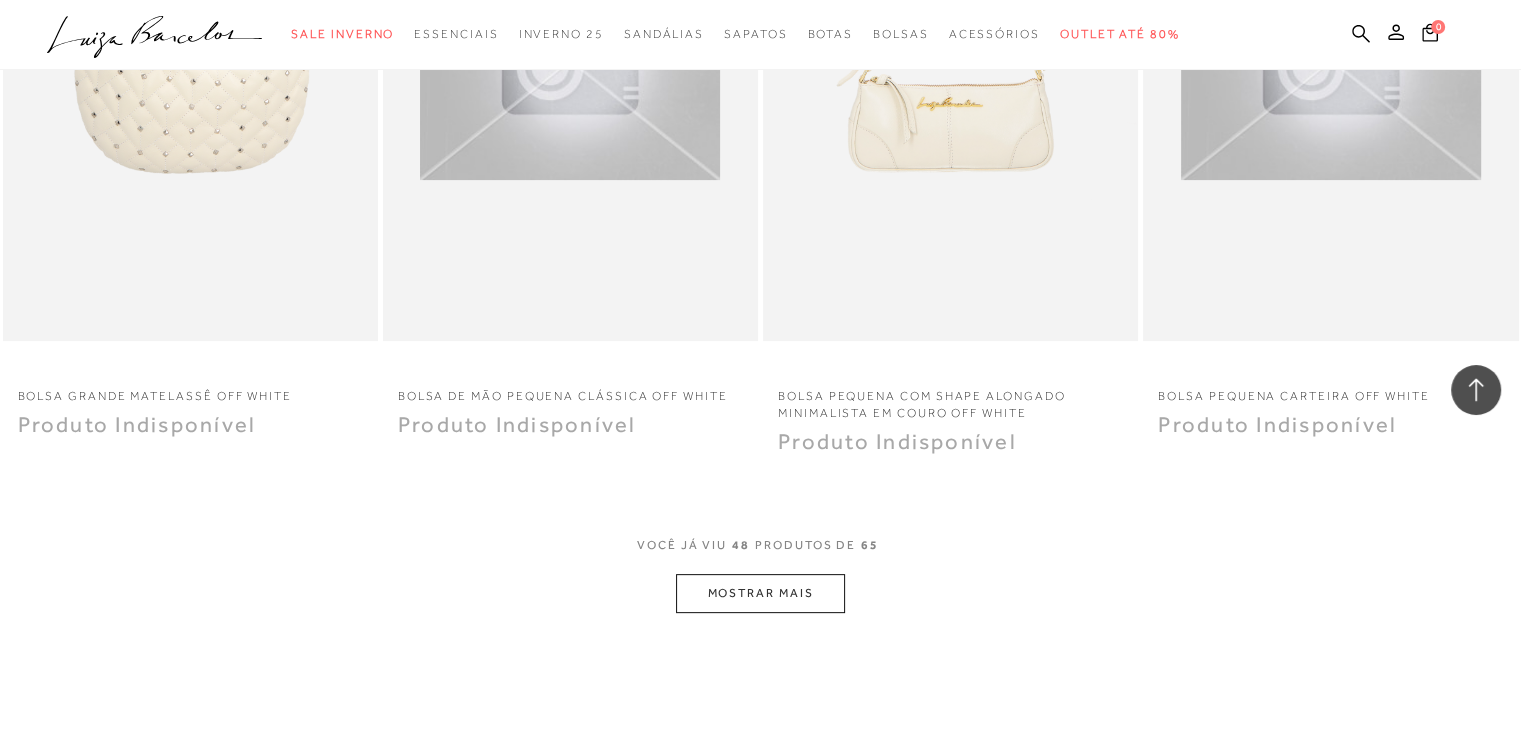 click on "MOSTRAR MAIS" at bounding box center (760, 593) 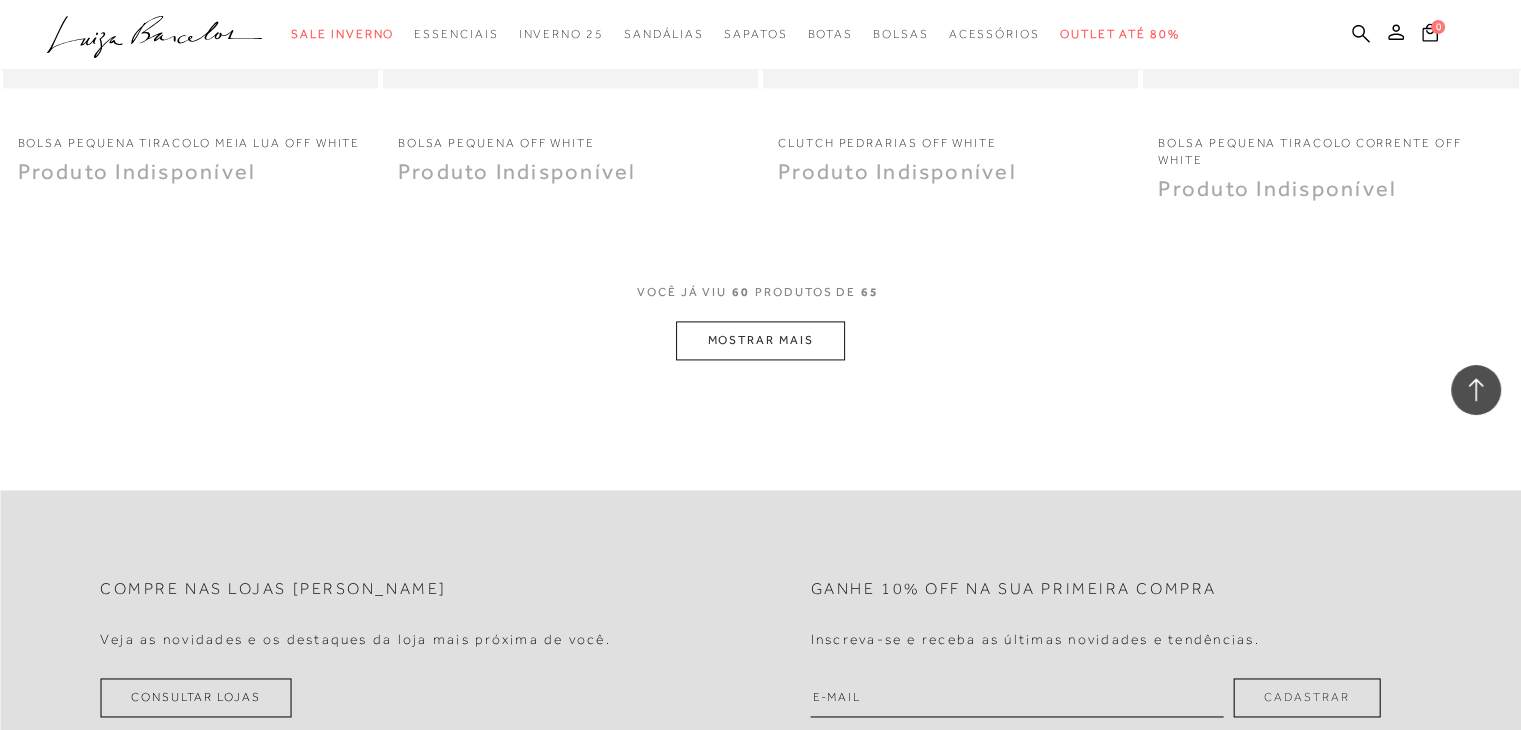 scroll, scrollTop: 10600, scrollLeft: 0, axis: vertical 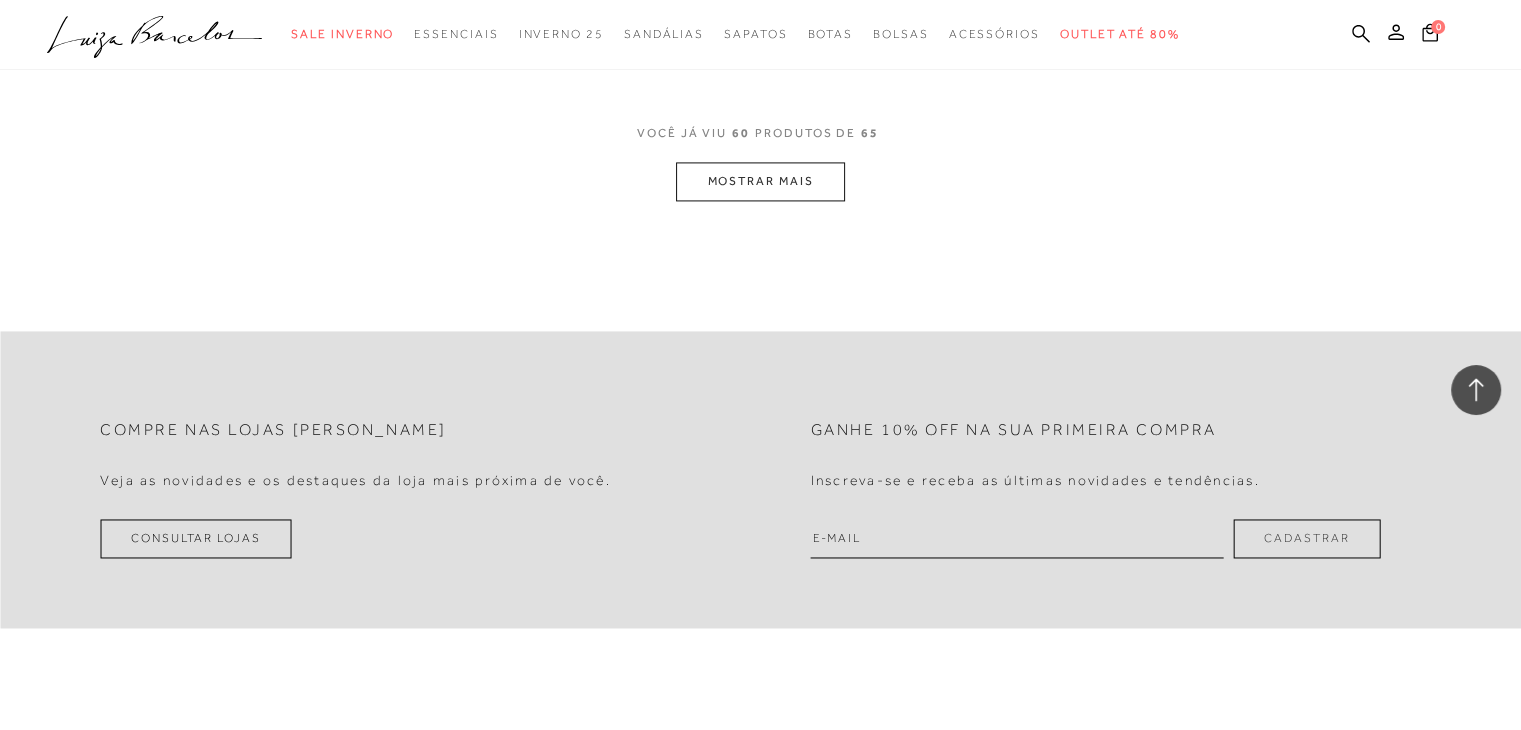 click on "MOSTRAR MAIS" at bounding box center [760, 181] 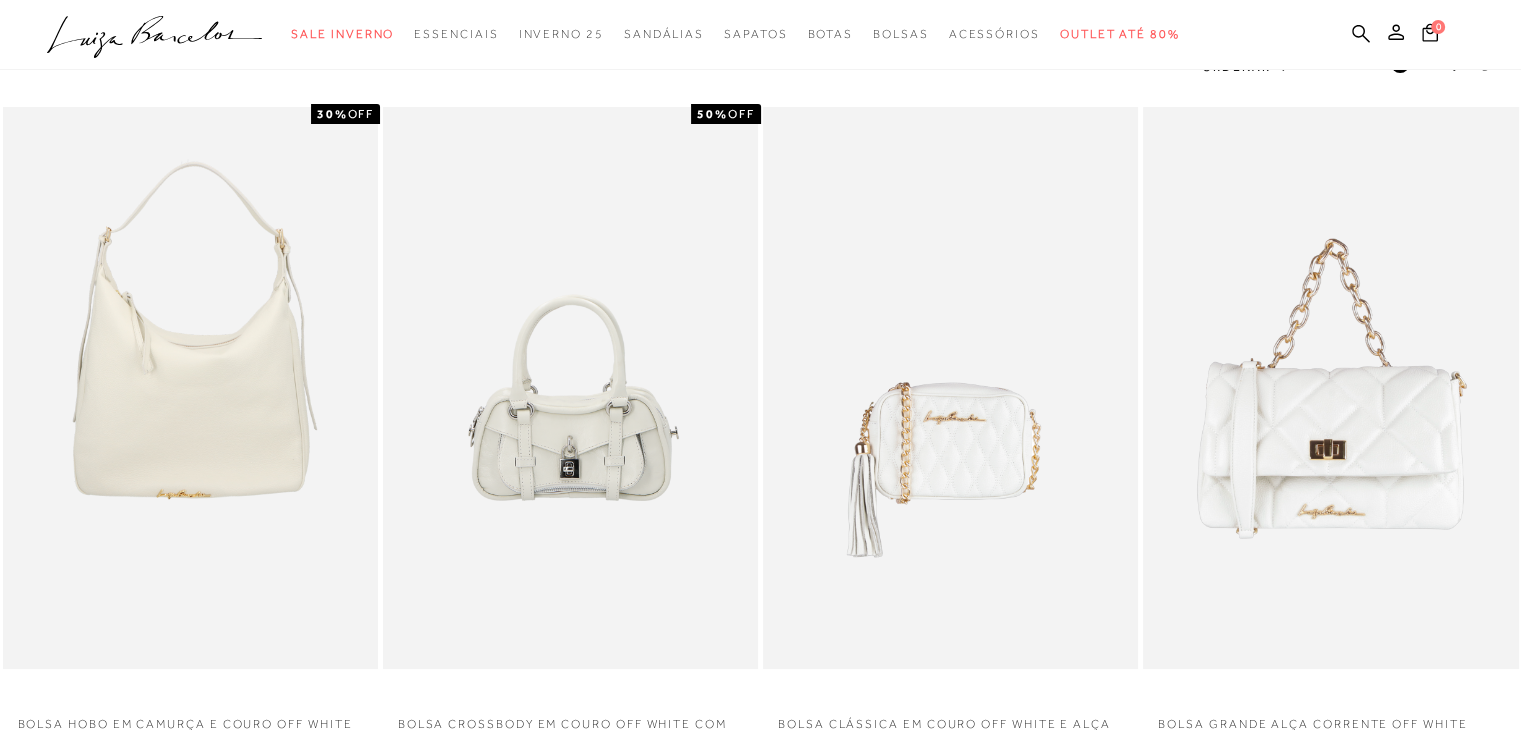 scroll, scrollTop: 0, scrollLeft: 0, axis: both 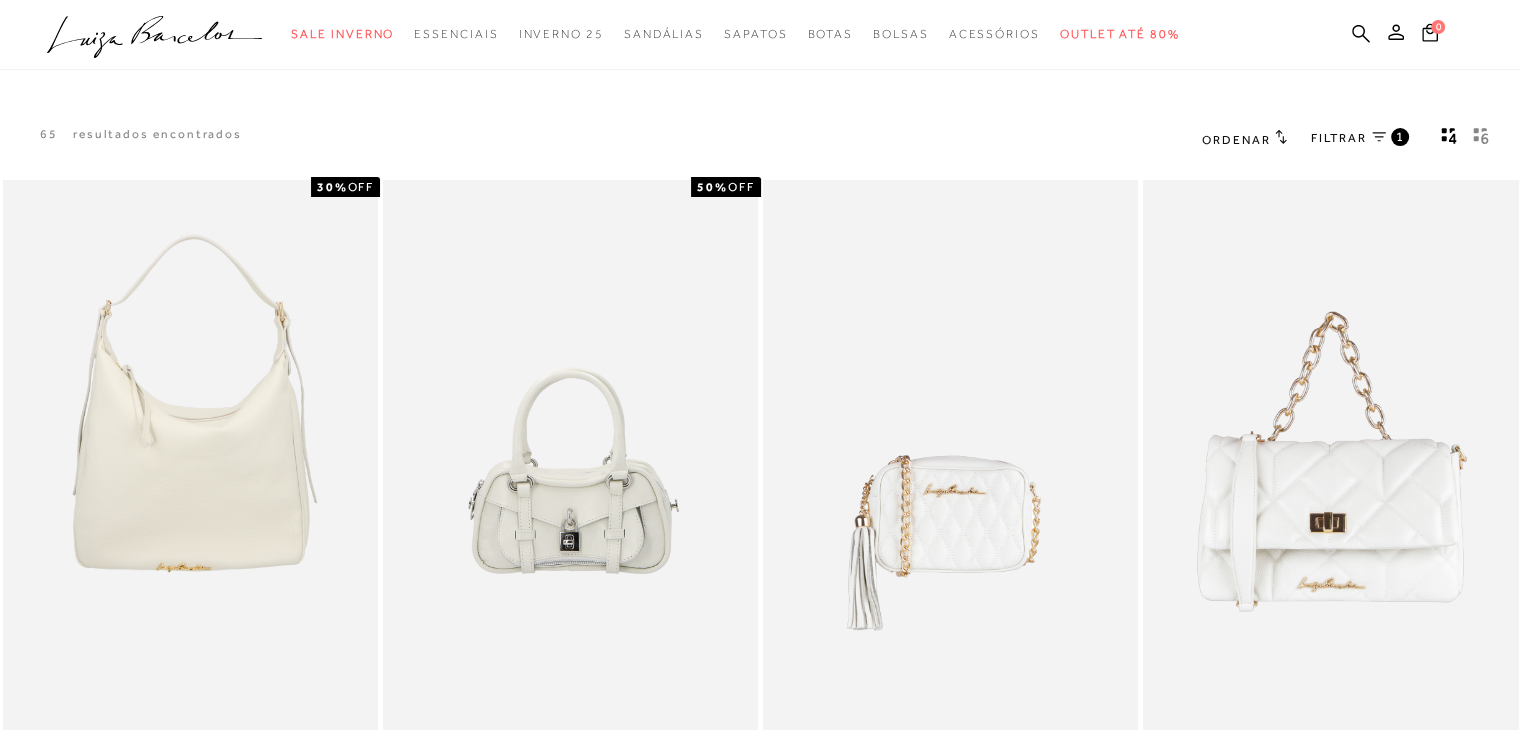 click on "FILTRAR
1" at bounding box center [1360, 139] 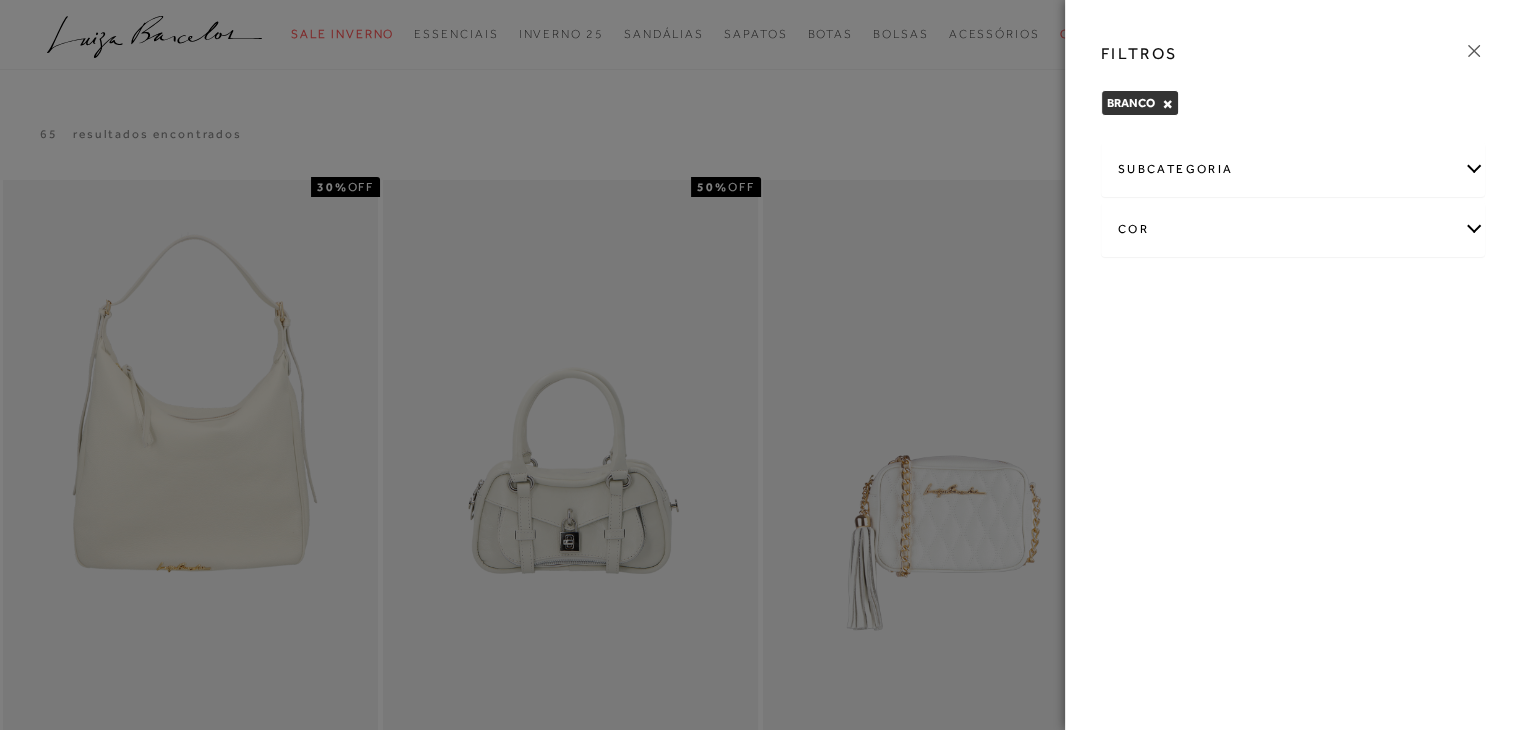click on "cor" at bounding box center (1293, 229) 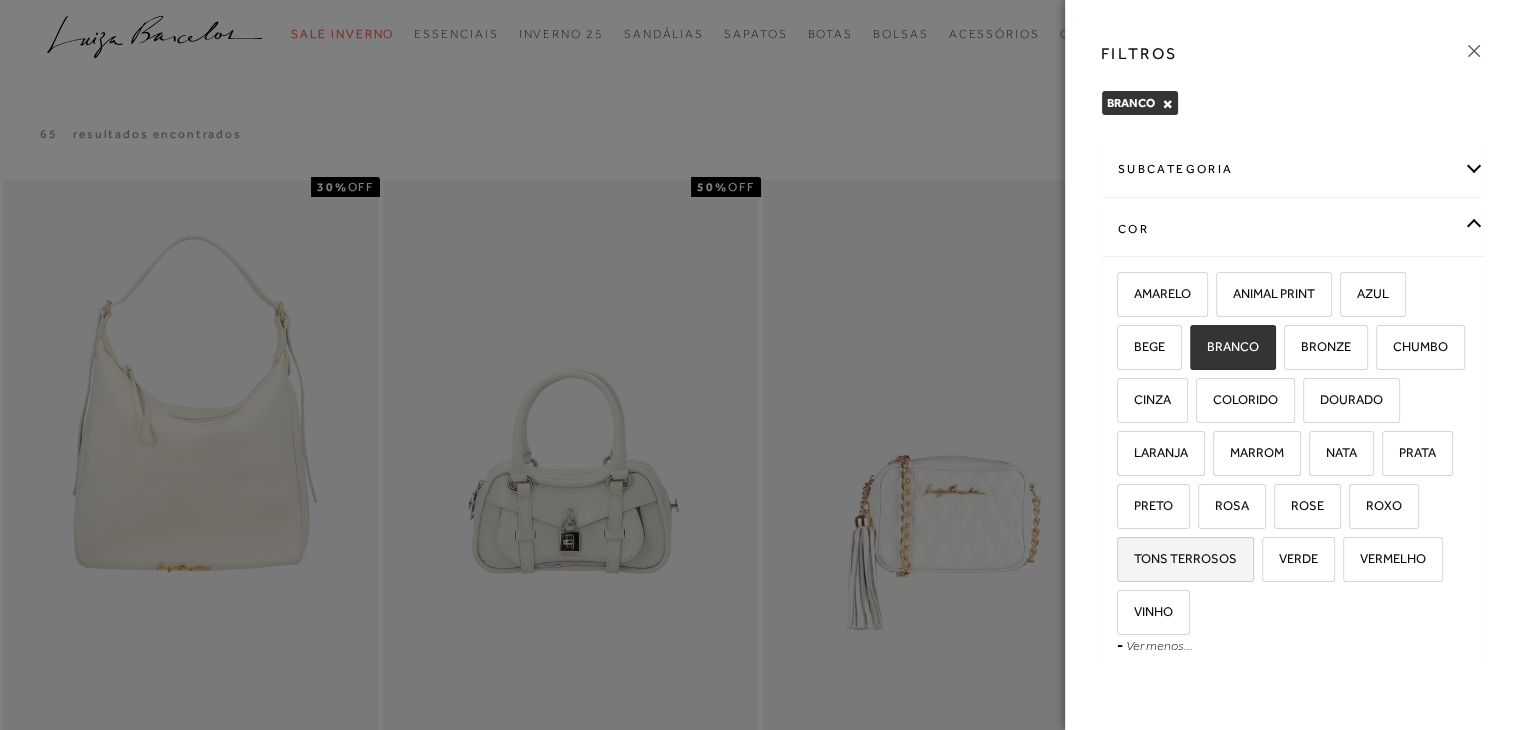 scroll, scrollTop: 37, scrollLeft: 0, axis: vertical 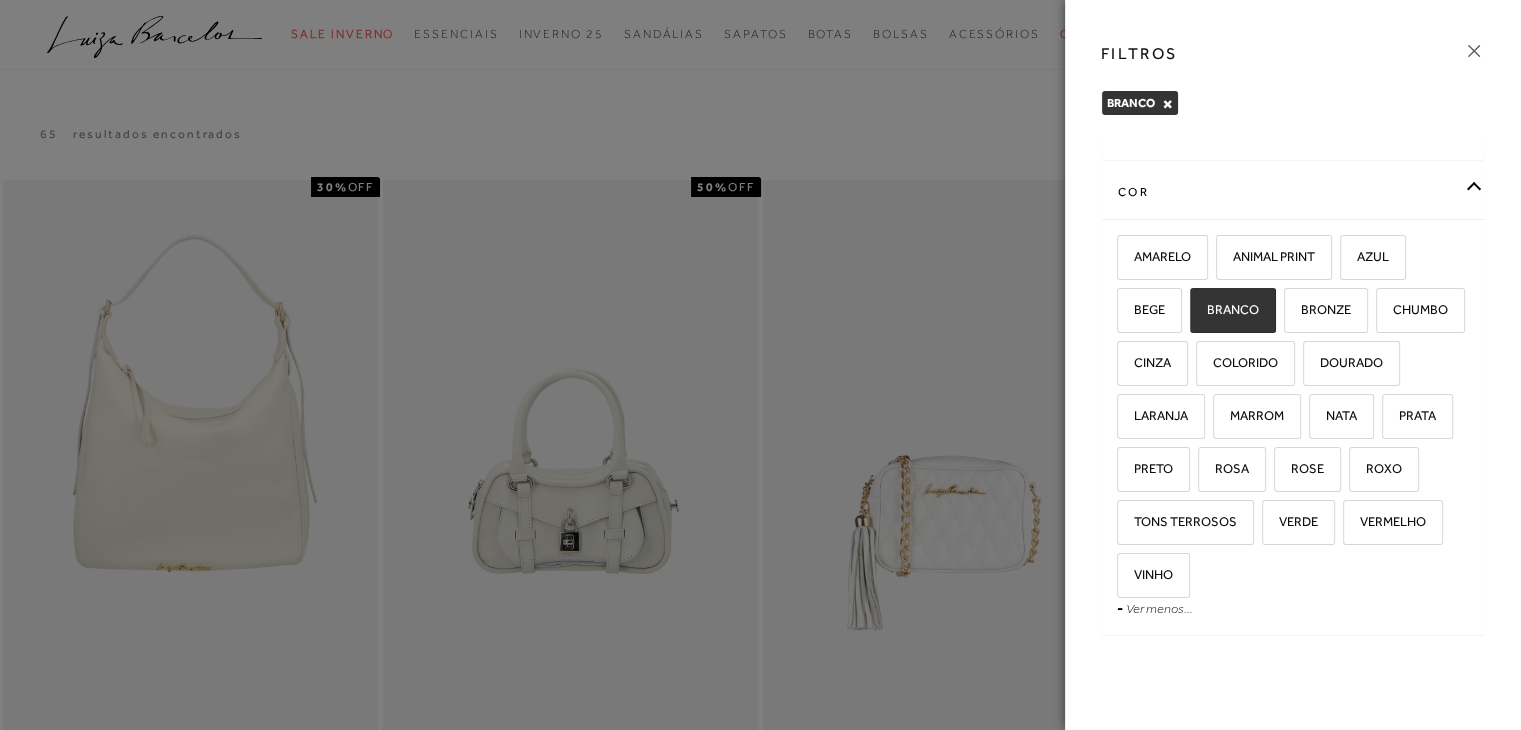 click 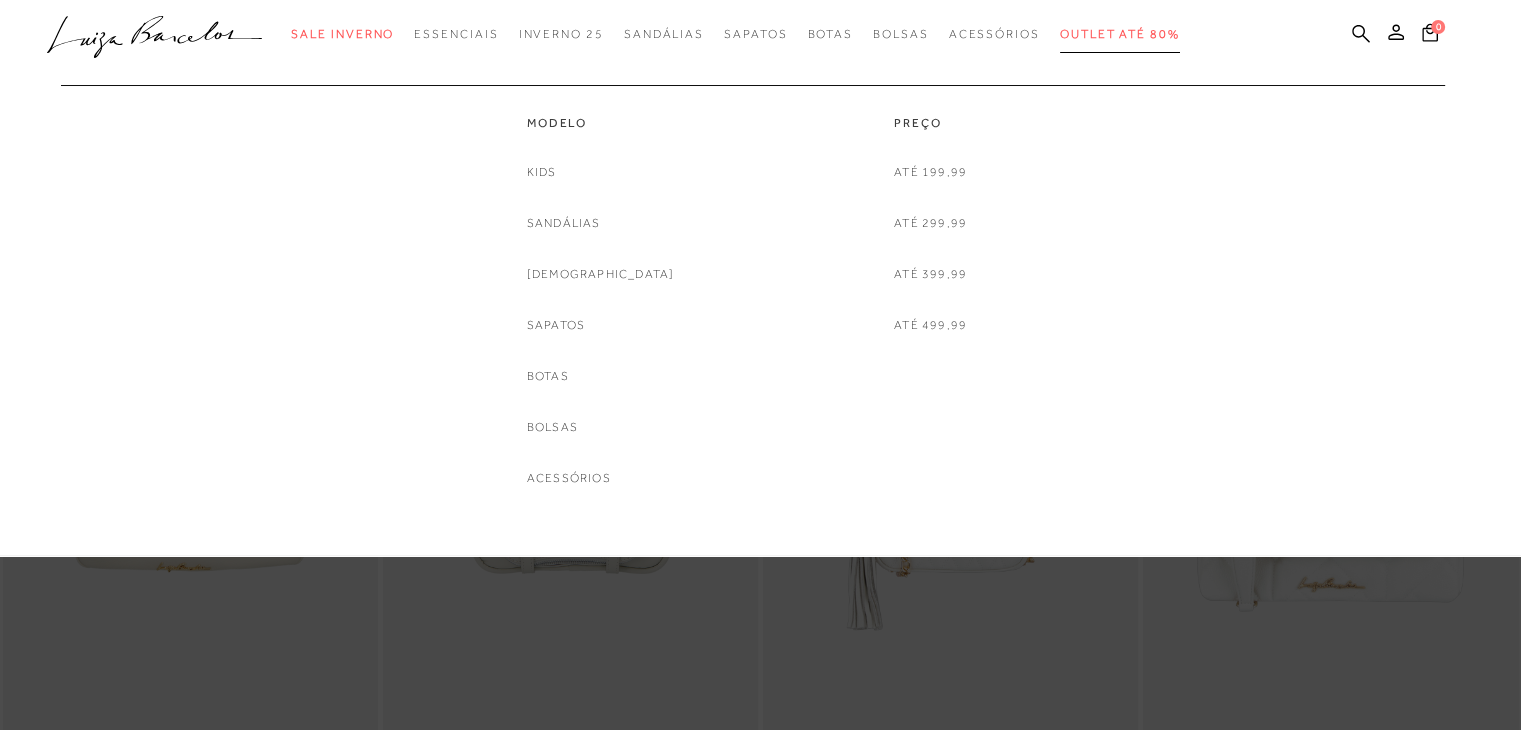 click on "Outlet até 80%" at bounding box center [1120, 34] 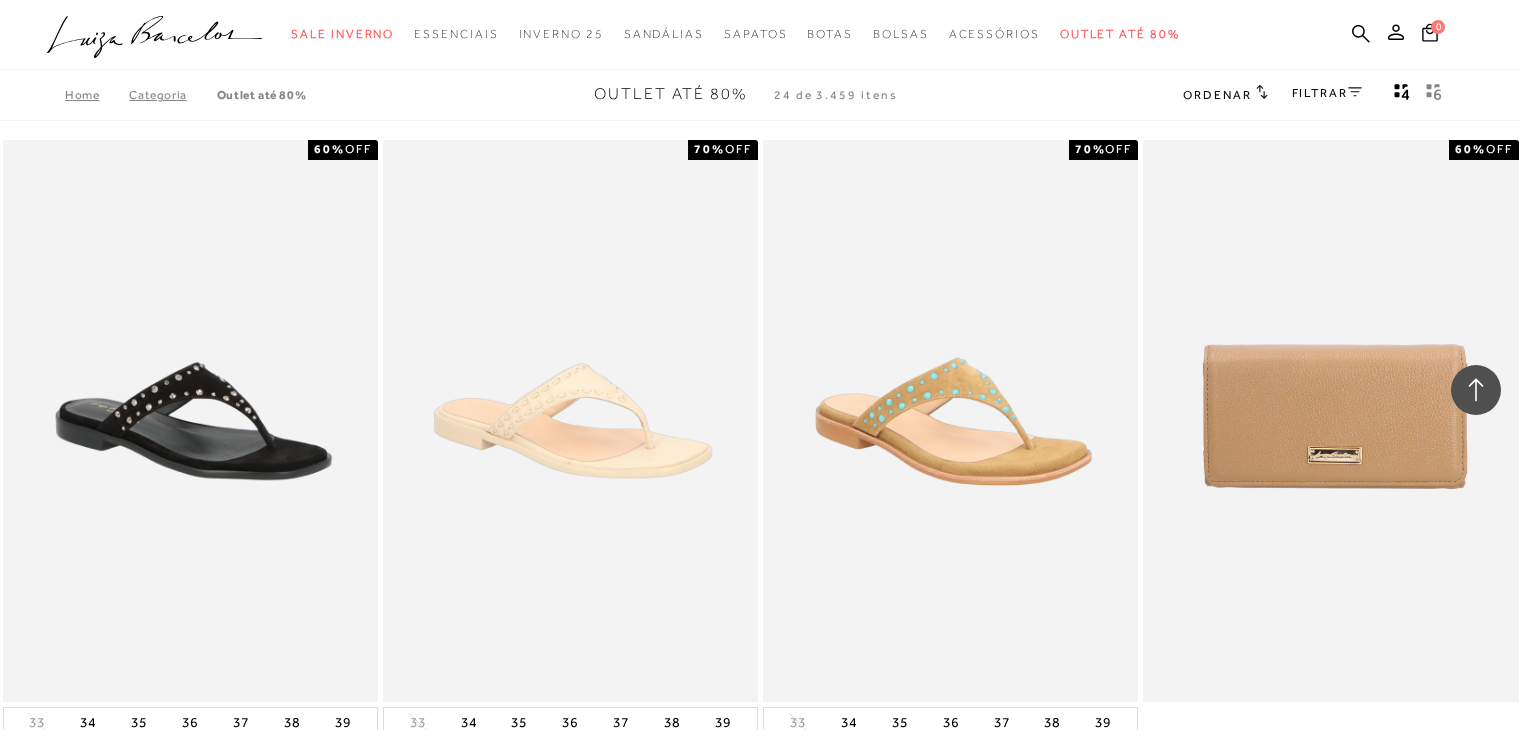 scroll, scrollTop: 1262, scrollLeft: 0, axis: vertical 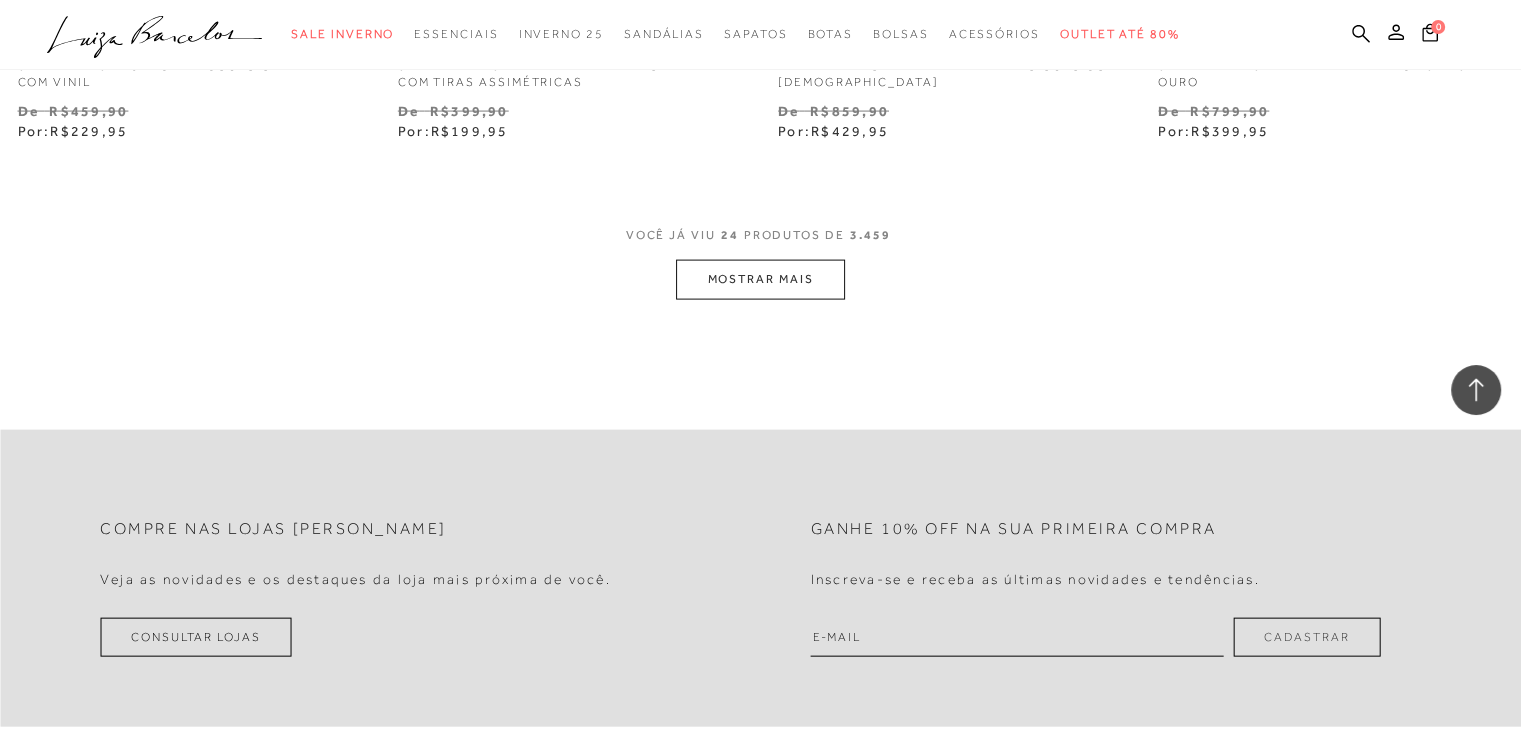 click on "MOSTRAR MAIS" at bounding box center (760, 279) 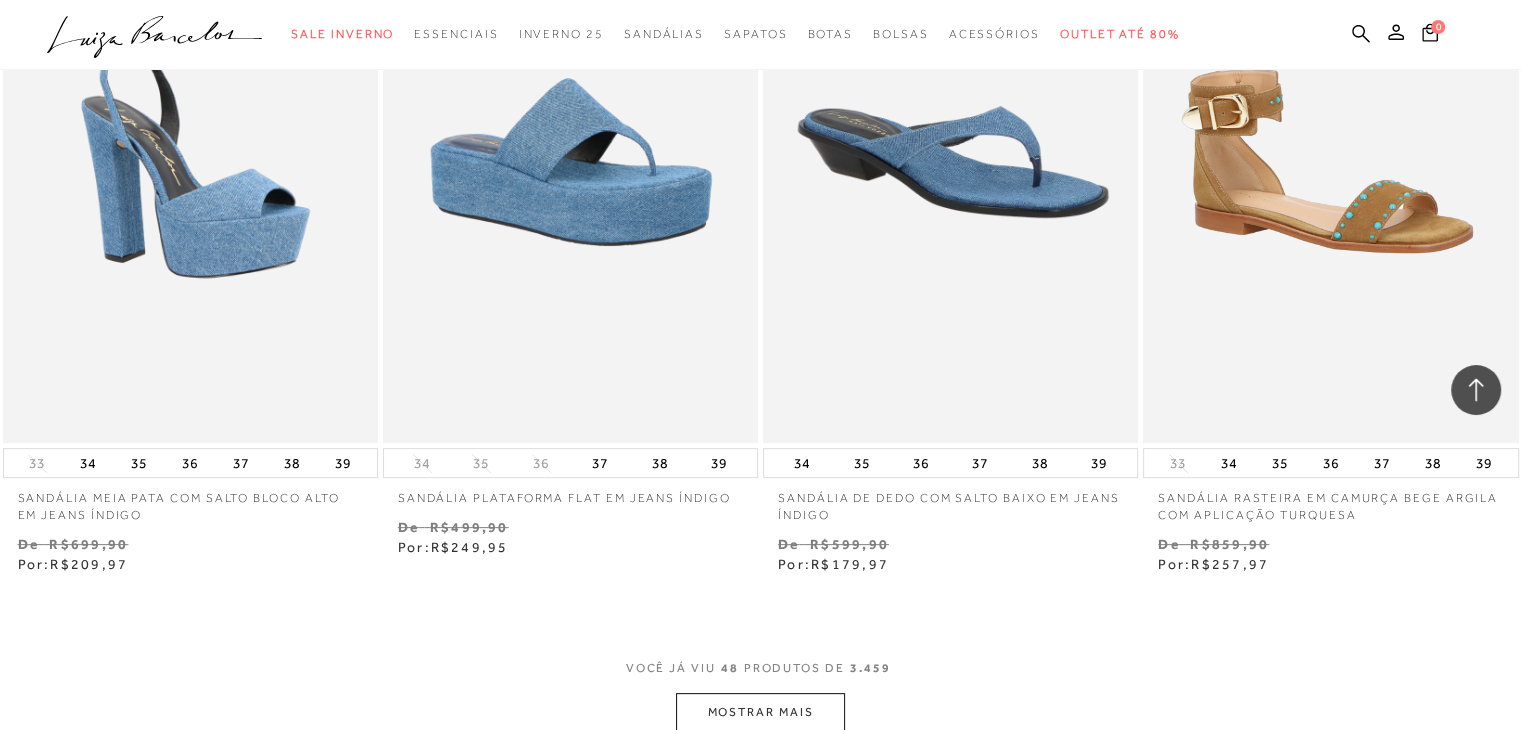 scroll, scrollTop: 8062, scrollLeft: 0, axis: vertical 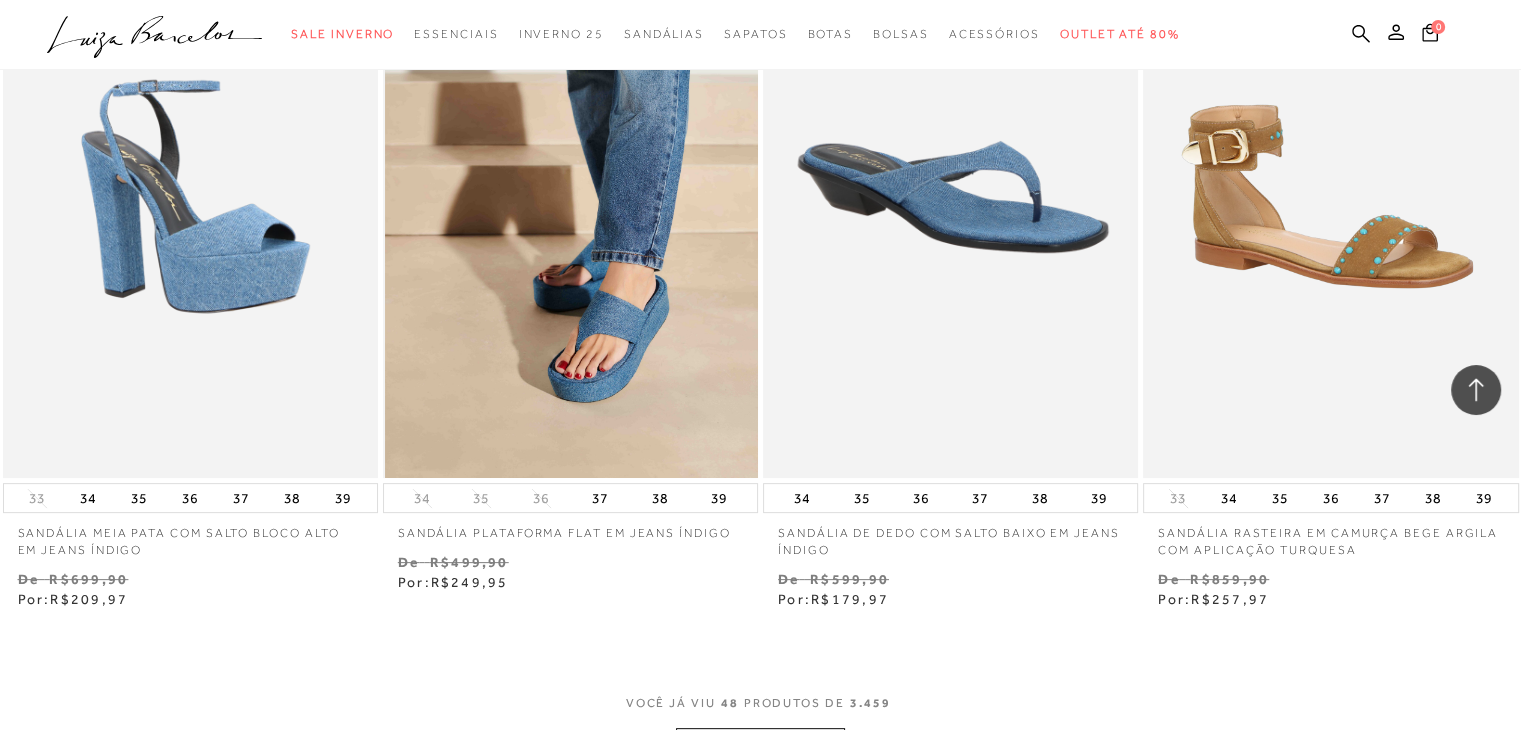 click at bounding box center (571, 196) 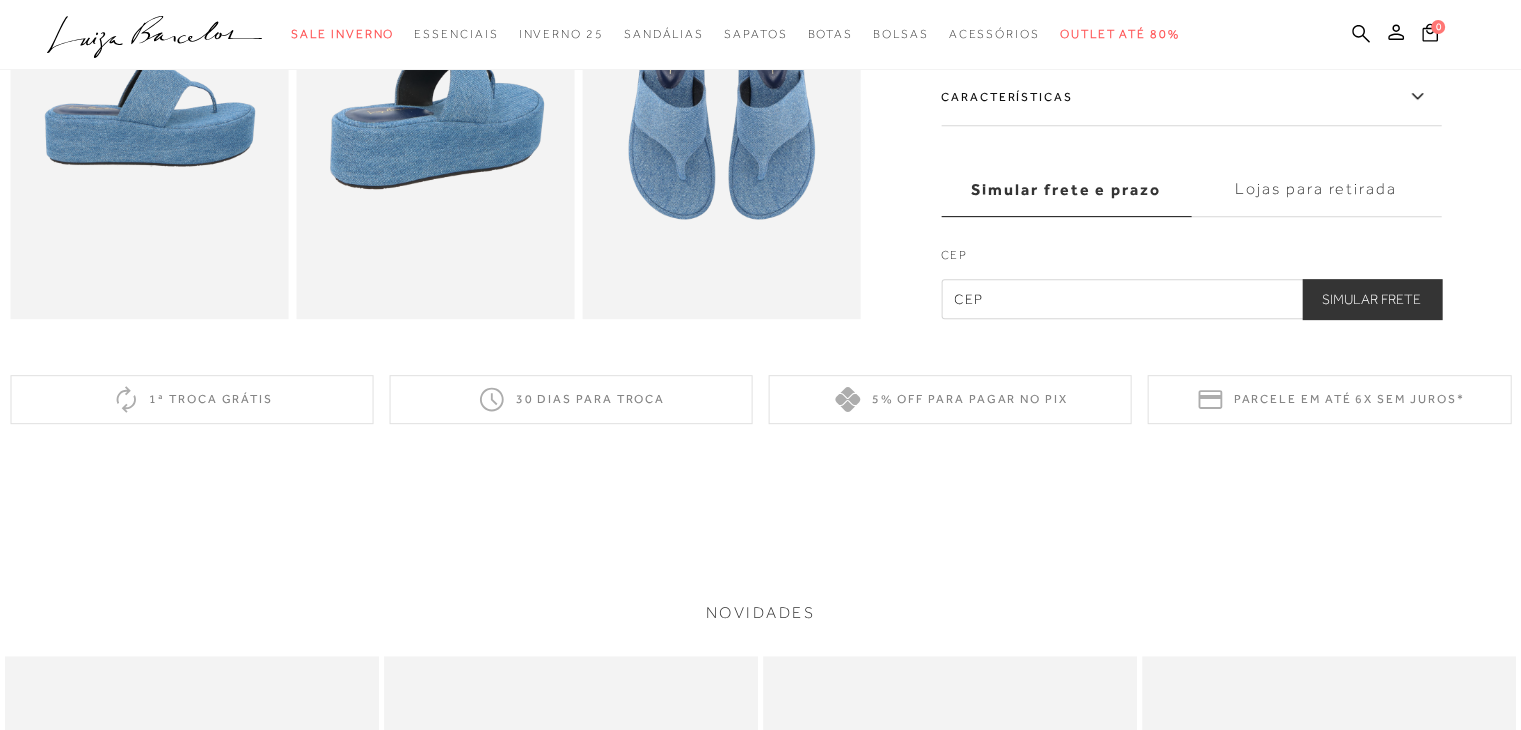 scroll, scrollTop: 700, scrollLeft: 0, axis: vertical 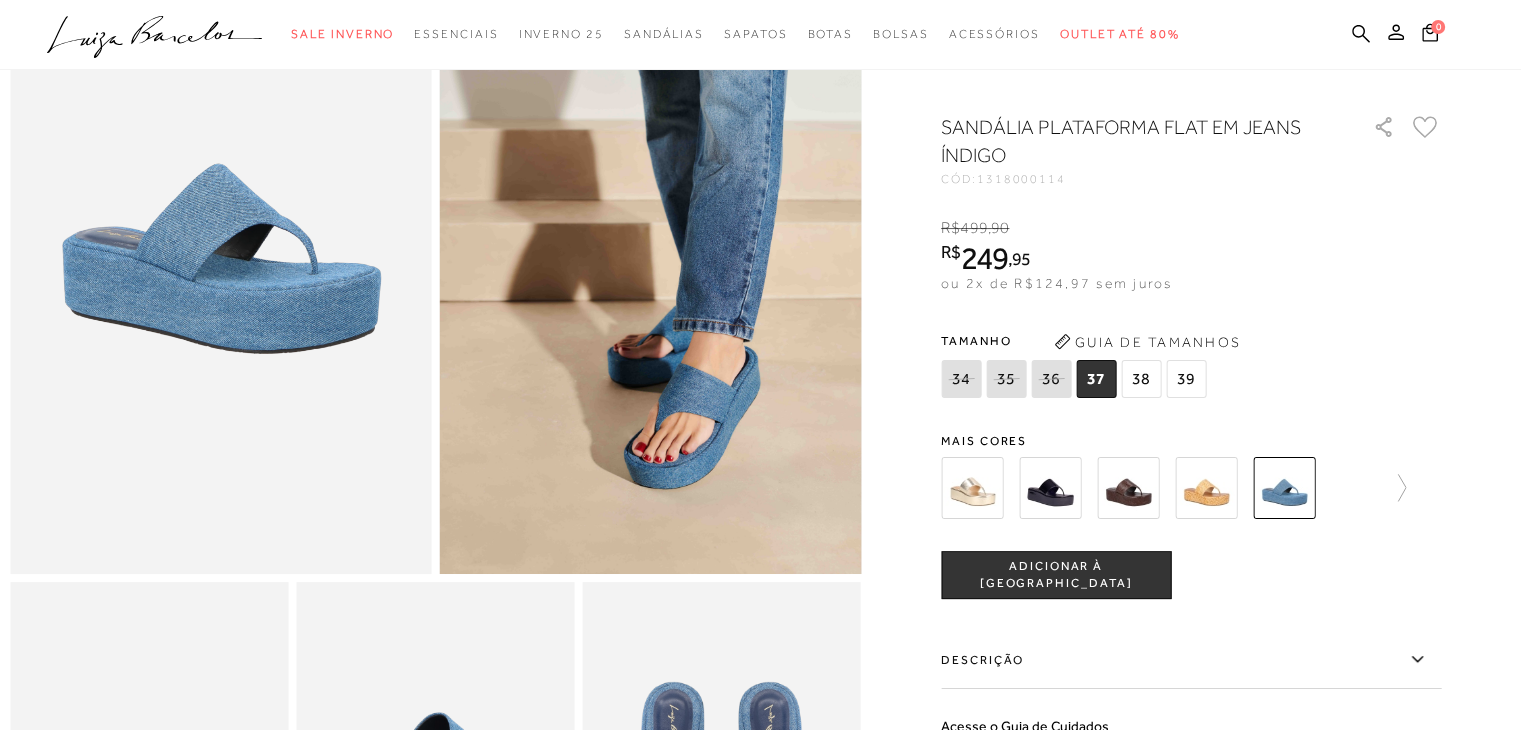 click on "ADICIONAR À [GEOGRAPHIC_DATA]" at bounding box center [1056, 574] 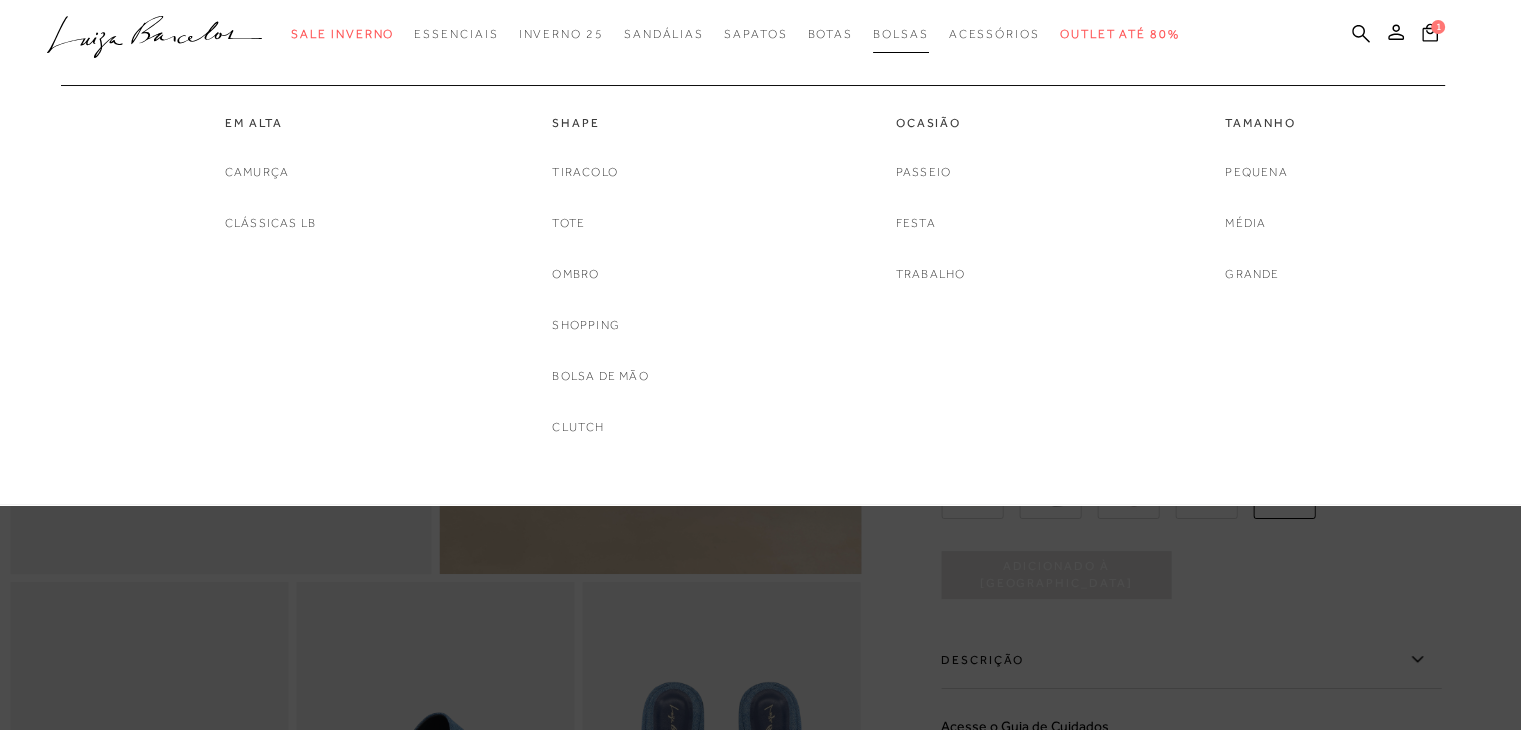 click on "Bolsas" at bounding box center [901, 34] 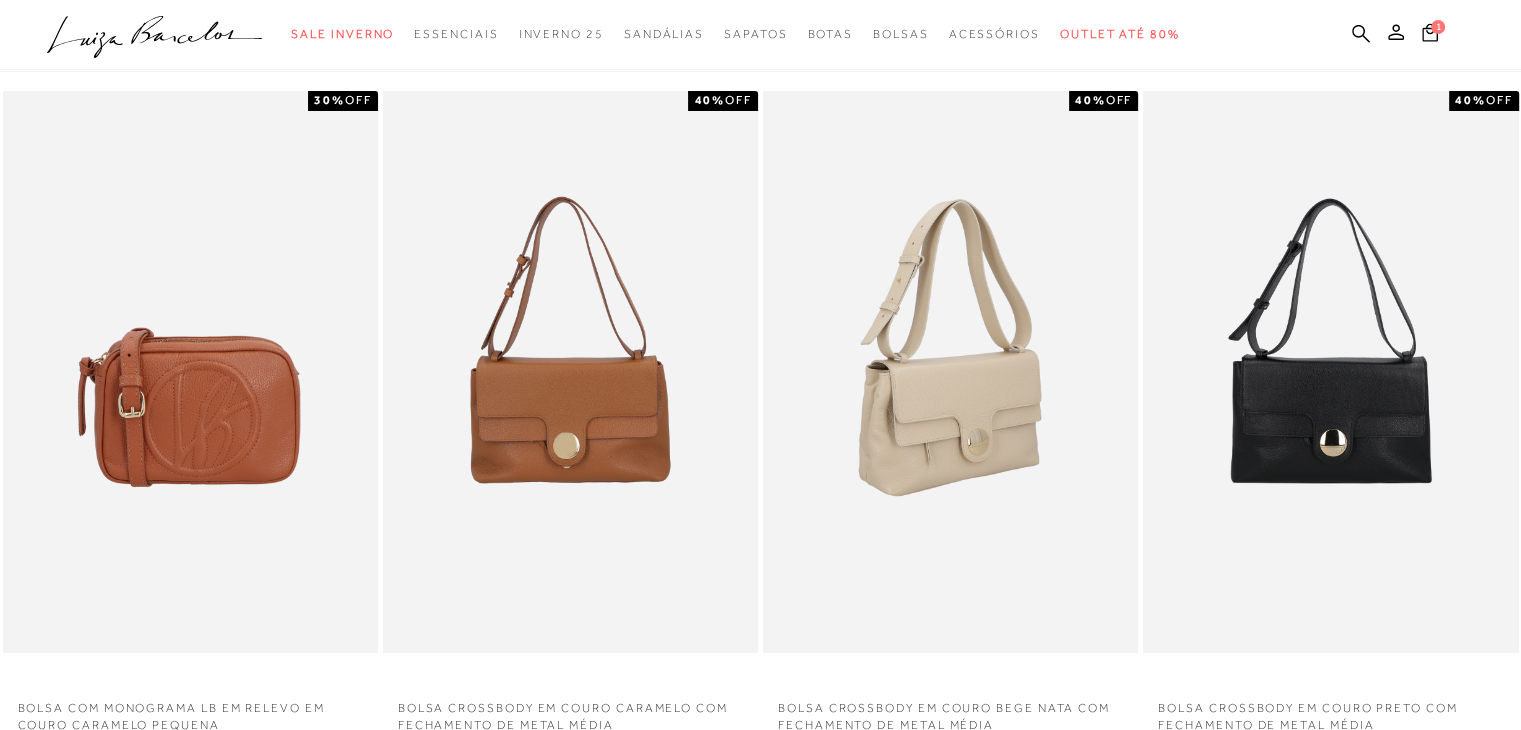 scroll, scrollTop: 0, scrollLeft: 0, axis: both 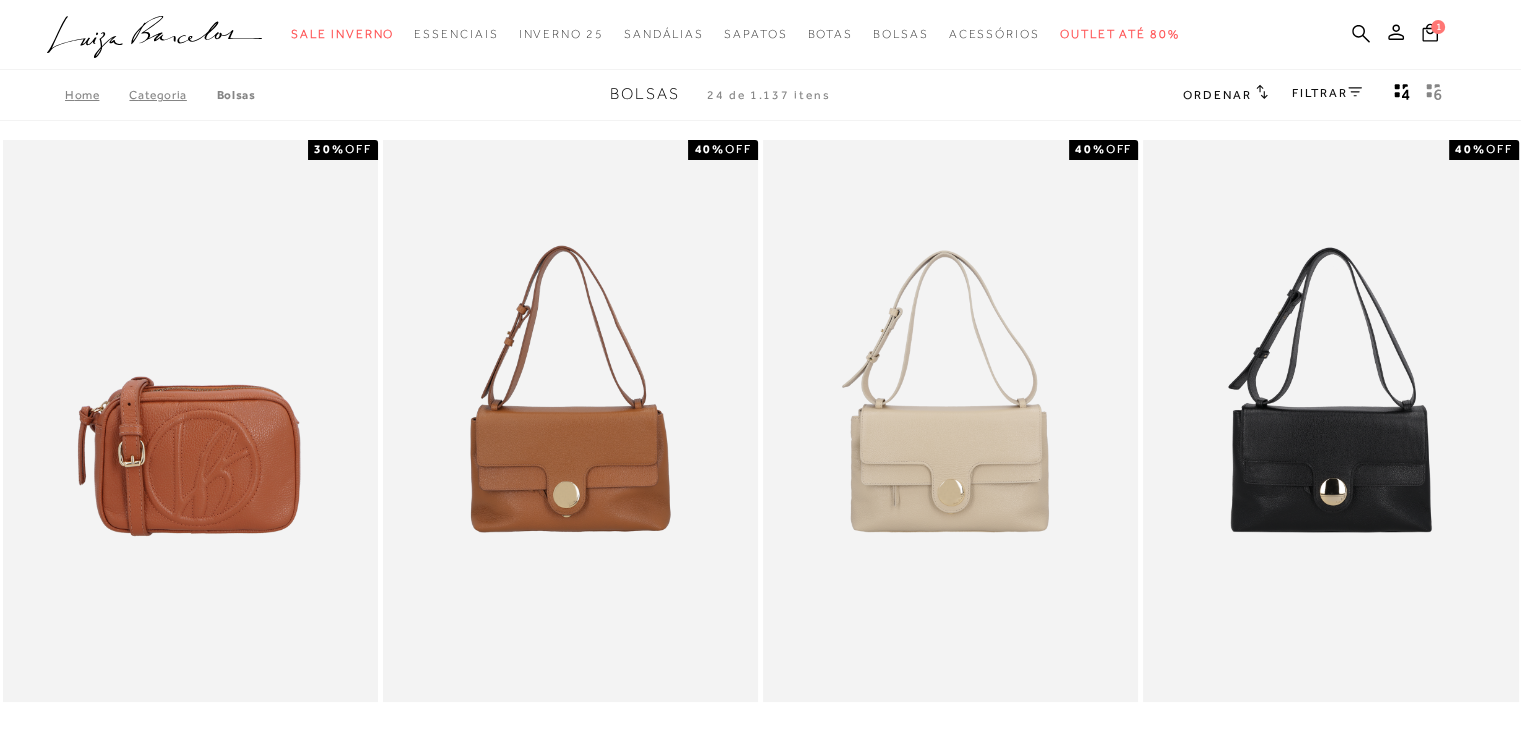 click on "FILTRAR" at bounding box center (1327, 93) 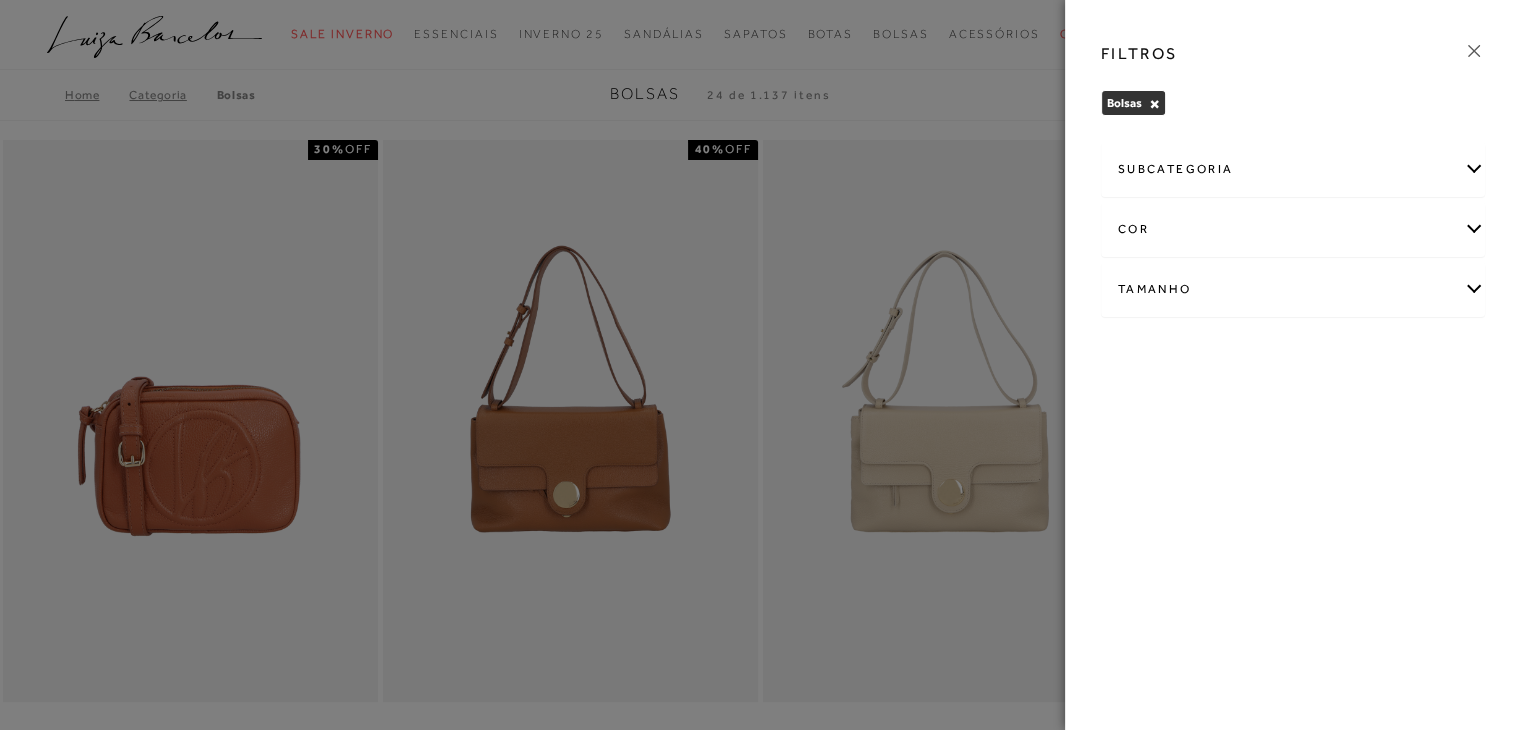 click 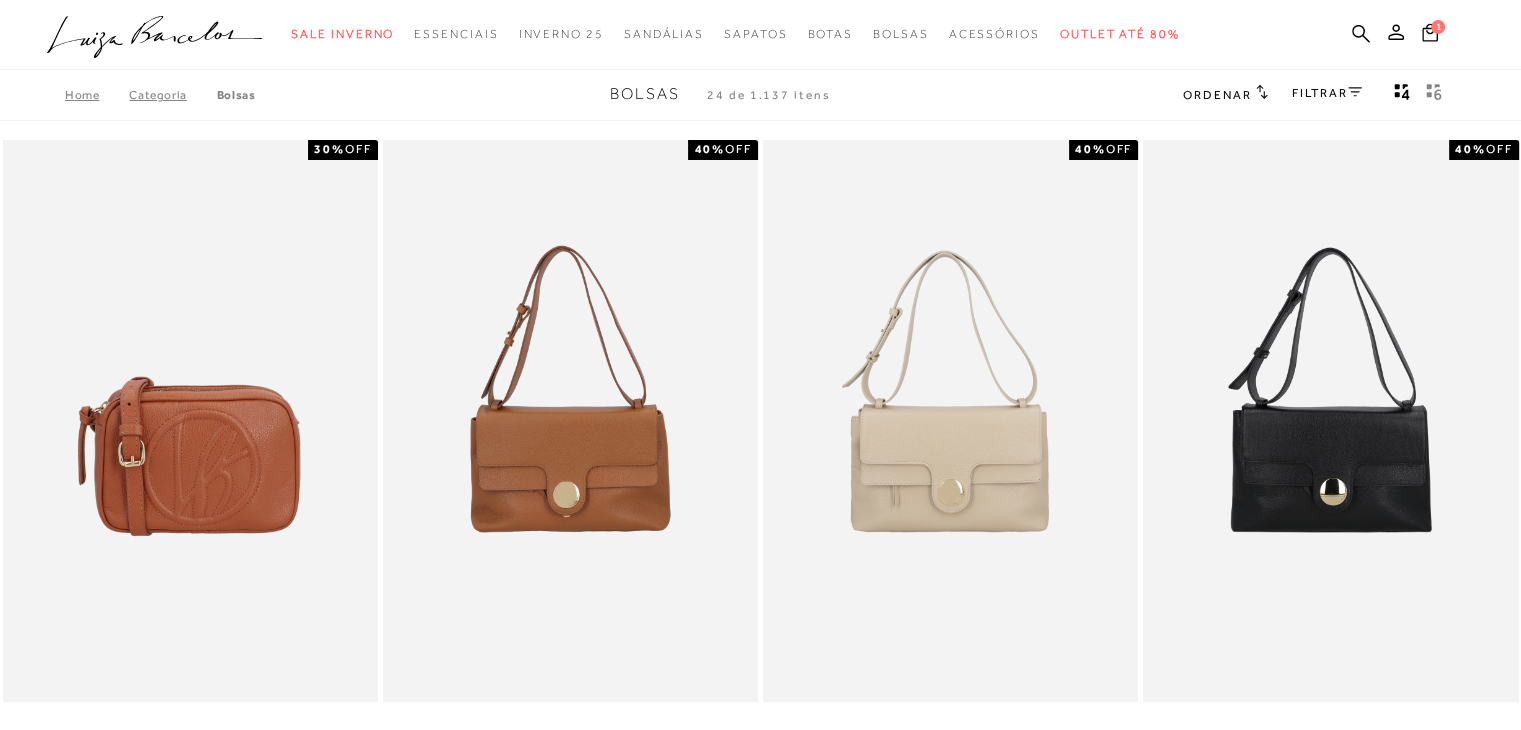 click on "Ordenar" at bounding box center (1217, 95) 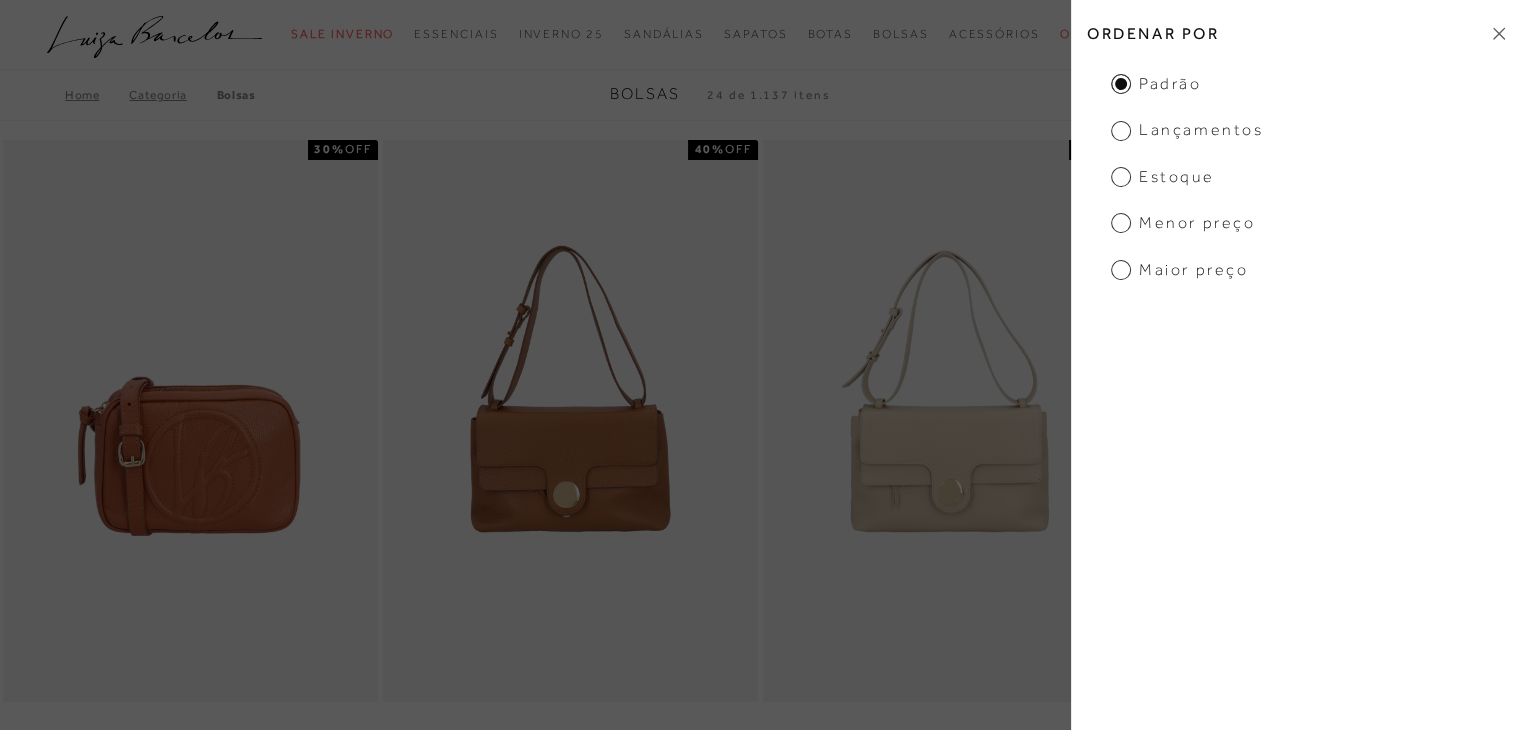 click on "Menor preço" at bounding box center (1183, 223) 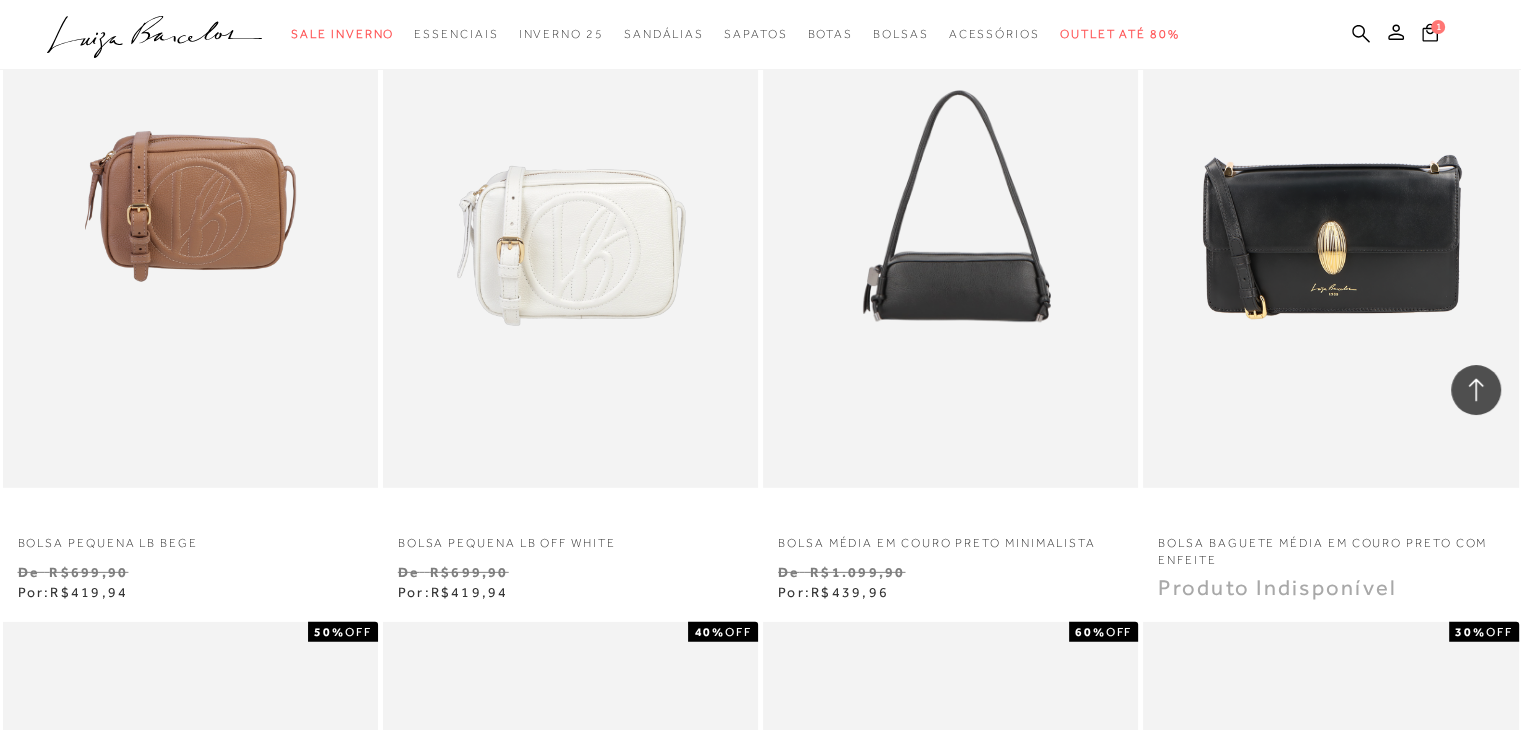 scroll, scrollTop: 5900, scrollLeft: 0, axis: vertical 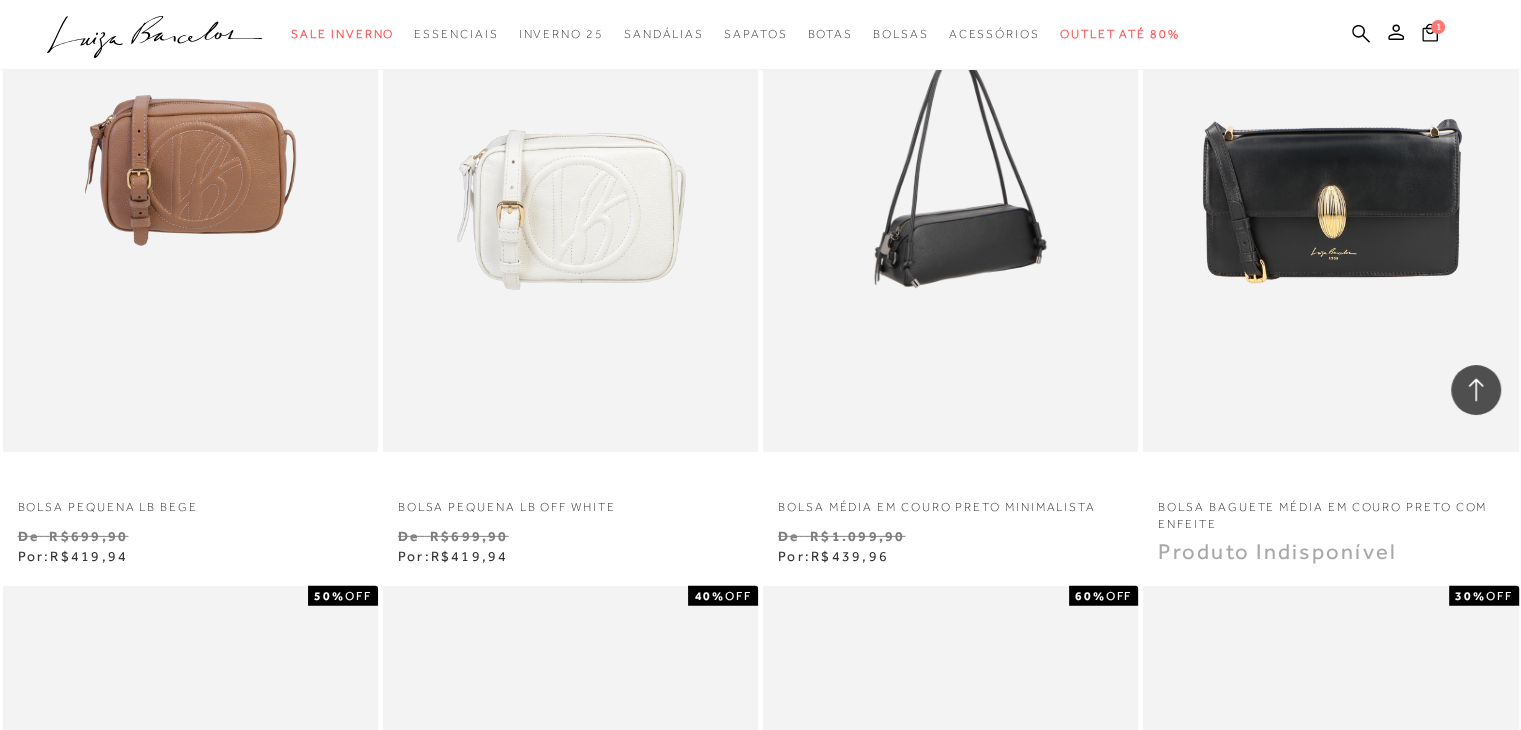 click at bounding box center (951, 170) 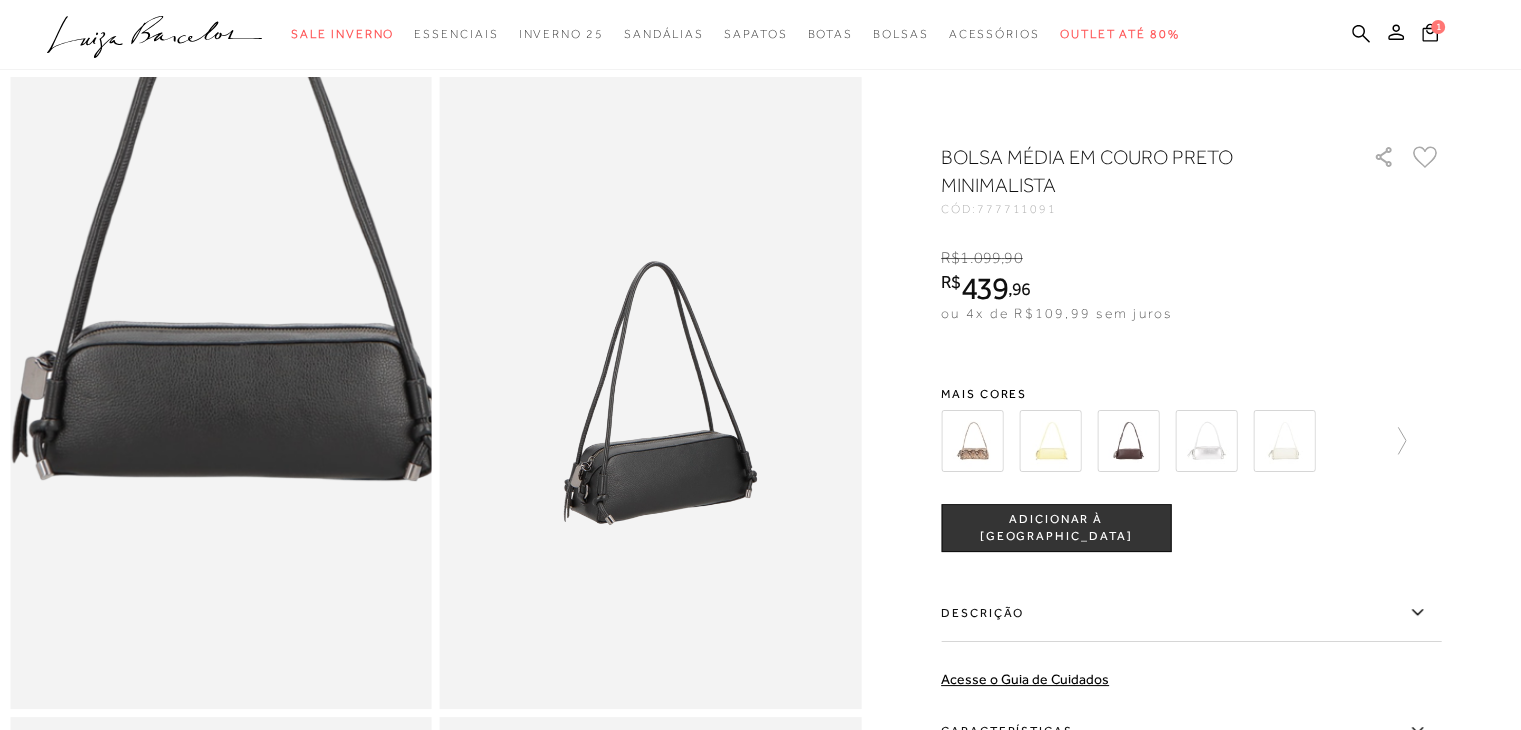 scroll, scrollTop: 100, scrollLeft: 0, axis: vertical 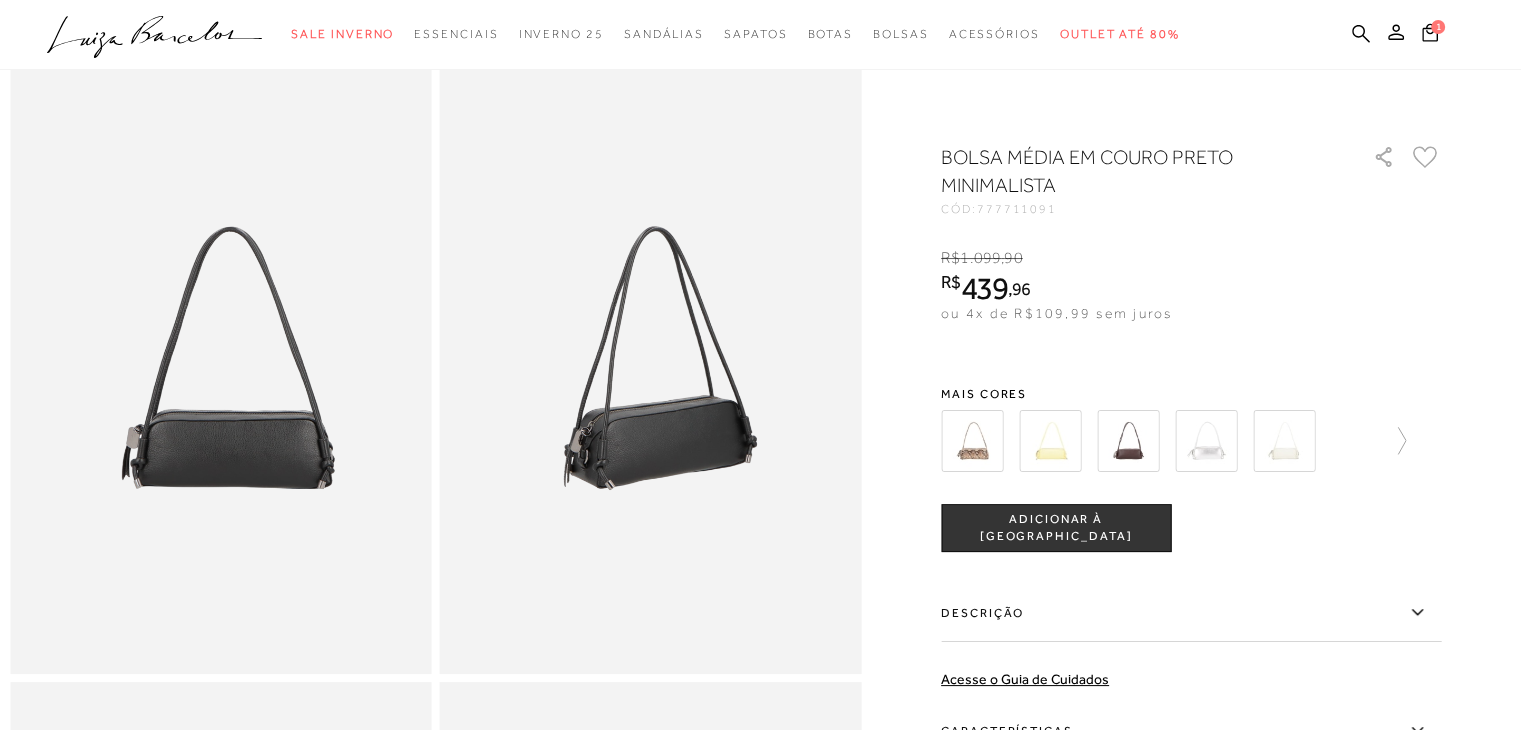 click at bounding box center (651, 358) 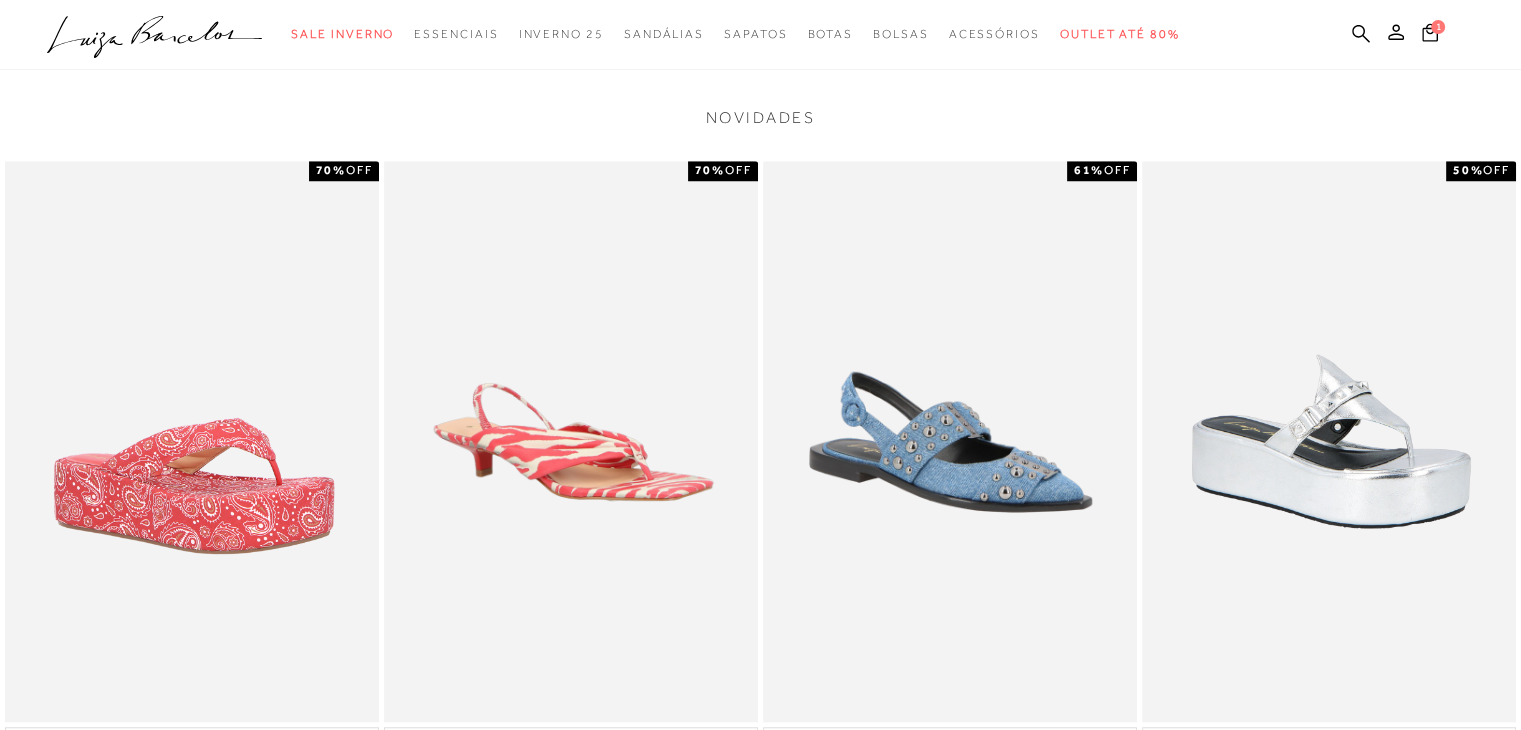 scroll, scrollTop: 1500, scrollLeft: 0, axis: vertical 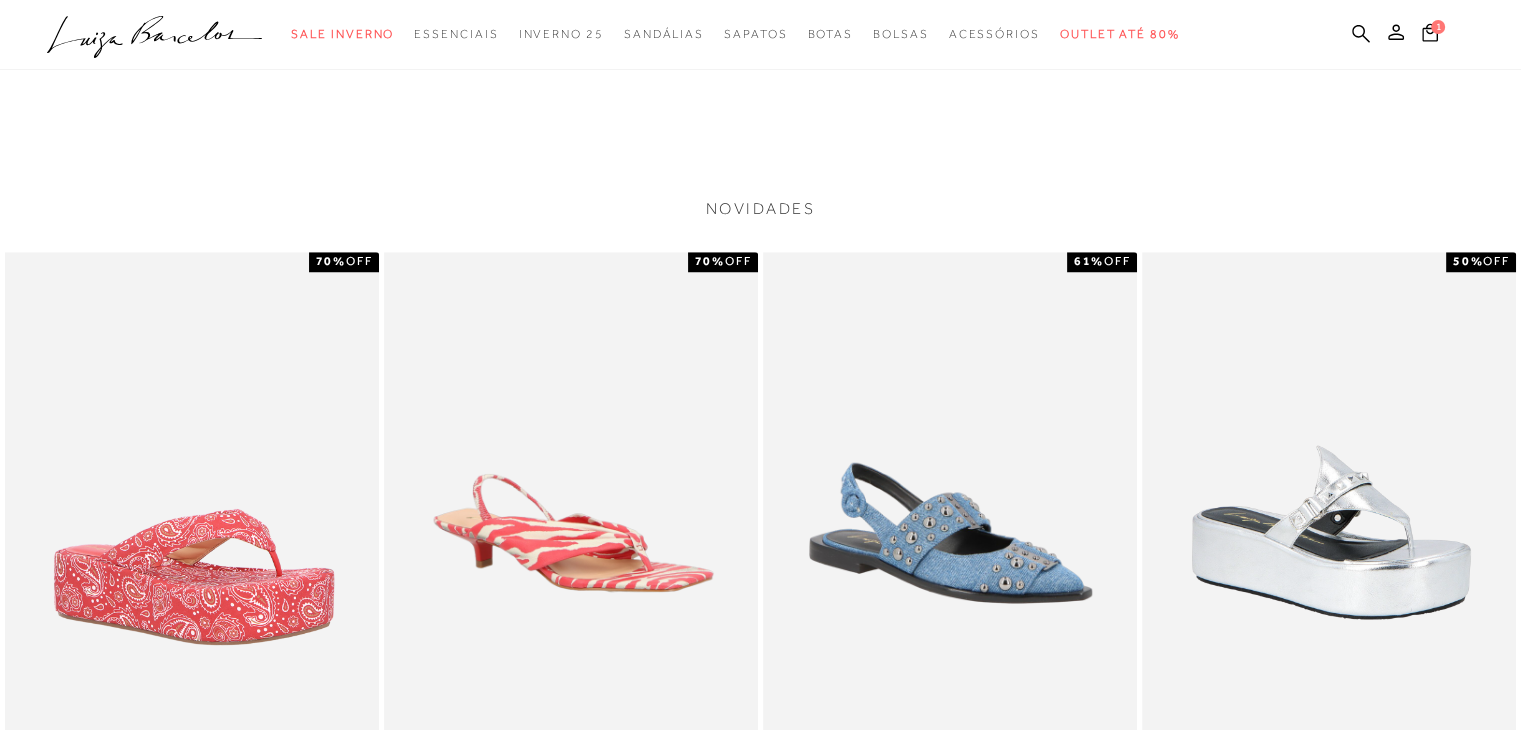 click on "70%" at bounding box center [330, 261] 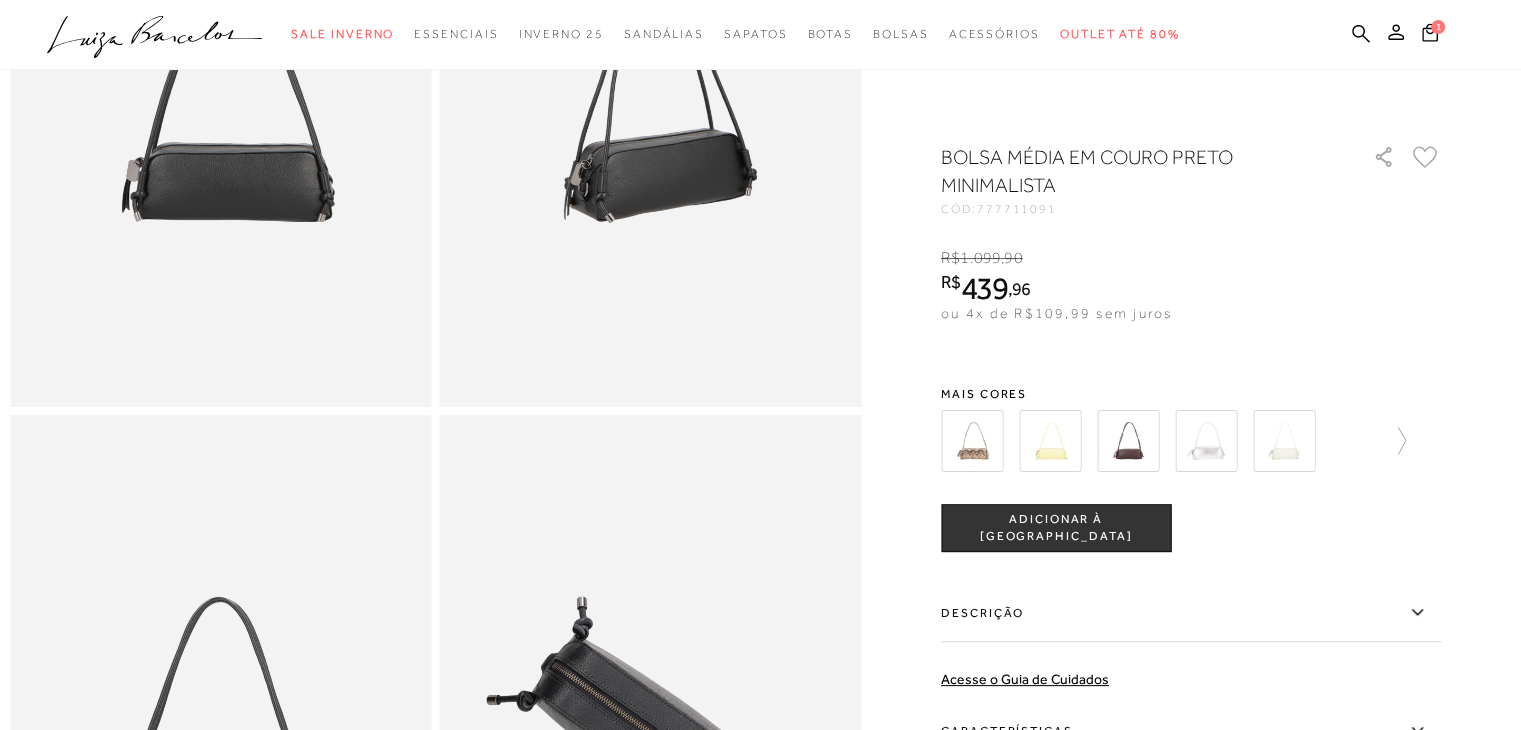 scroll, scrollTop: 300, scrollLeft: 0, axis: vertical 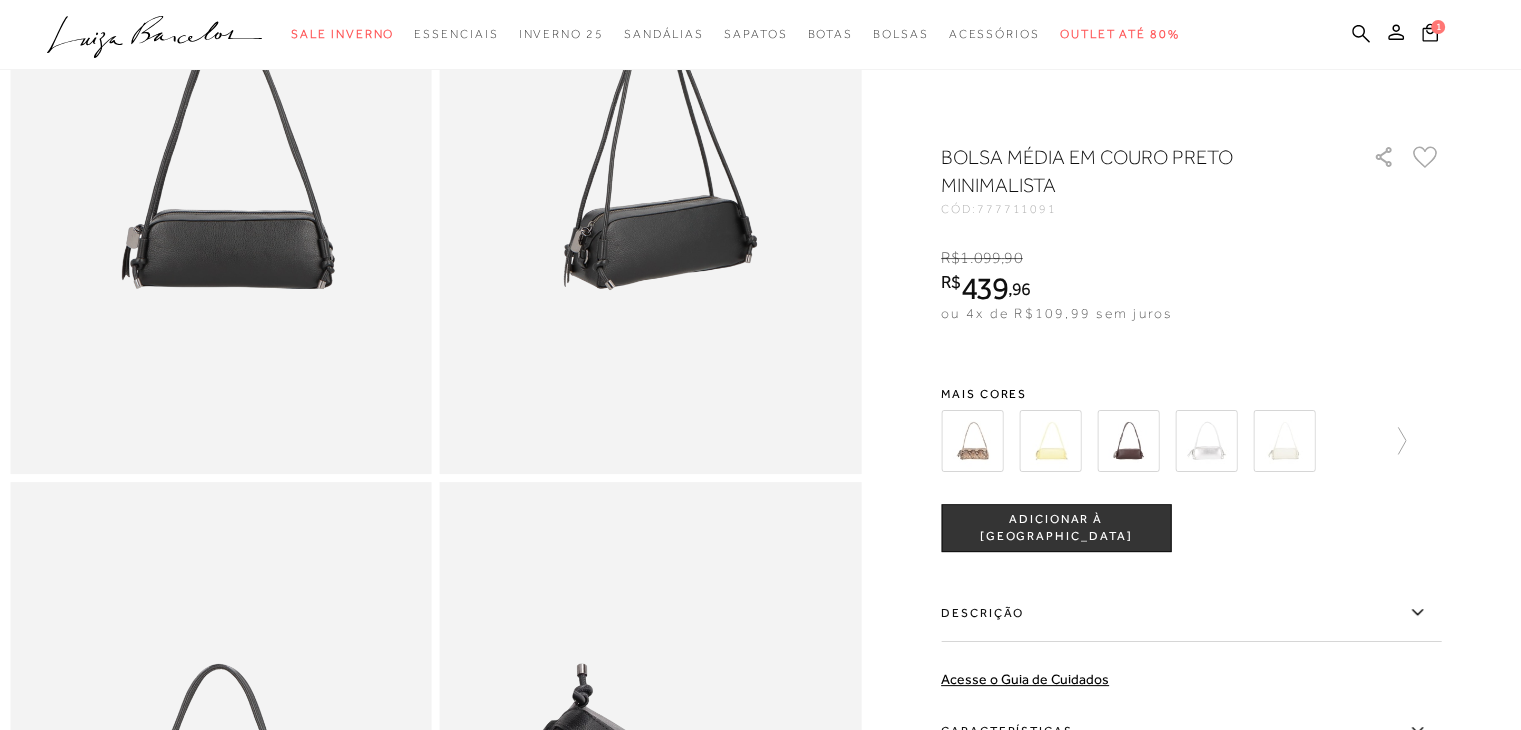 click at bounding box center (1050, 441) 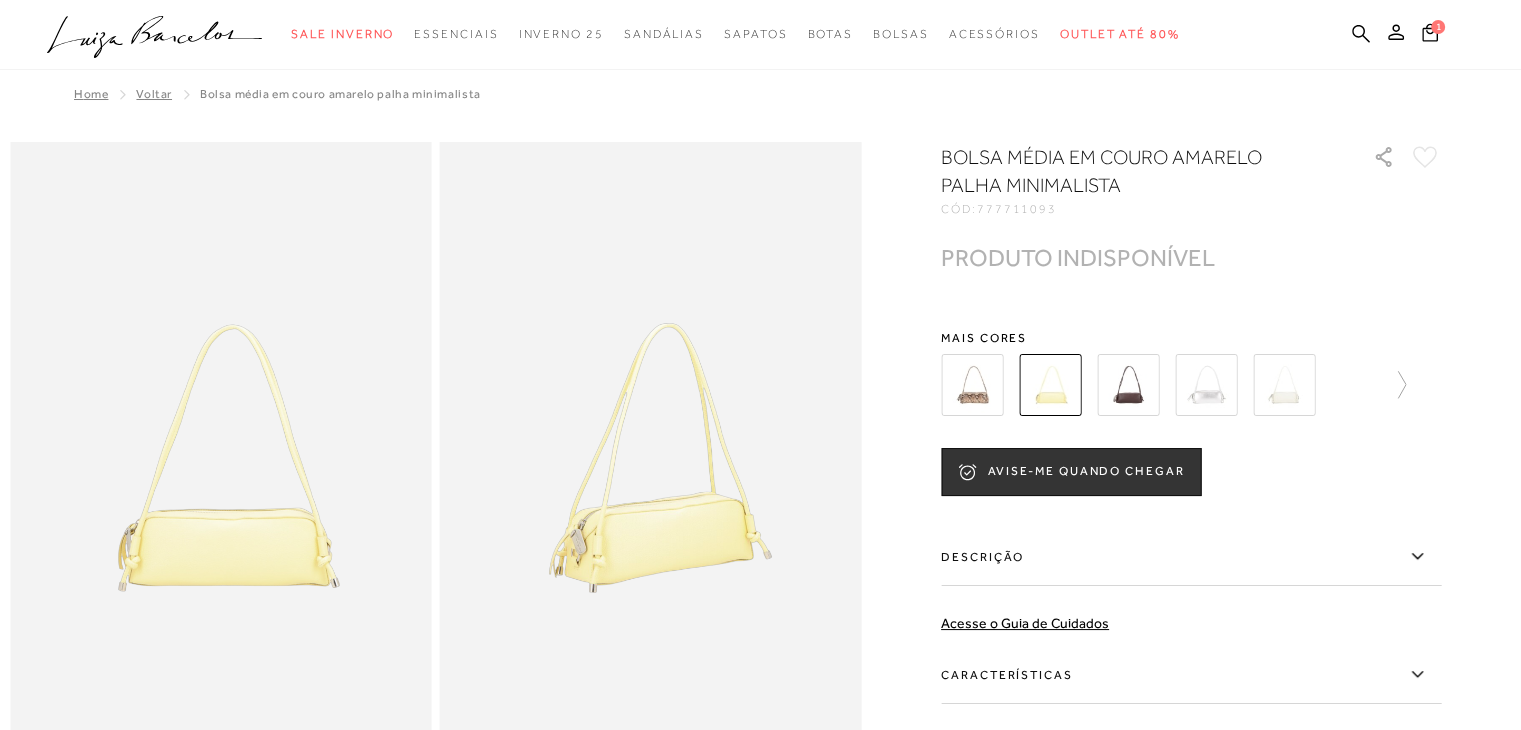 click at bounding box center (972, 385) 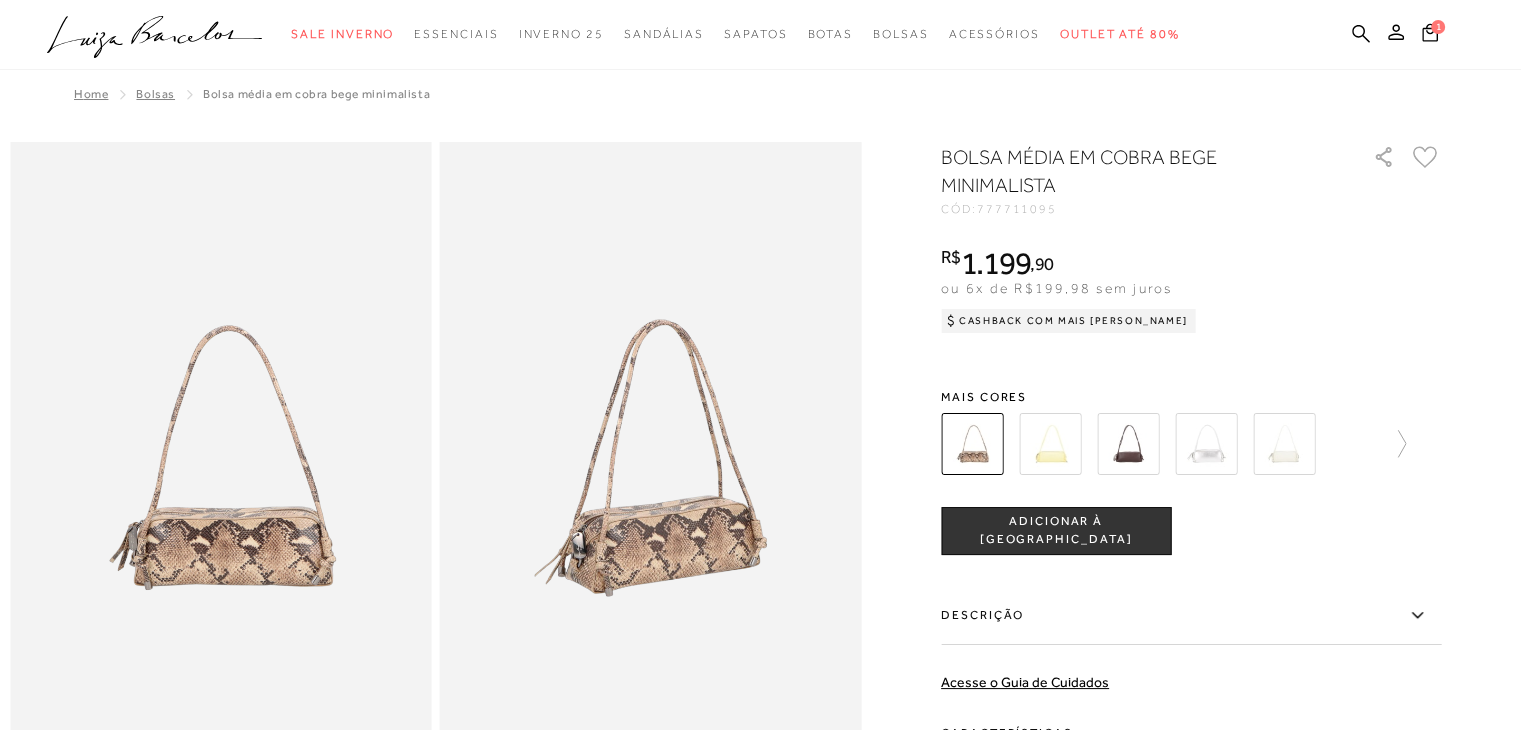 click at bounding box center (1128, 444) 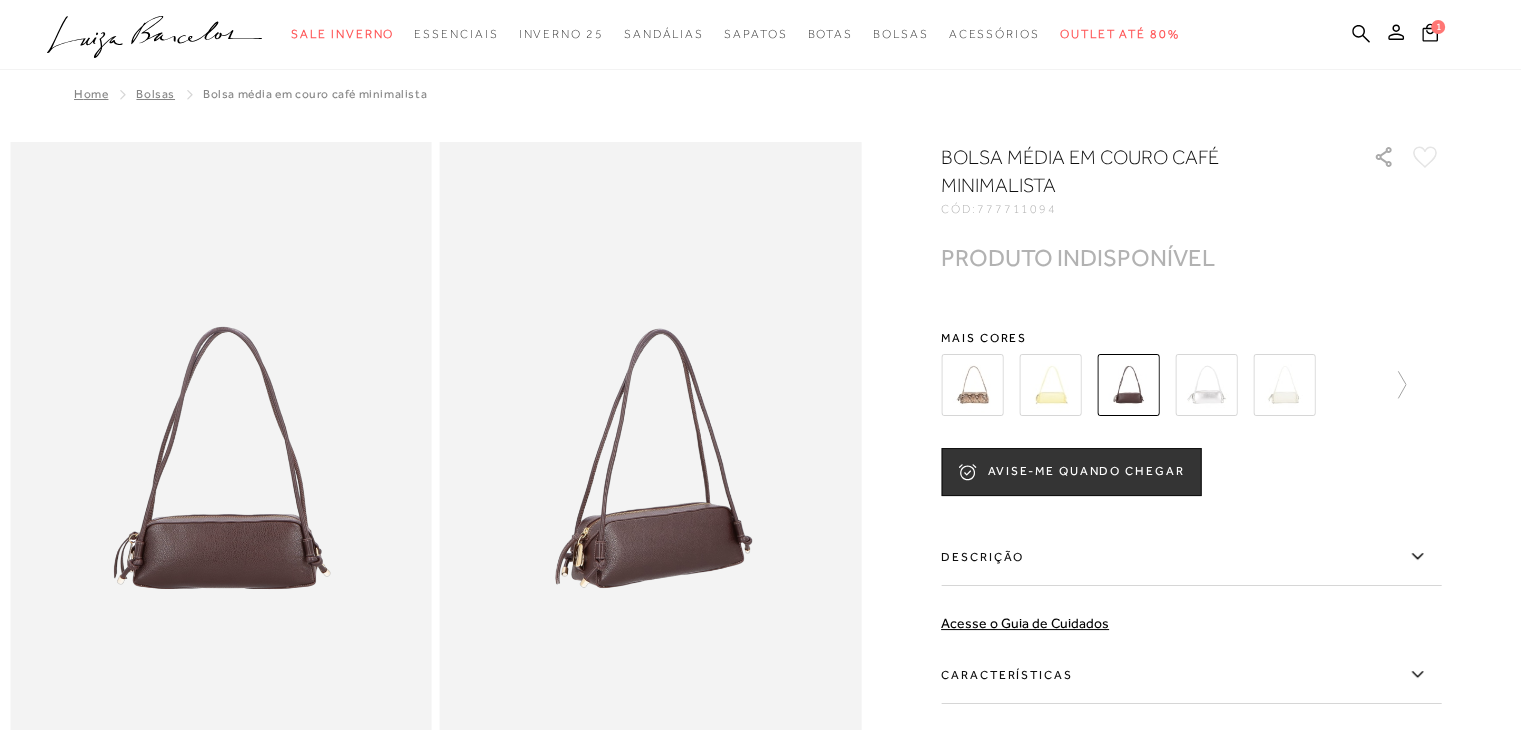 click at bounding box center (1128, 385) 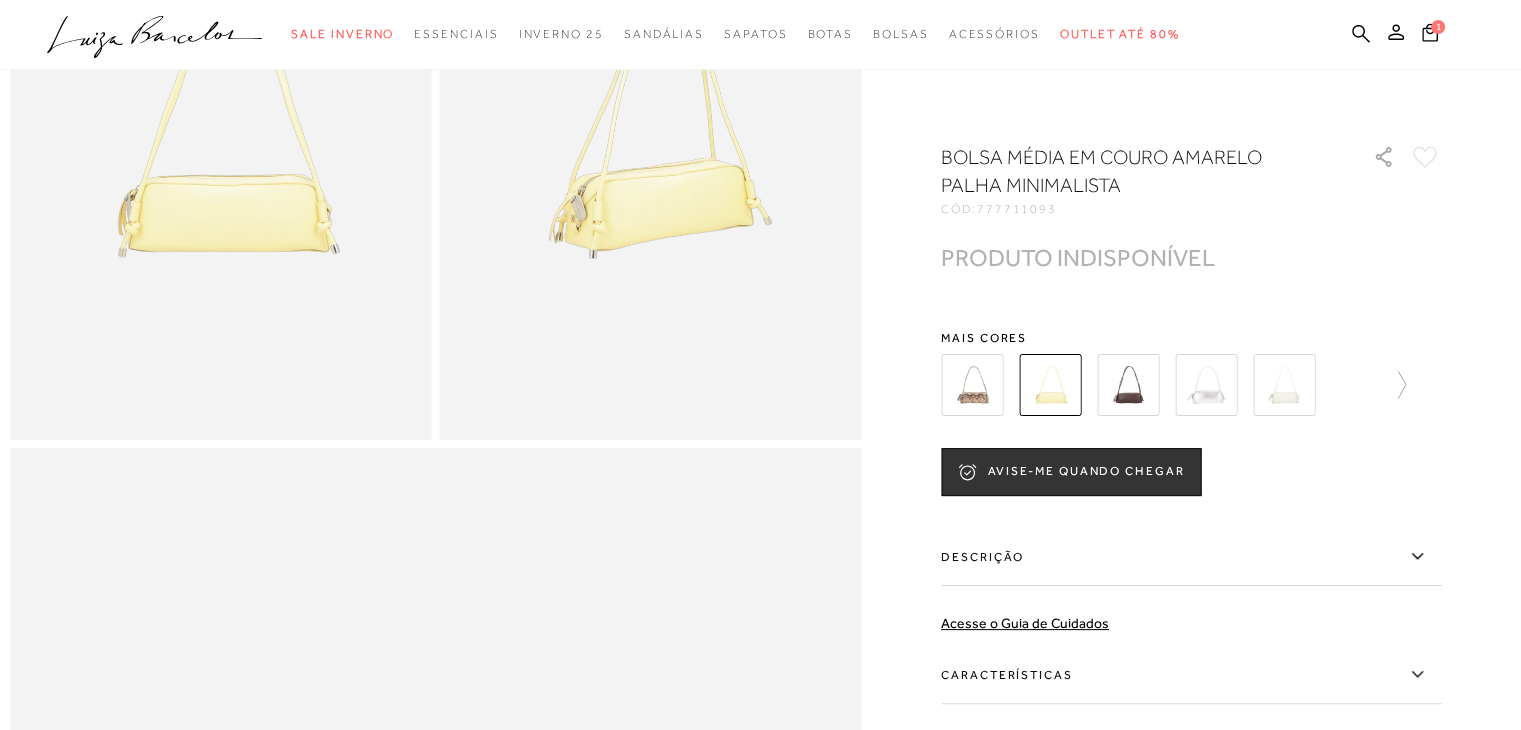 scroll, scrollTop: 400, scrollLeft: 0, axis: vertical 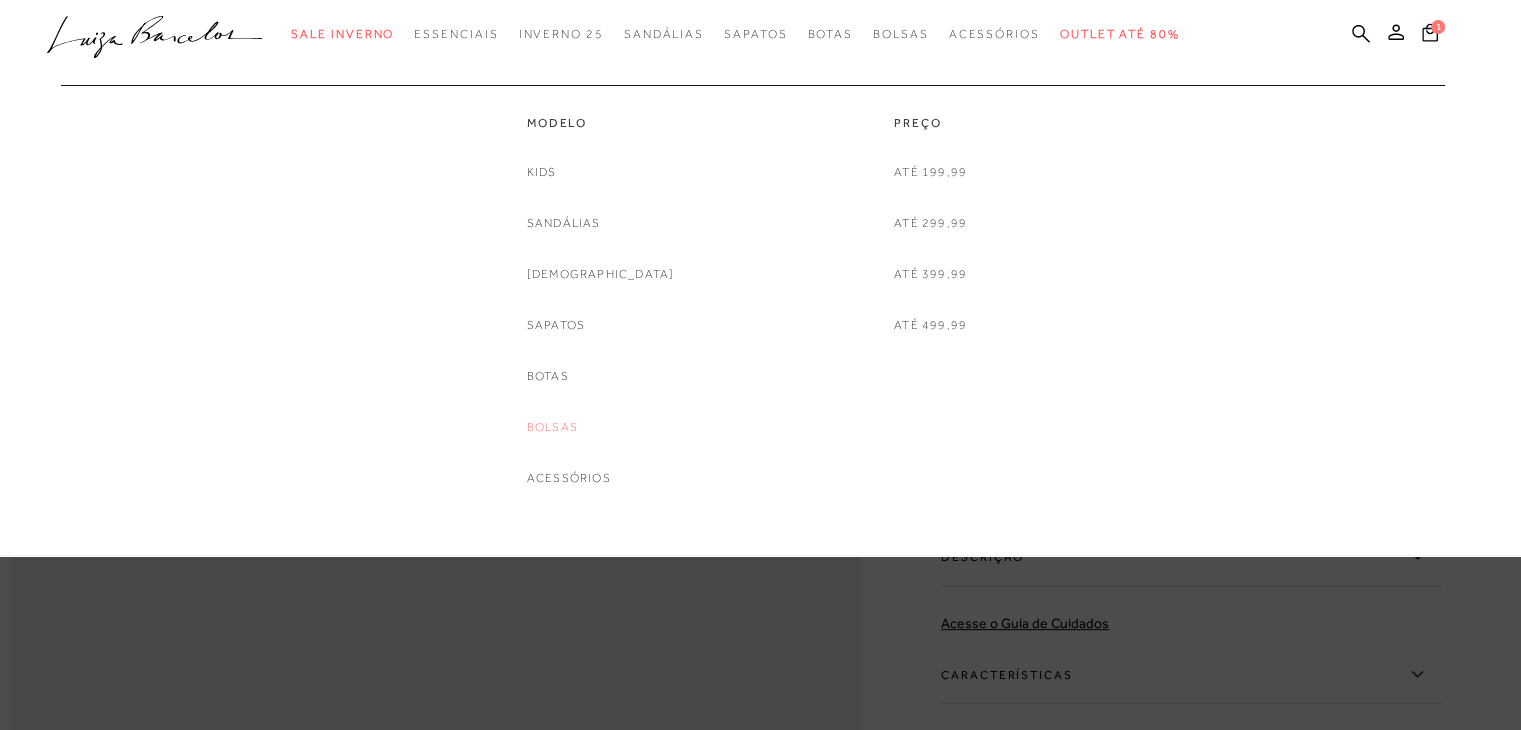 click on "Bolsas" at bounding box center (552, 427) 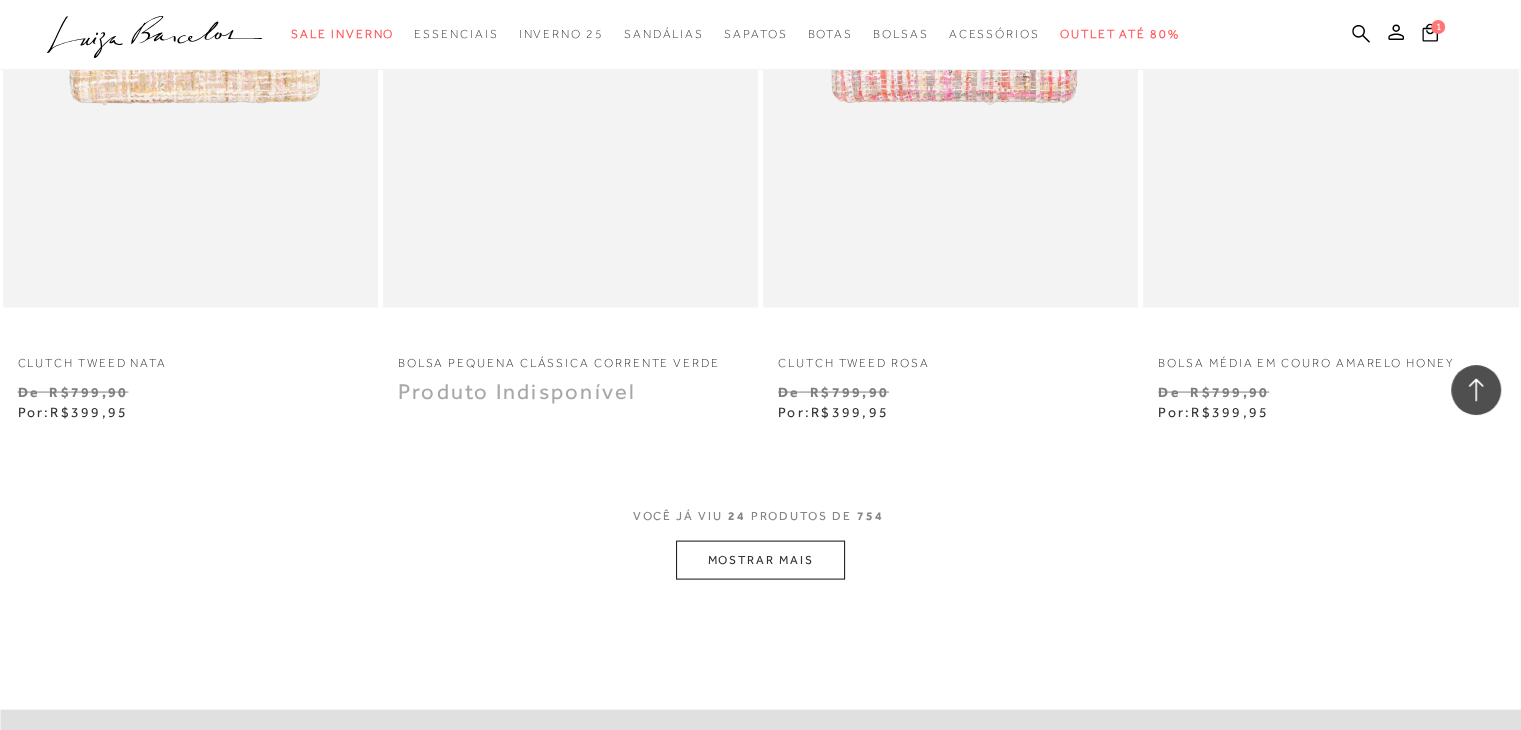 scroll, scrollTop: 4000, scrollLeft: 0, axis: vertical 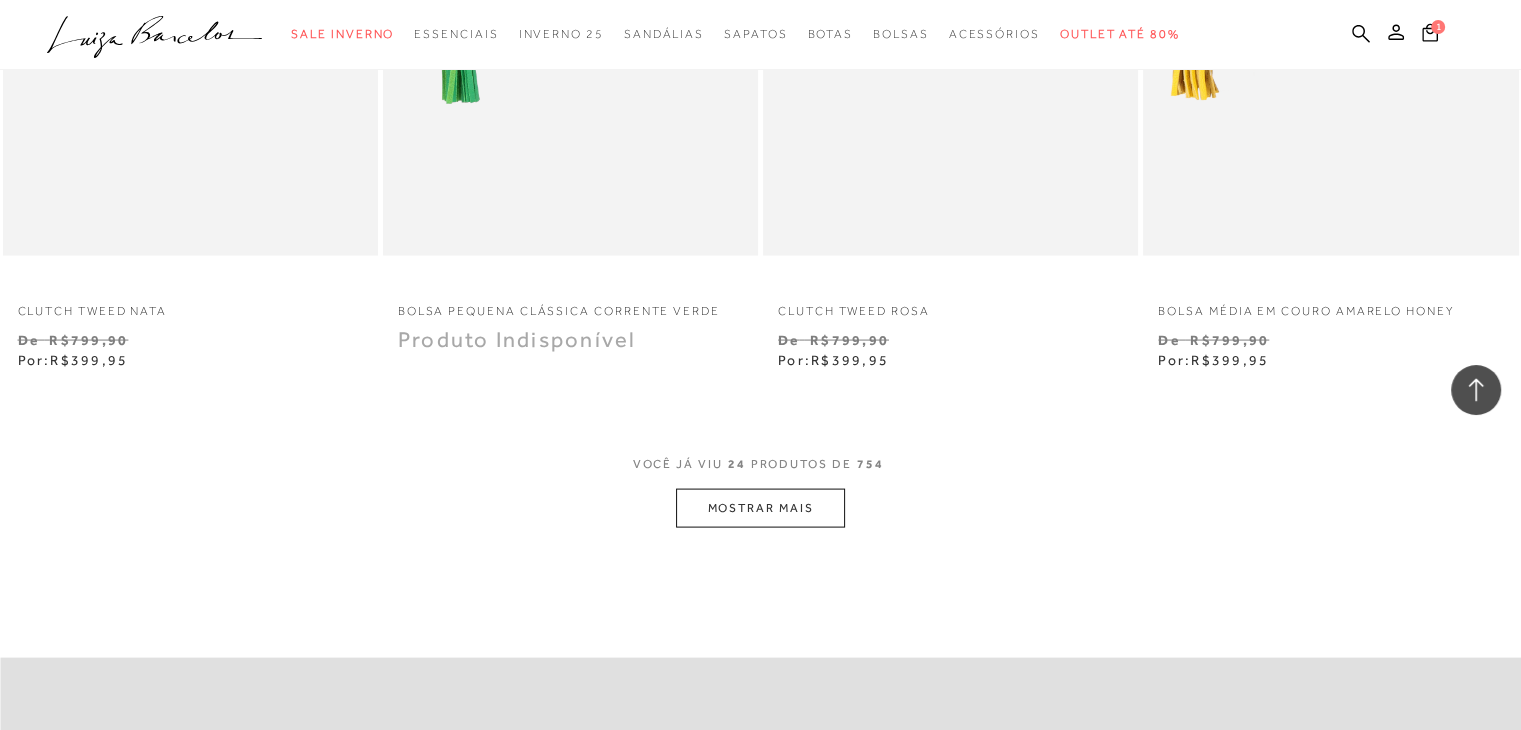 click on "MOSTRAR MAIS" at bounding box center [760, 508] 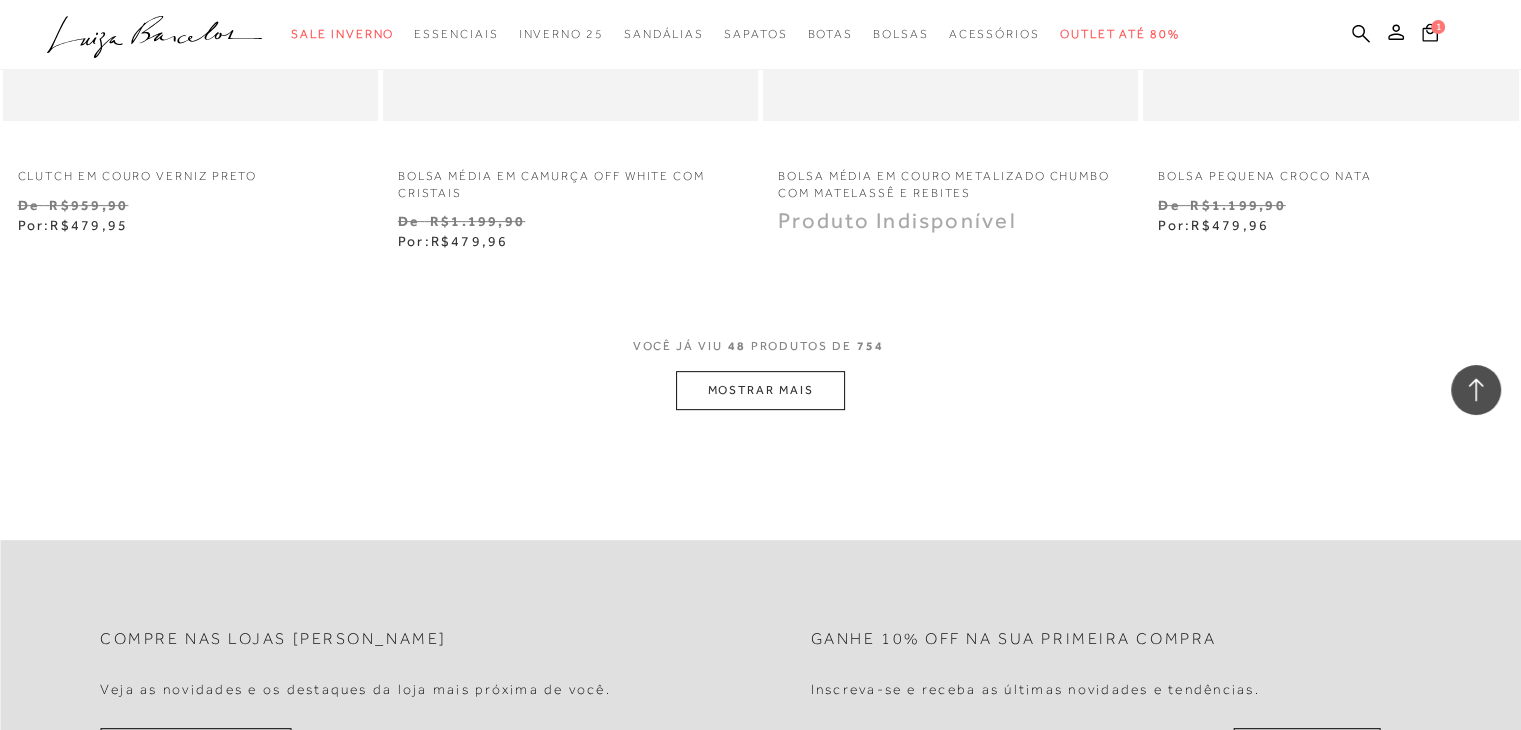 scroll, scrollTop: 8400, scrollLeft: 0, axis: vertical 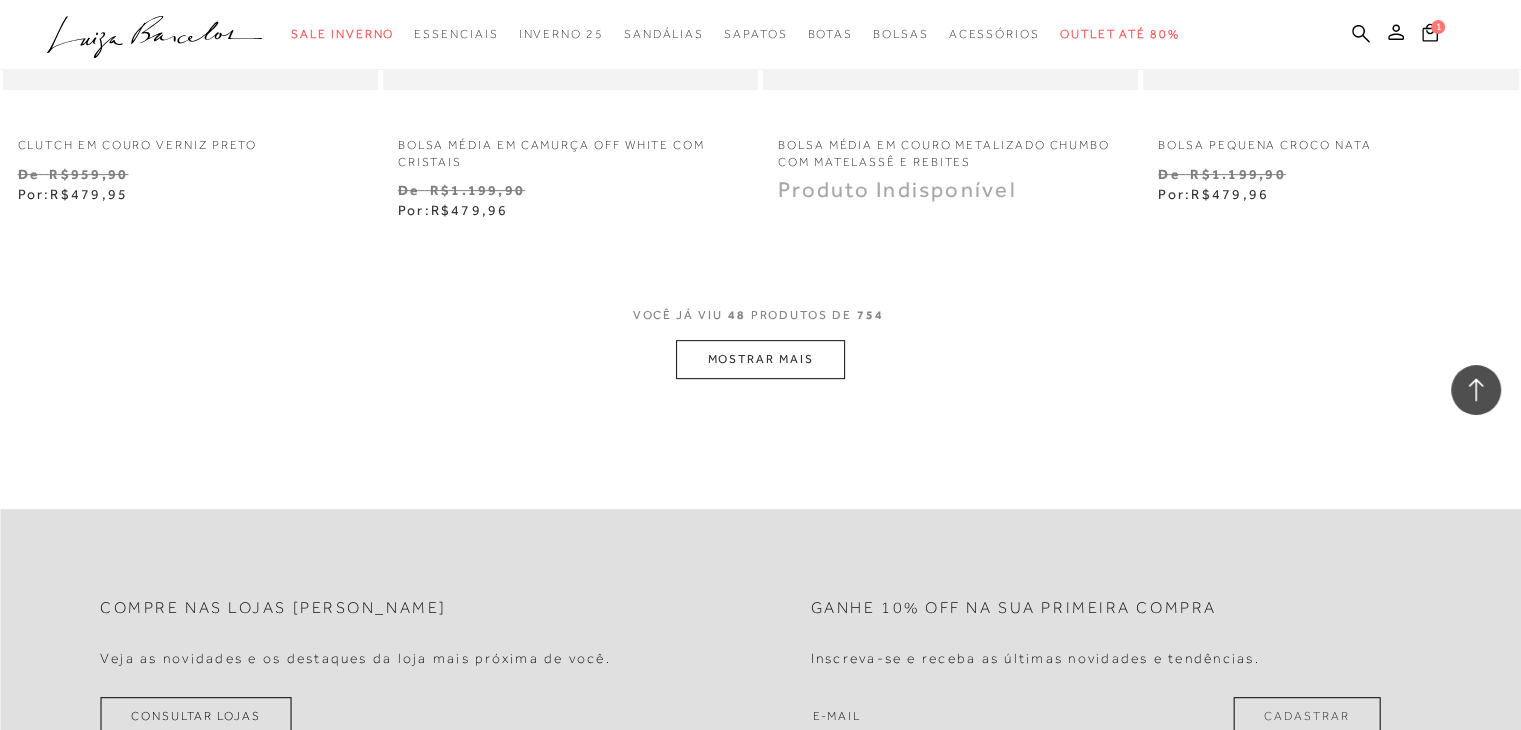 click on "MOSTRAR MAIS" at bounding box center (760, 359) 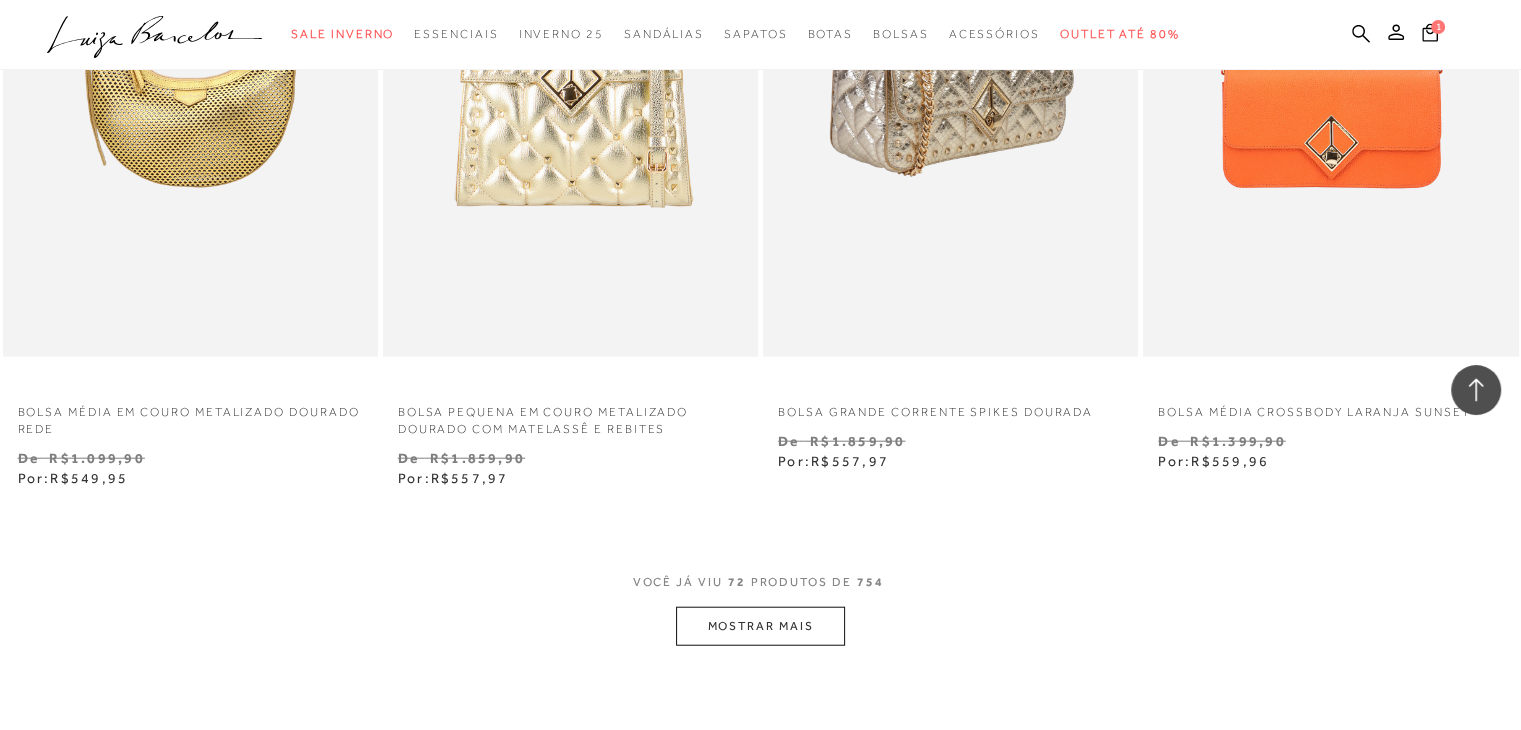 scroll, scrollTop: 12600, scrollLeft: 0, axis: vertical 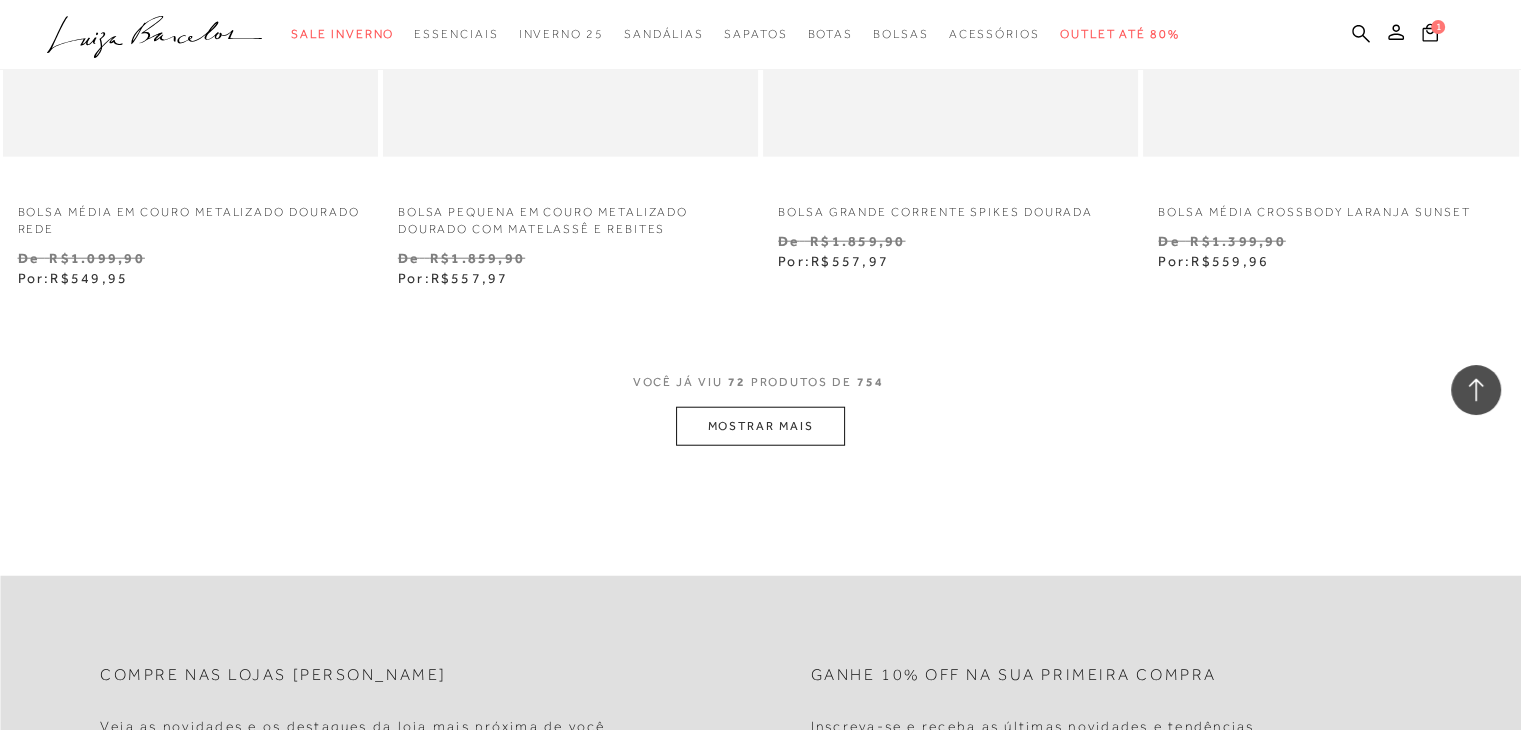 click on "MOSTRAR MAIS" at bounding box center [760, 426] 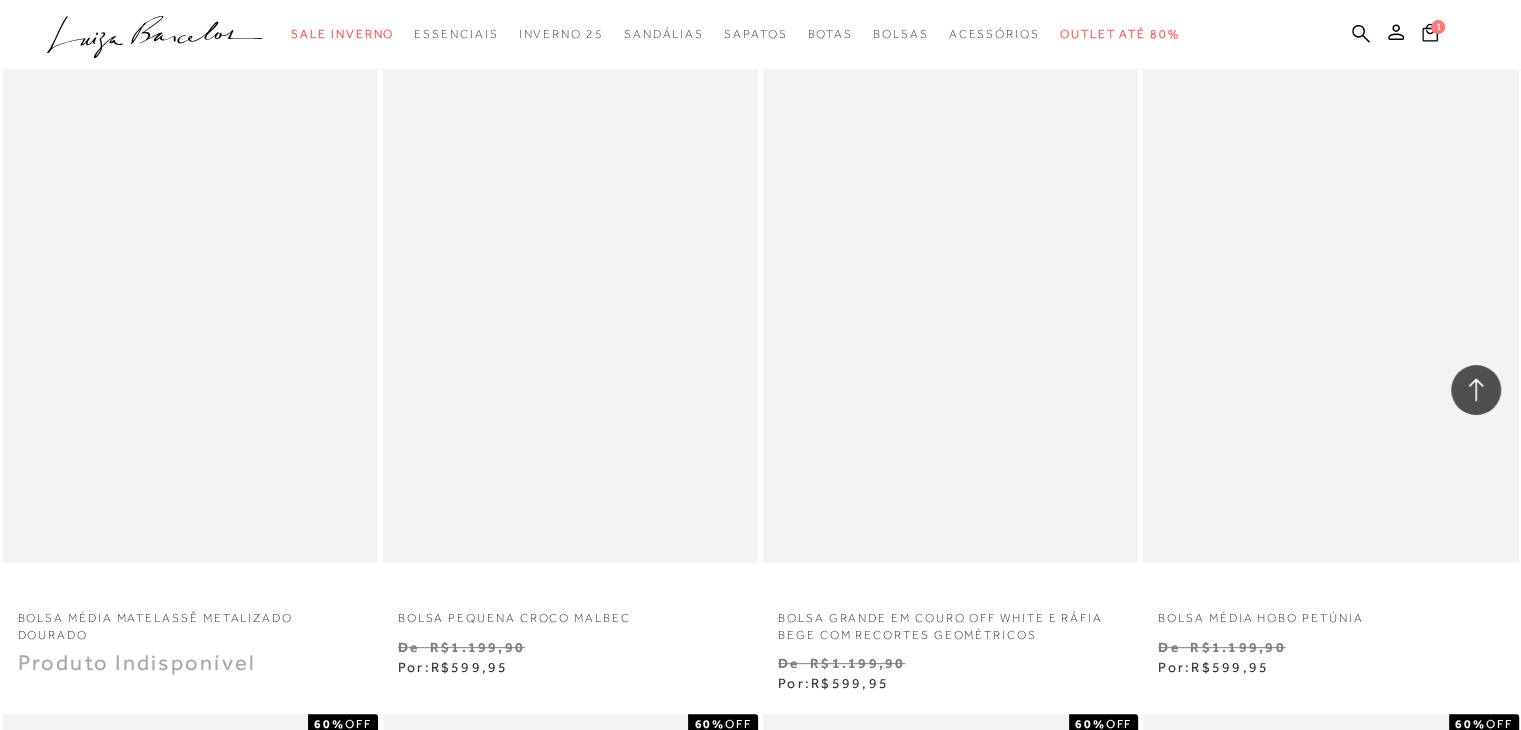 scroll, scrollTop: 15800, scrollLeft: 0, axis: vertical 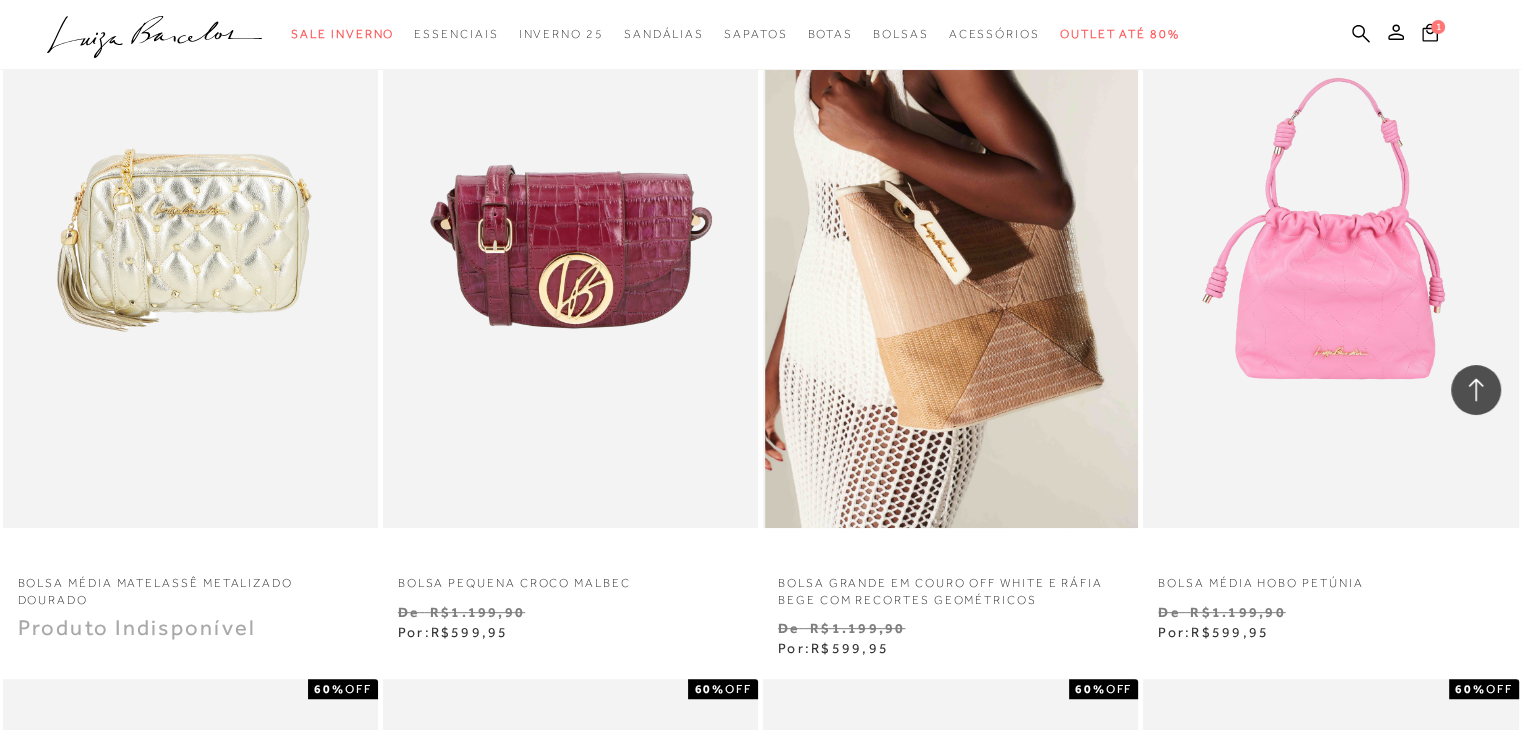 click at bounding box center [951, 246] 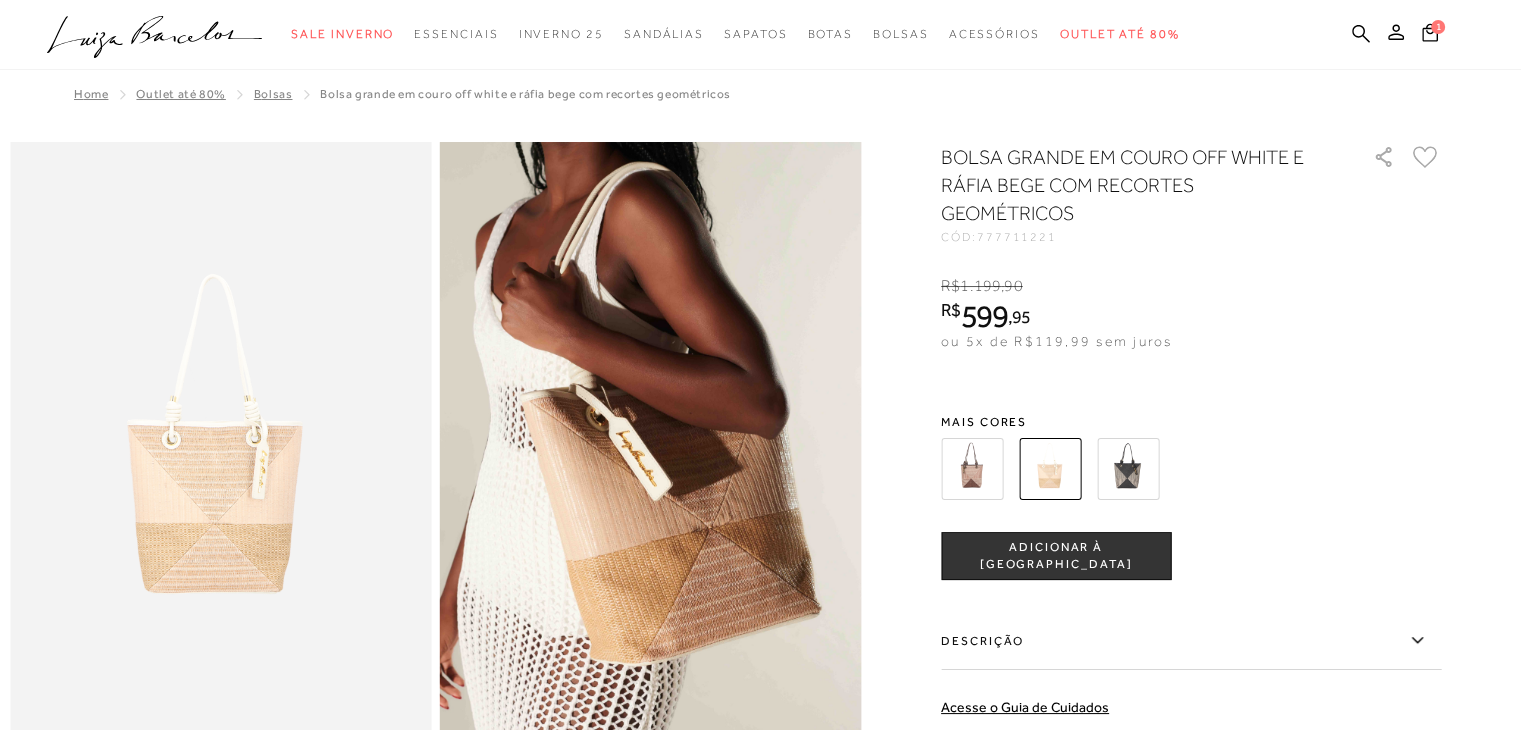 click at bounding box center [651, 458] 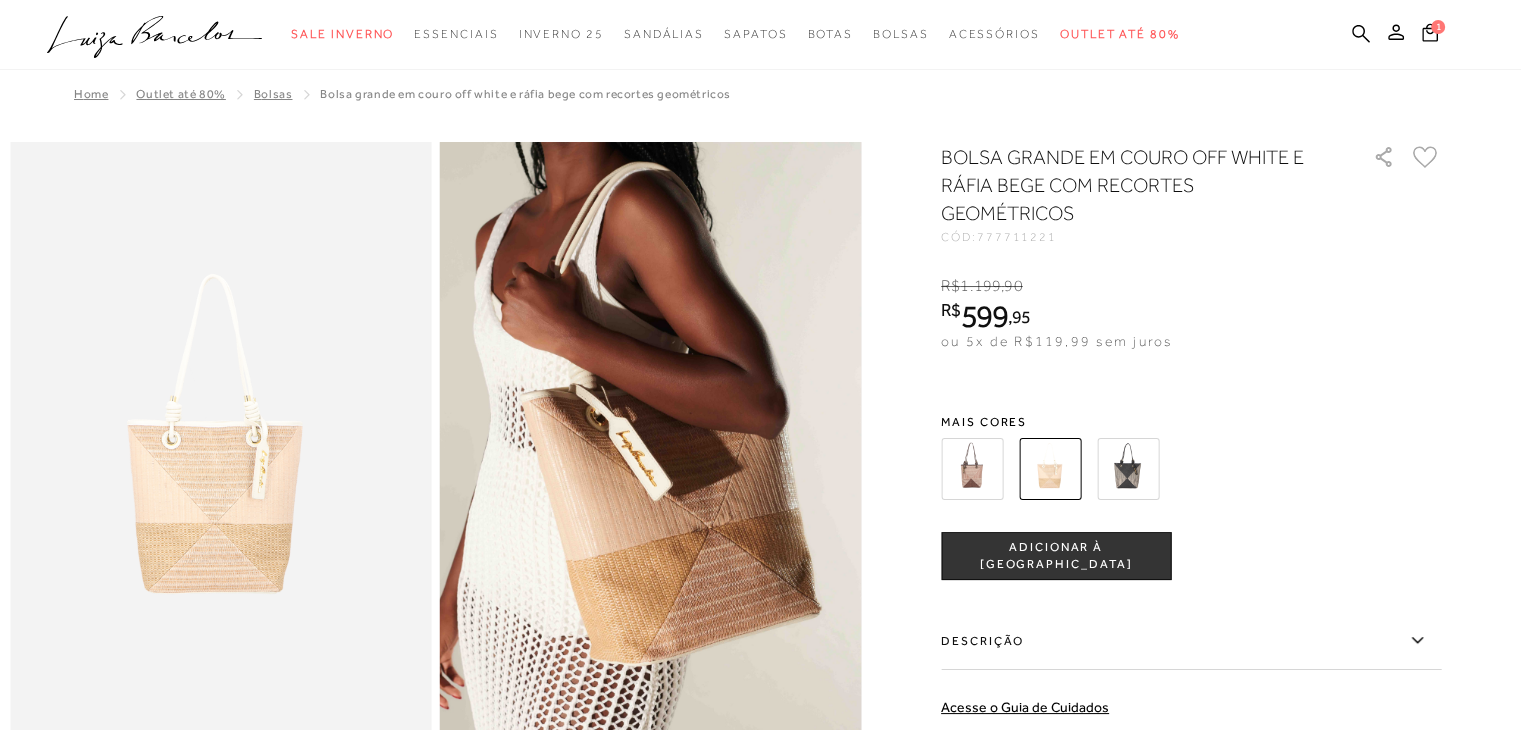 click at bounding box center (1050, 469) 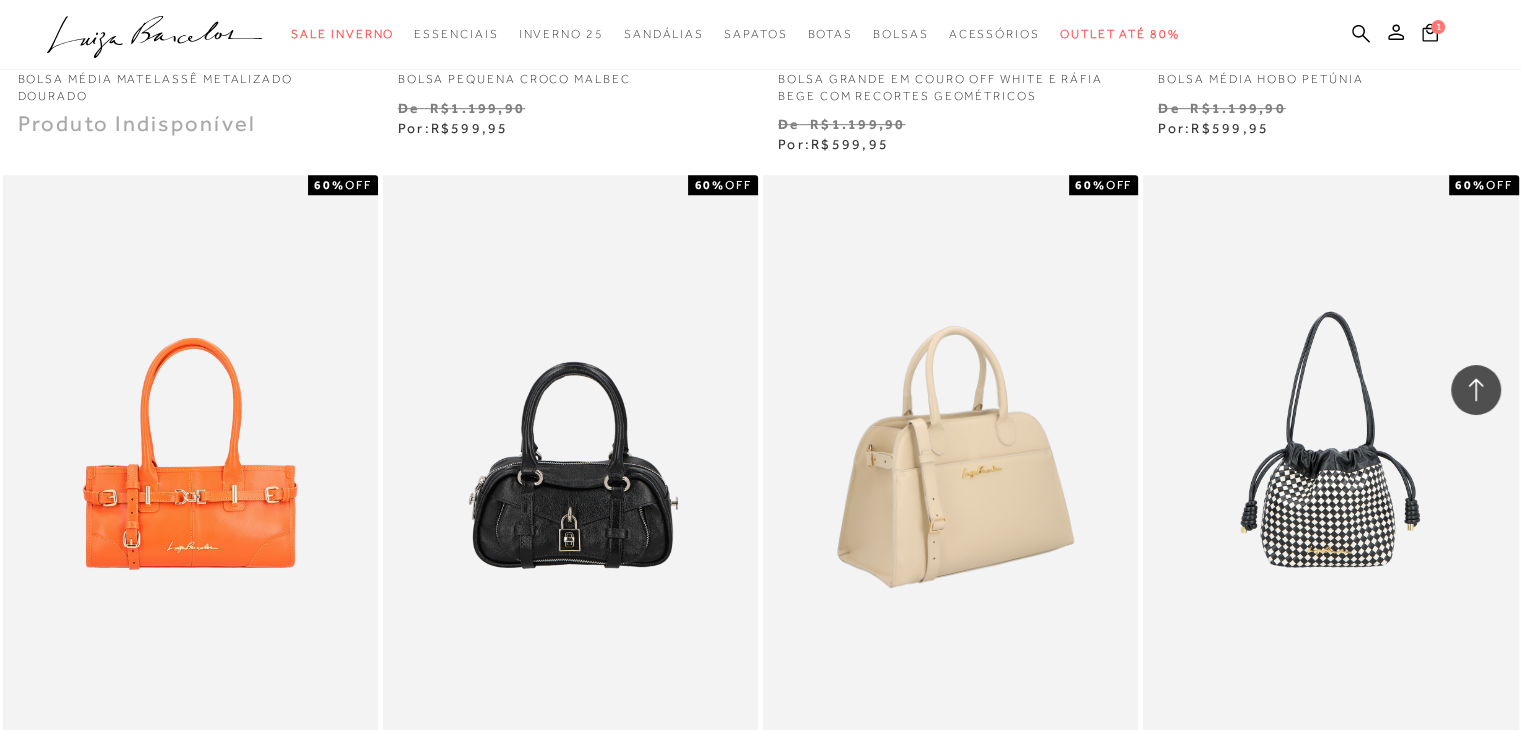 scroll, scrollTop: 16800, scrollLeft: 0, axis: vertical 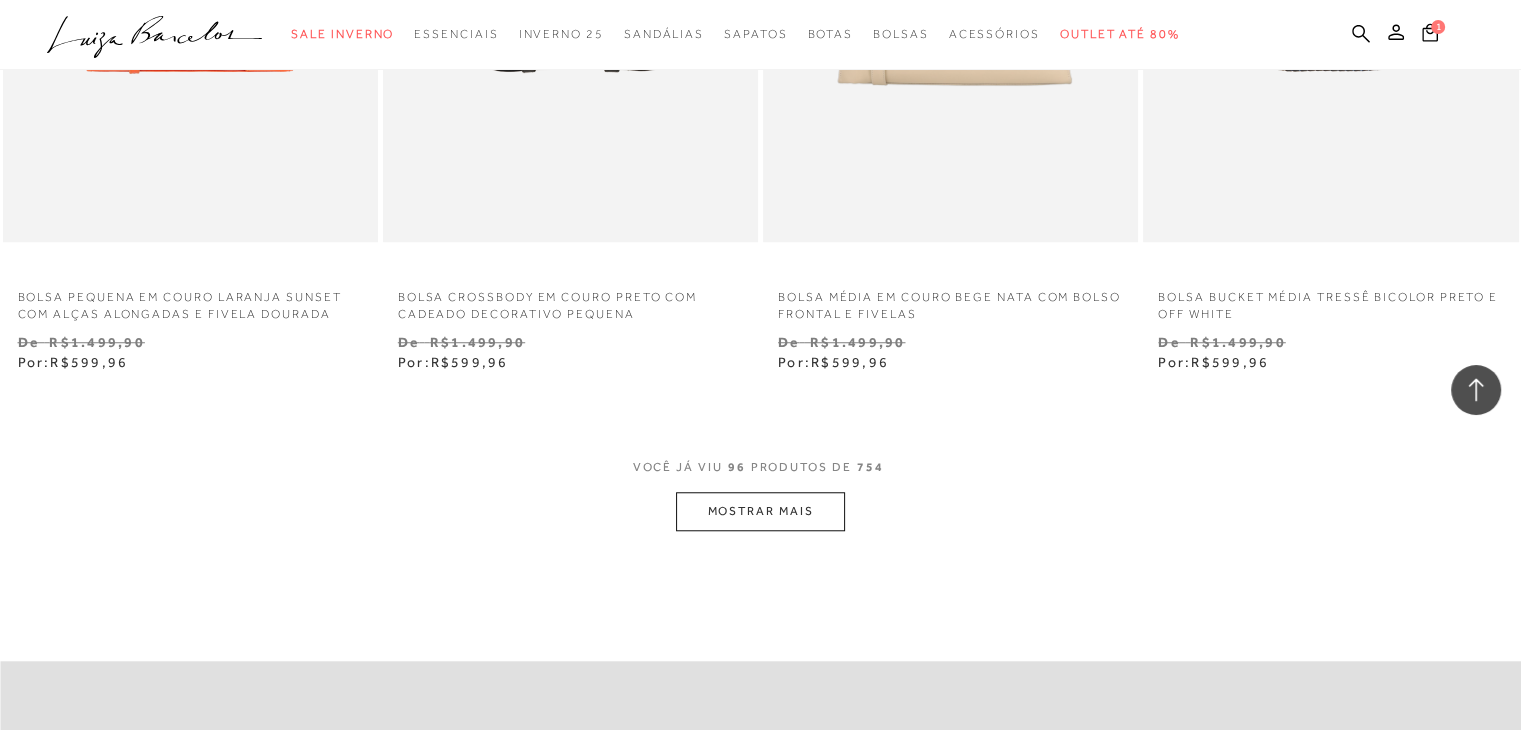 click on "MOSTRAR MAIS" at bounding box center (760, 511) 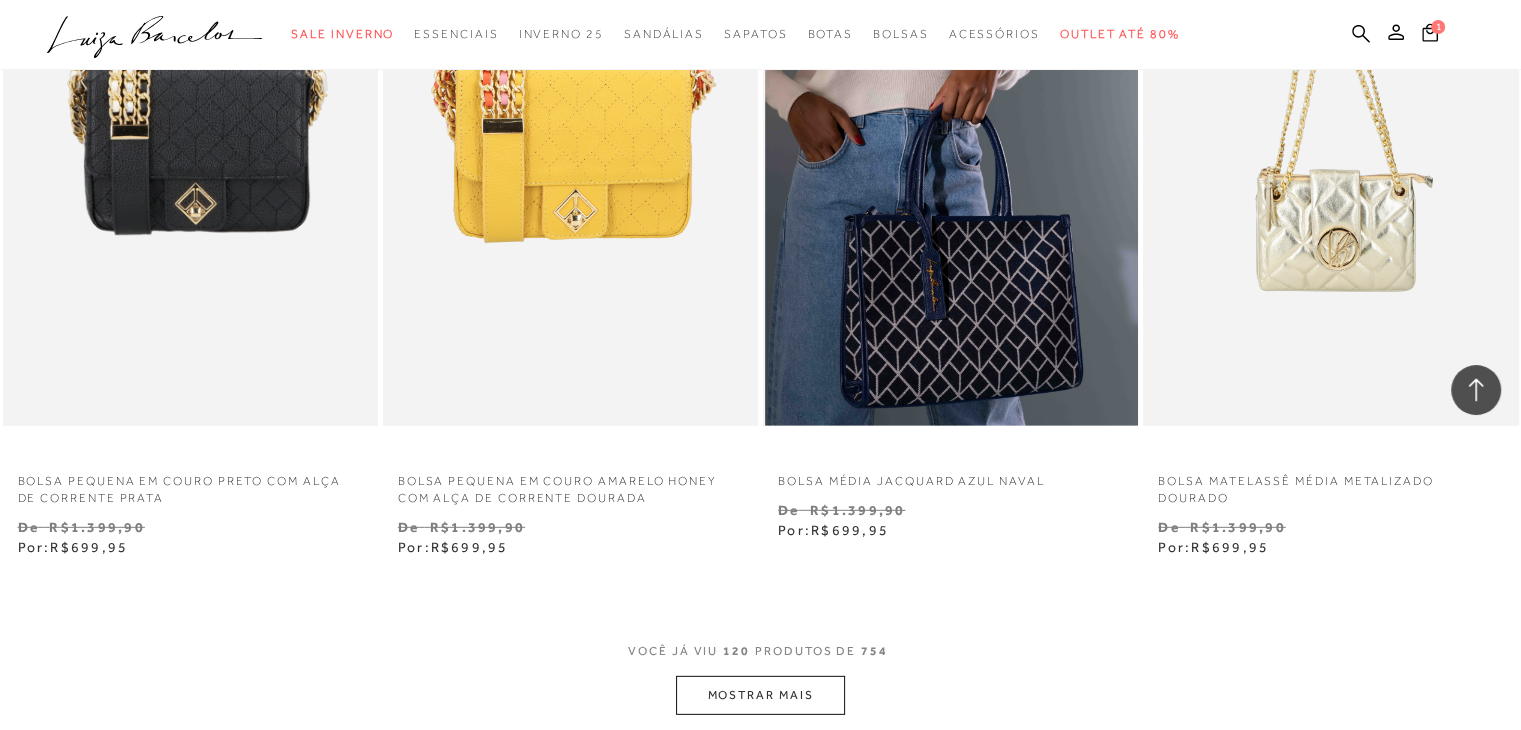 scroll, scrollTop: 20900, scrollLeft: 0, axis: vertical 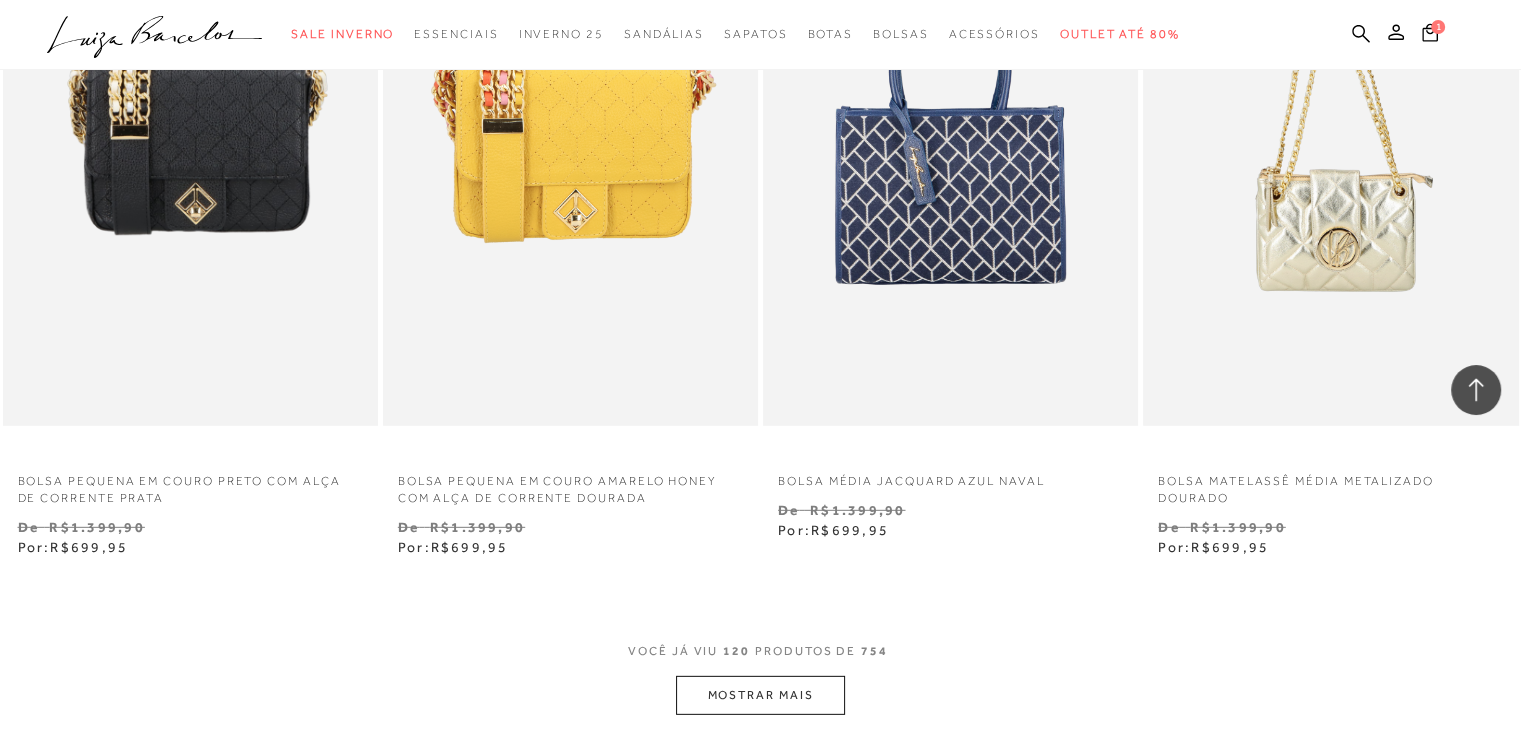 click on "MOSTRAR MAIS" at bounding box center [760, 695] 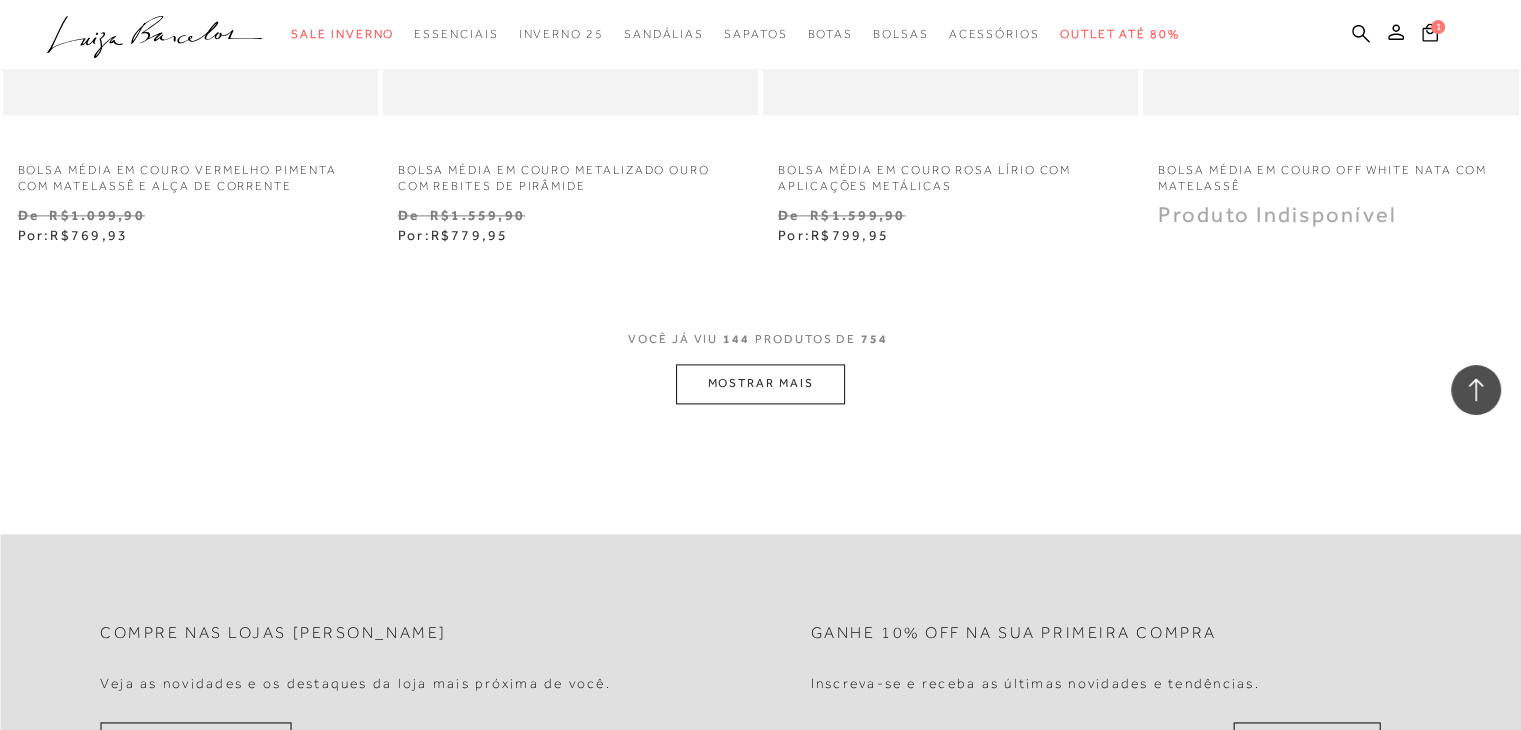 scroll, scrollTop: 25500, scrollLeft: 0, axis: vertical 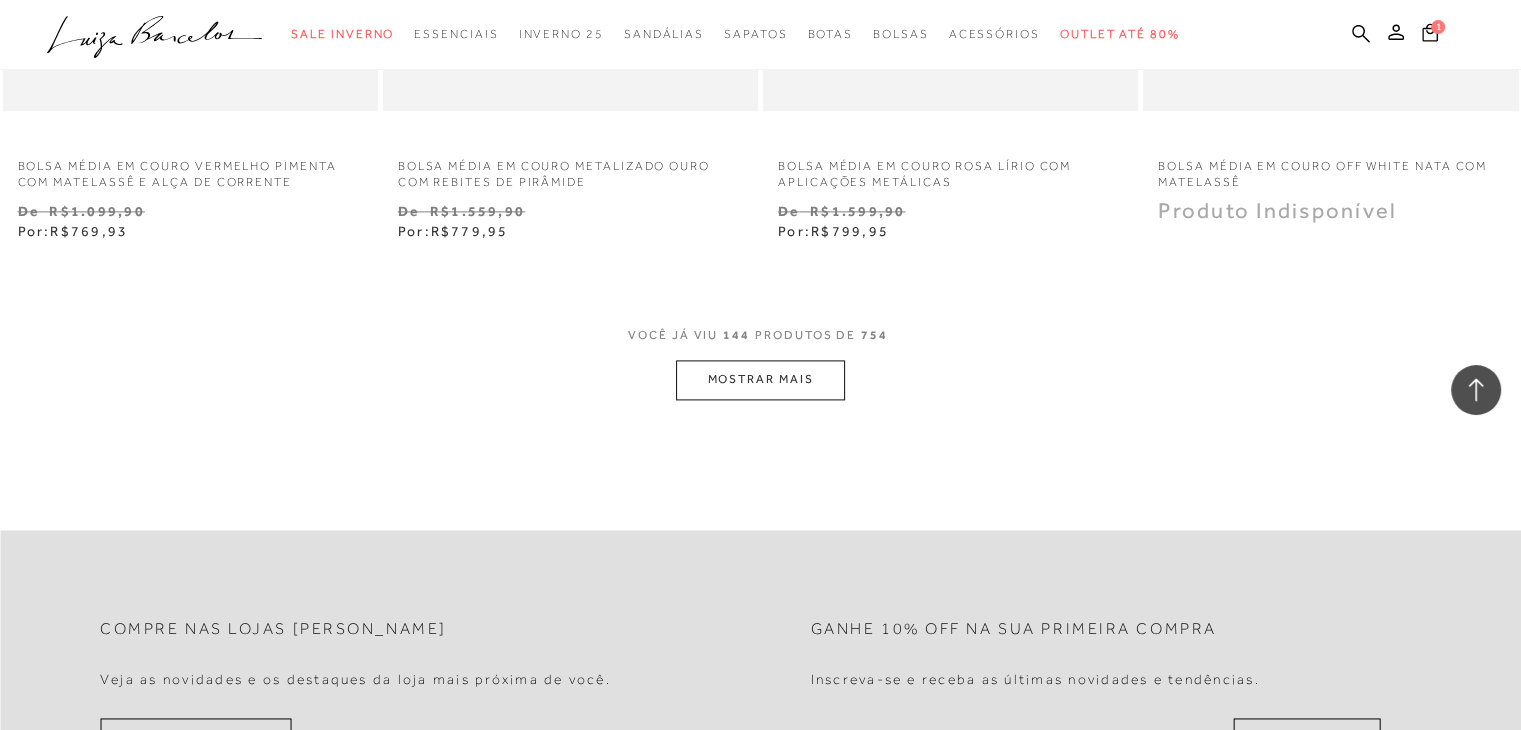 click on "MOSTRAR MAIS" at bounding box center (760, 379) 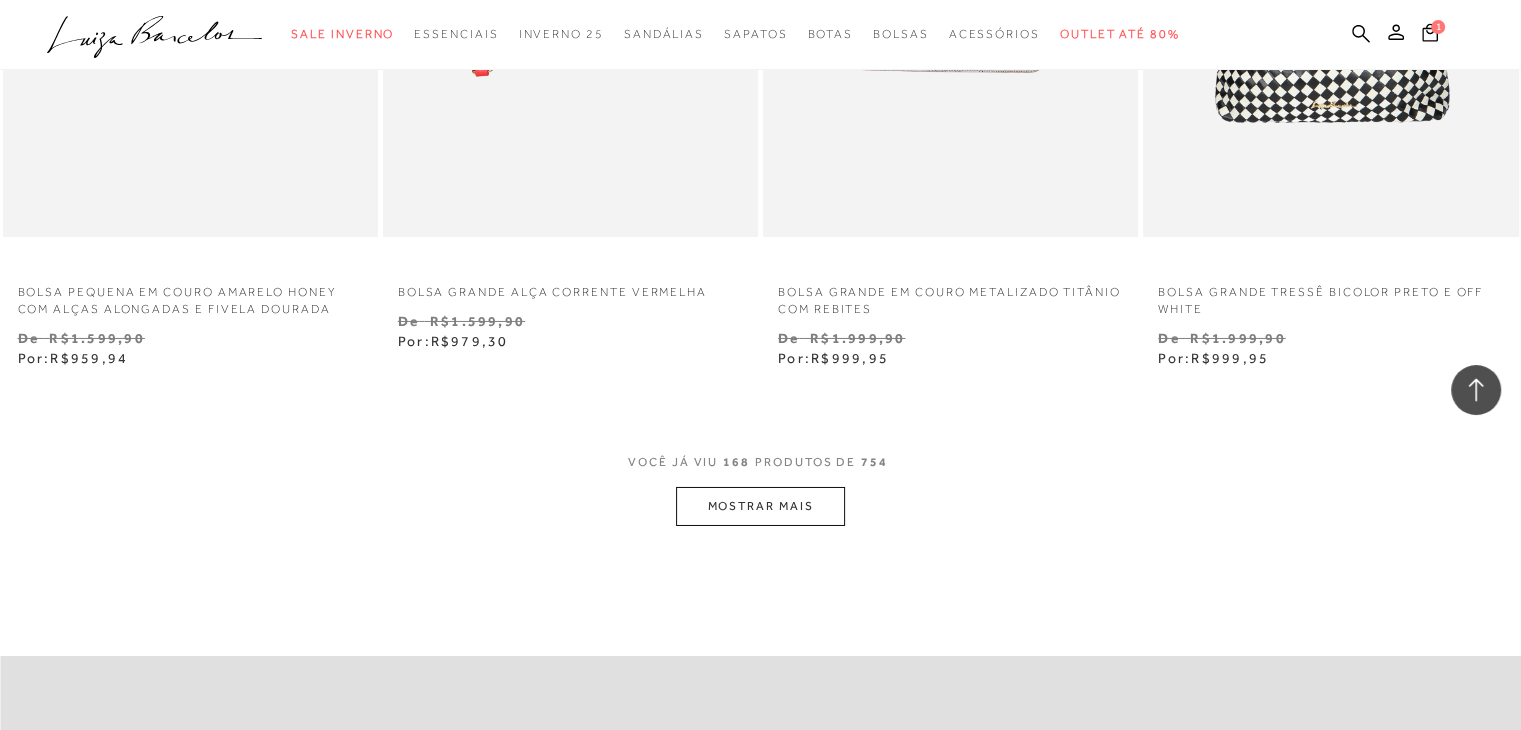 scroll, scrollTop: 29800, scrollLeft: 0, axis: vertical 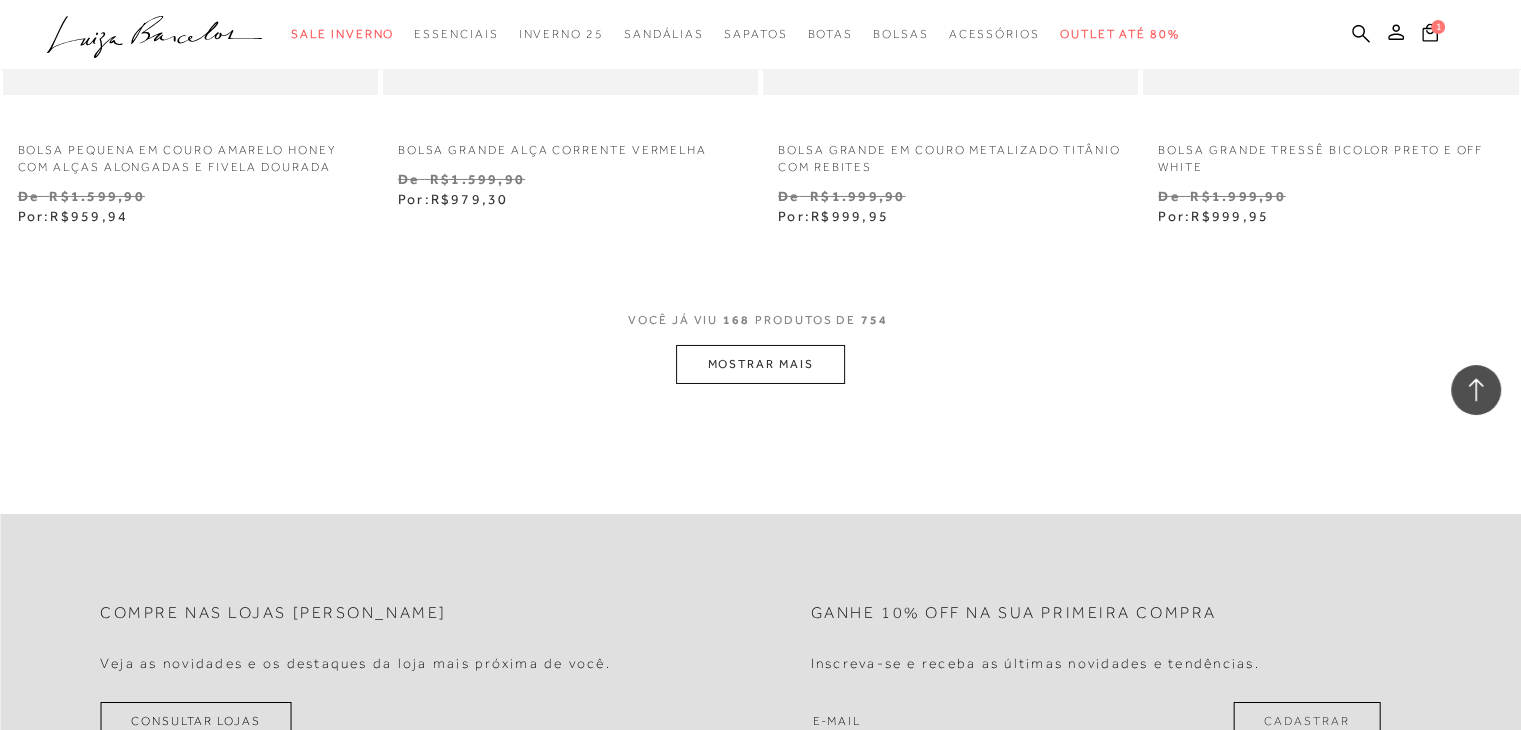 click on "MOSTRAR MAIS" at bounding box center (760, 364) 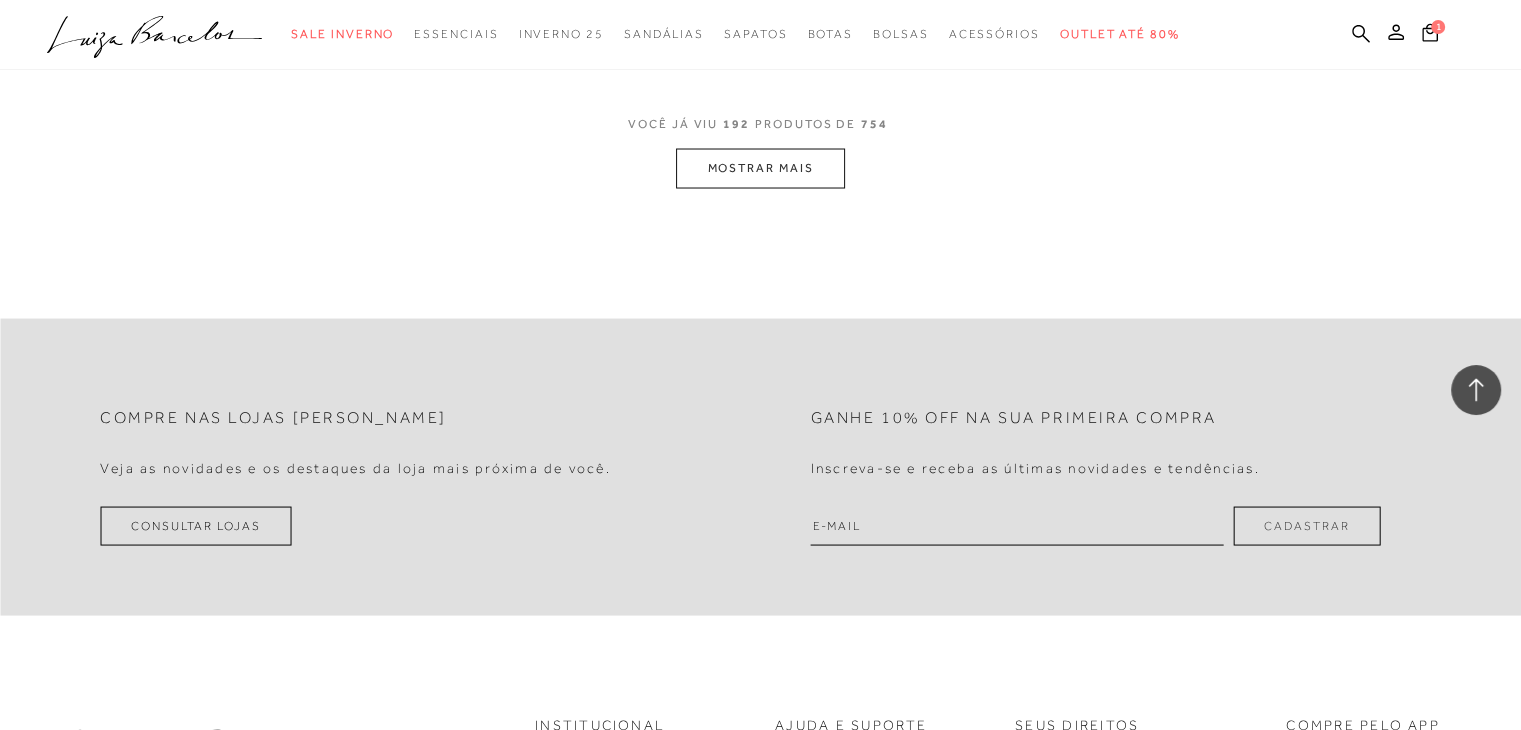 scroll, scrollTop: 33900, scrollLeft: 0, axis: vertical 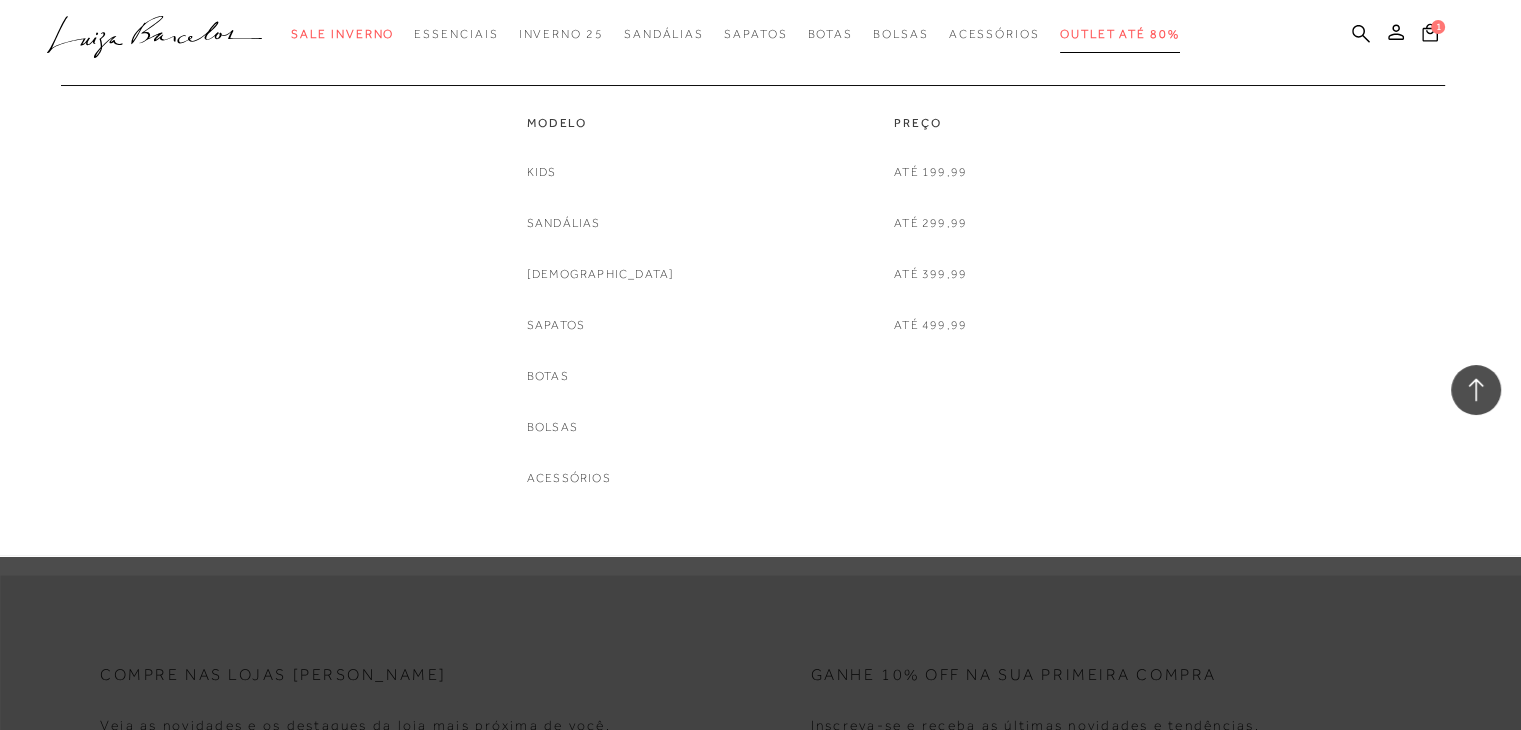 drag, startPoint x: 1084, startPoint y: 35, endPoint x: 1080, endPoint y: 47, distance: 12.649111 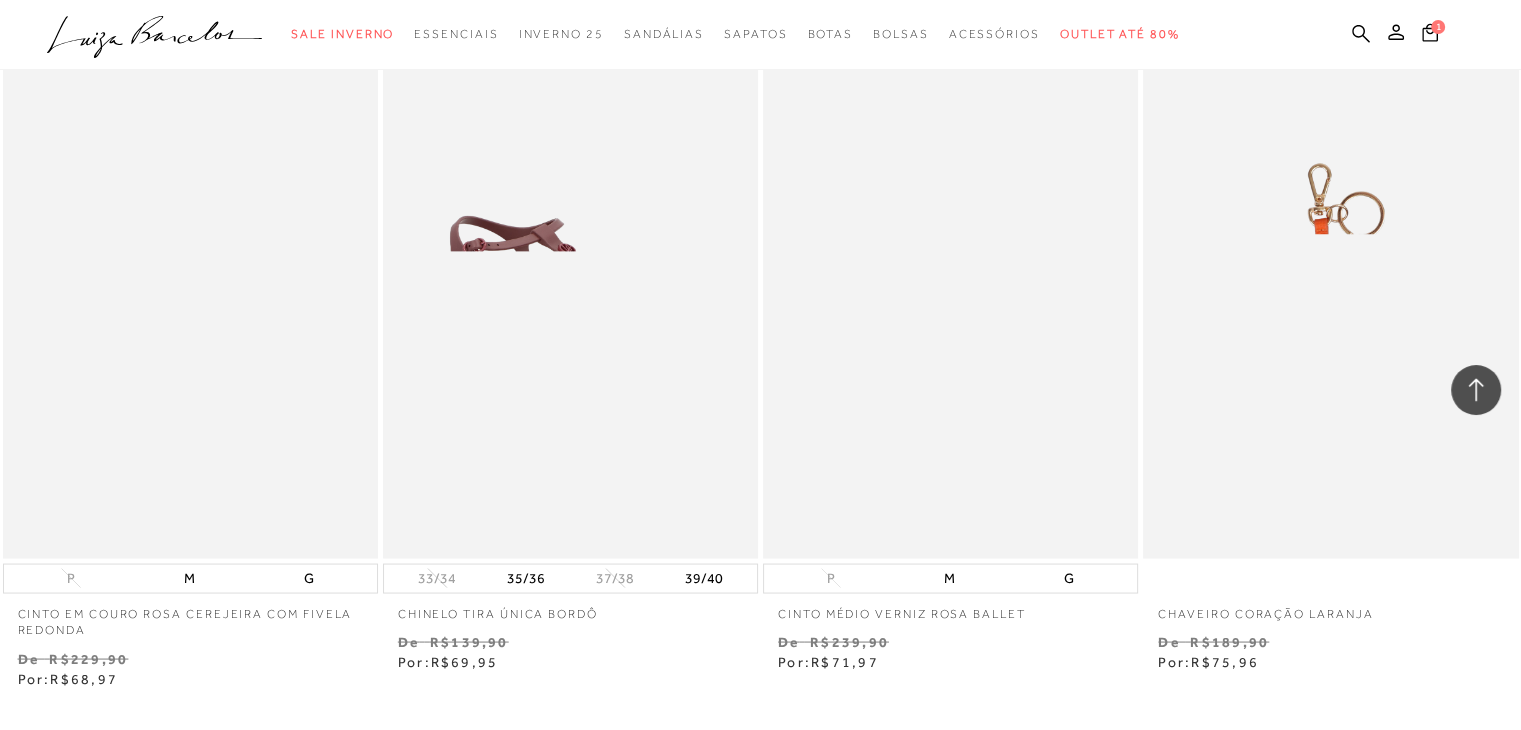 scroll, scrollTop: 3800, scrollLeft: 0, axis: vertical 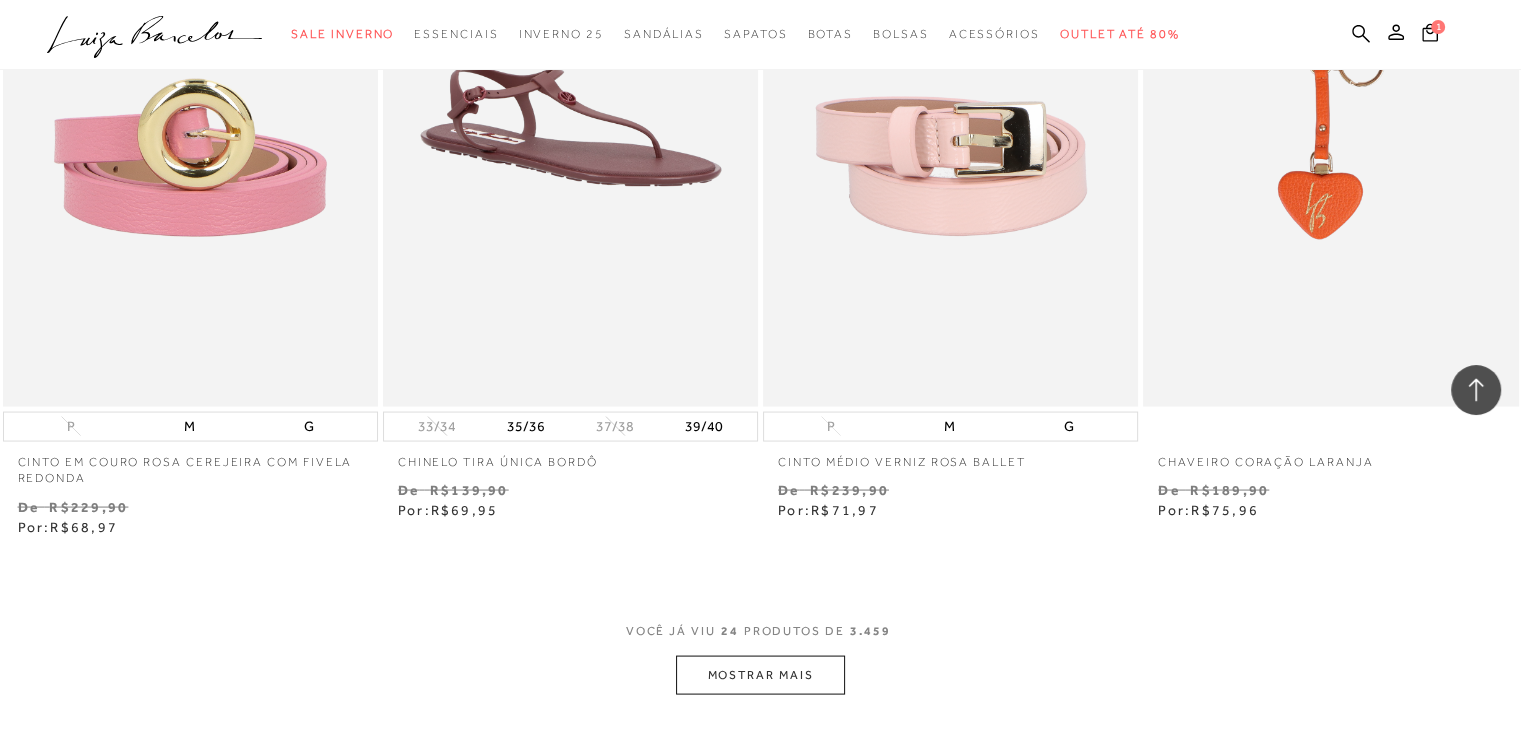 click on "MOSTRAR MAIS" at bounding box center [760, 674] 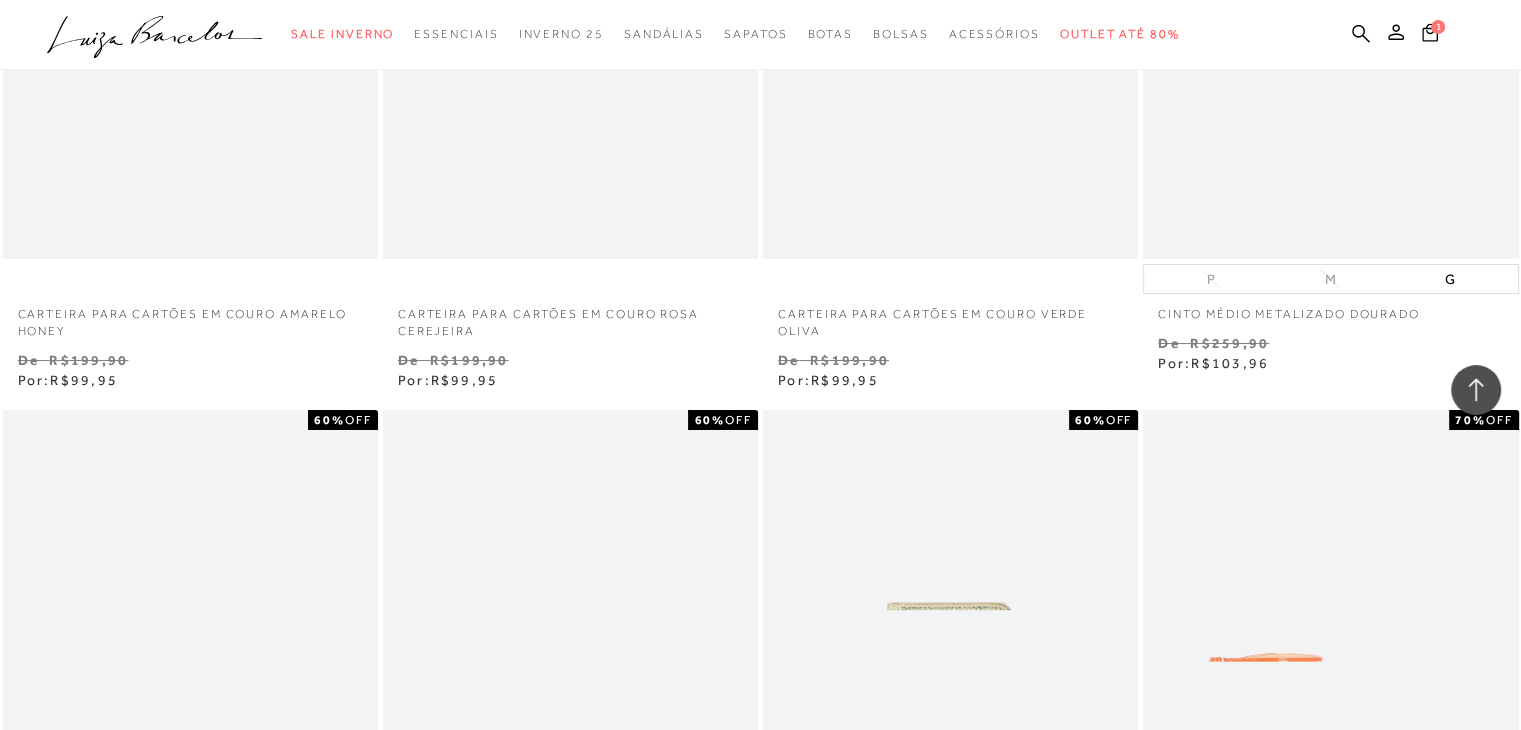 scroll, scrollTop: 7900, scrollLeft: 0, axis: vertical 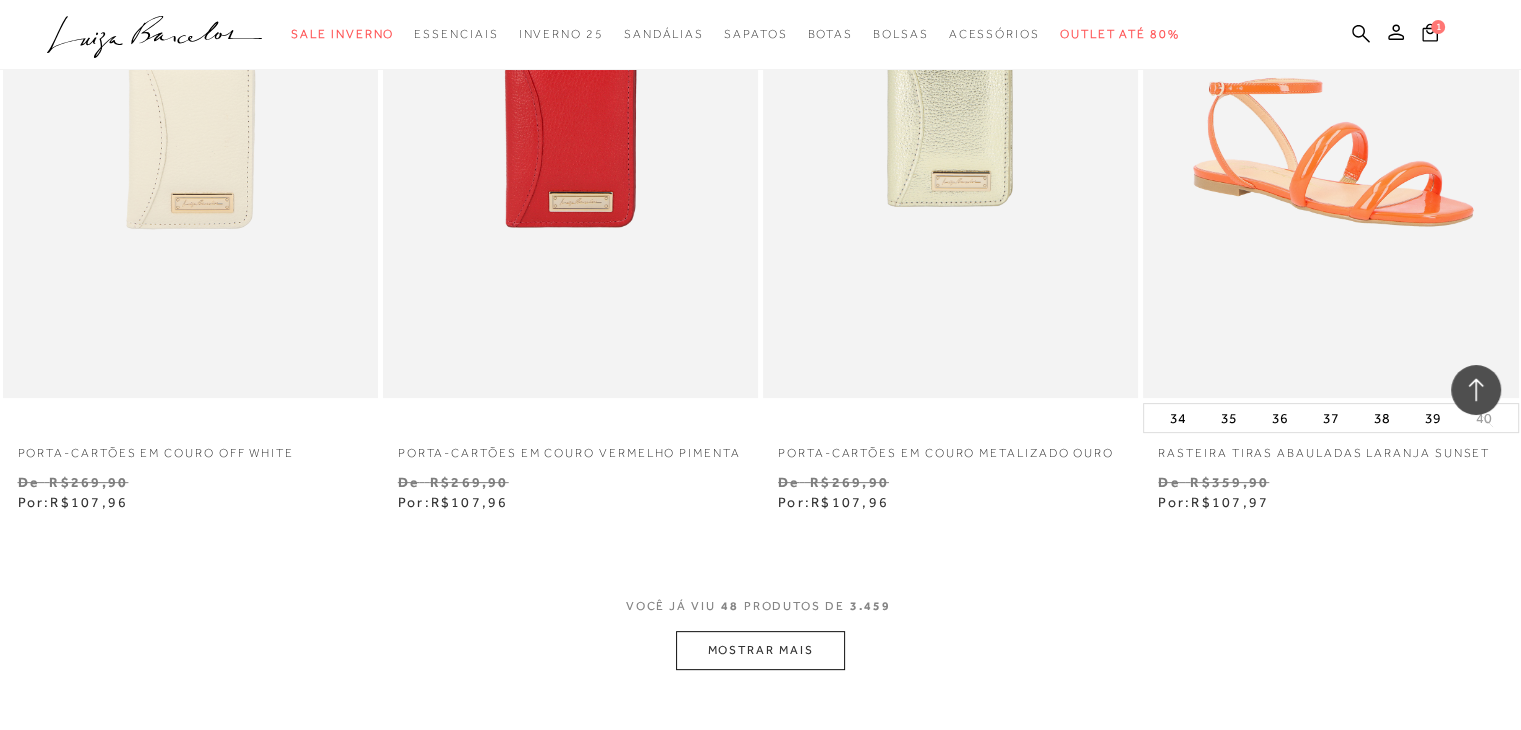 click on "VOCÊ JÁ VIU  48   PRODUTOS DE  3.459" at bounding box center (761, 613) 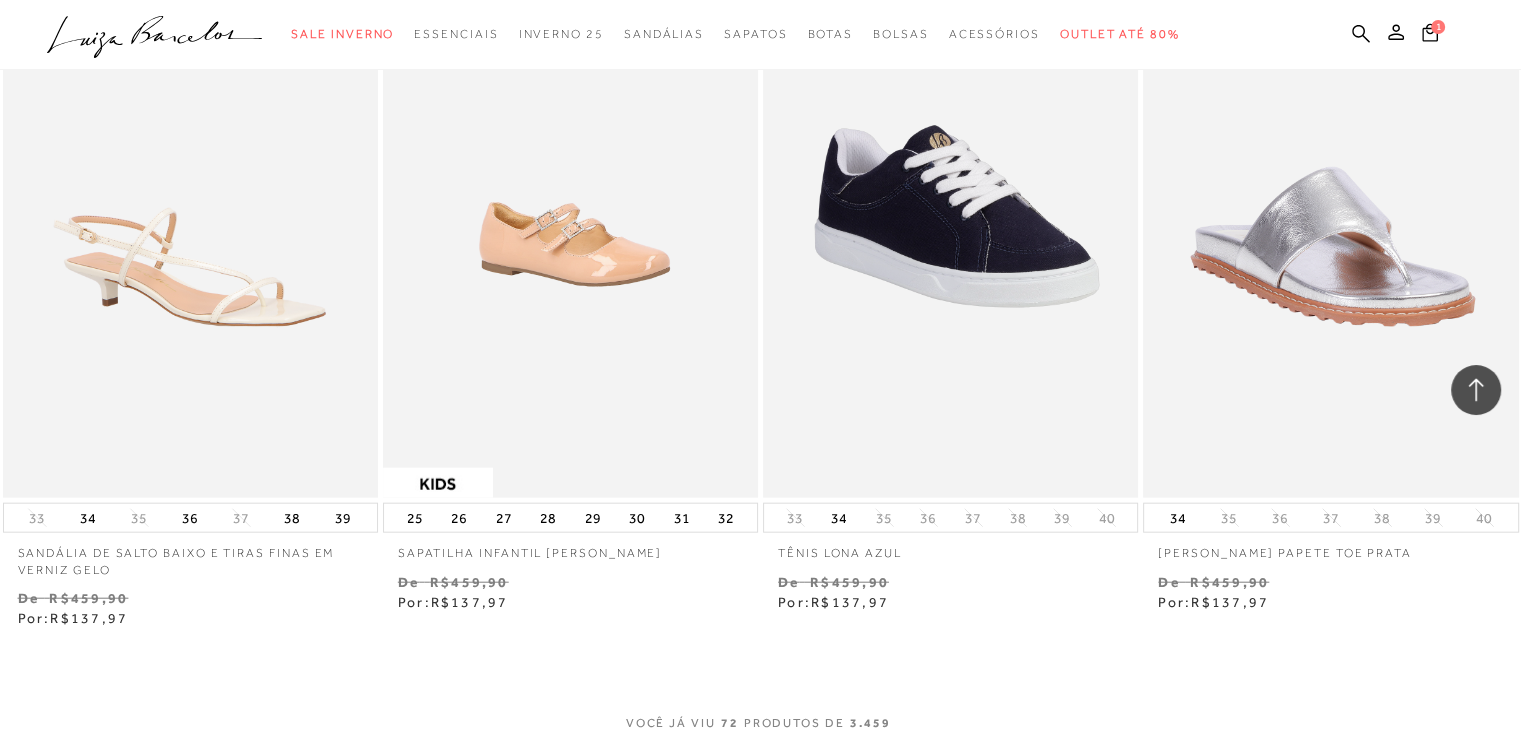 scroll, scrollTop: 12194, scrollLeft: 0, axis: vertical 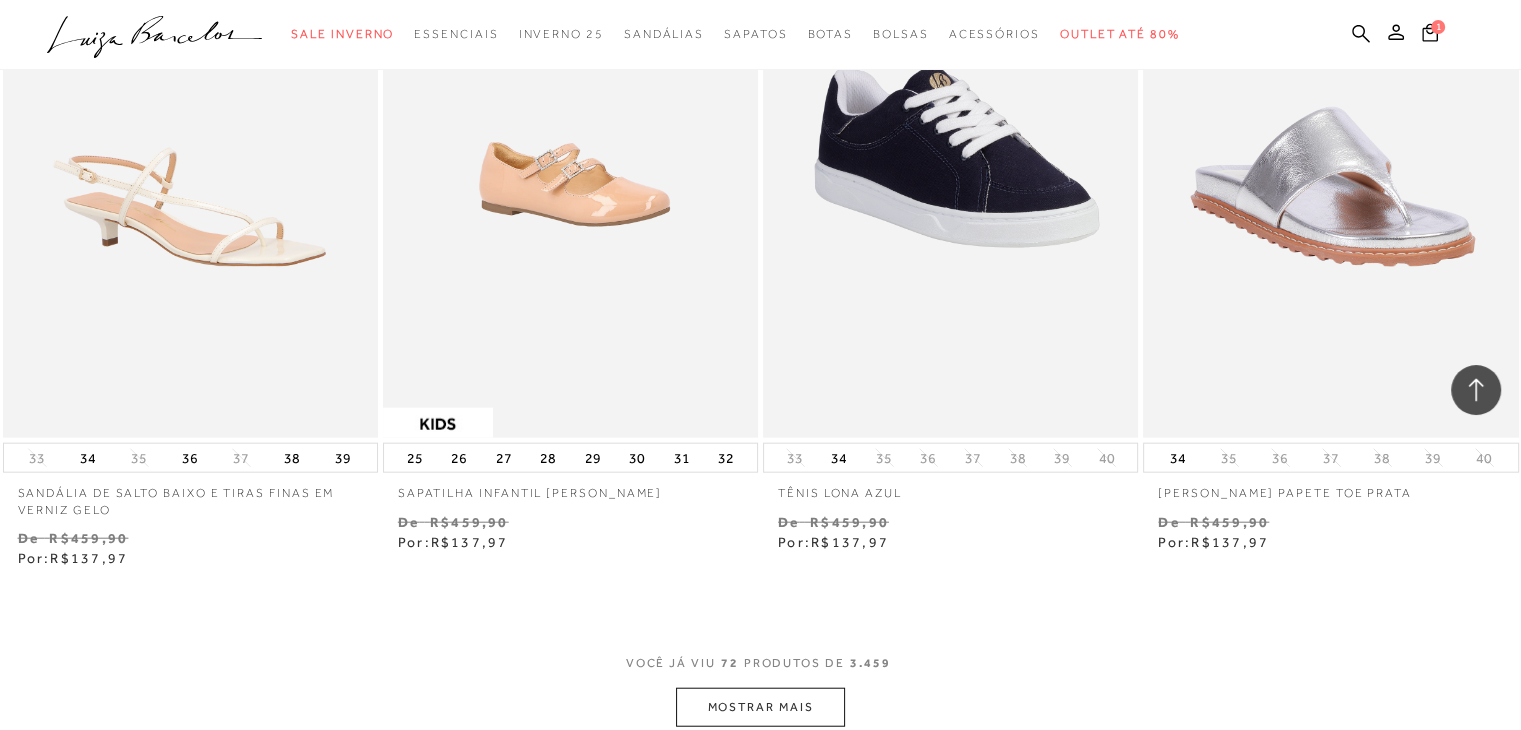 click on "MOSTRAR MAIS" at bounding box center (760, 707) 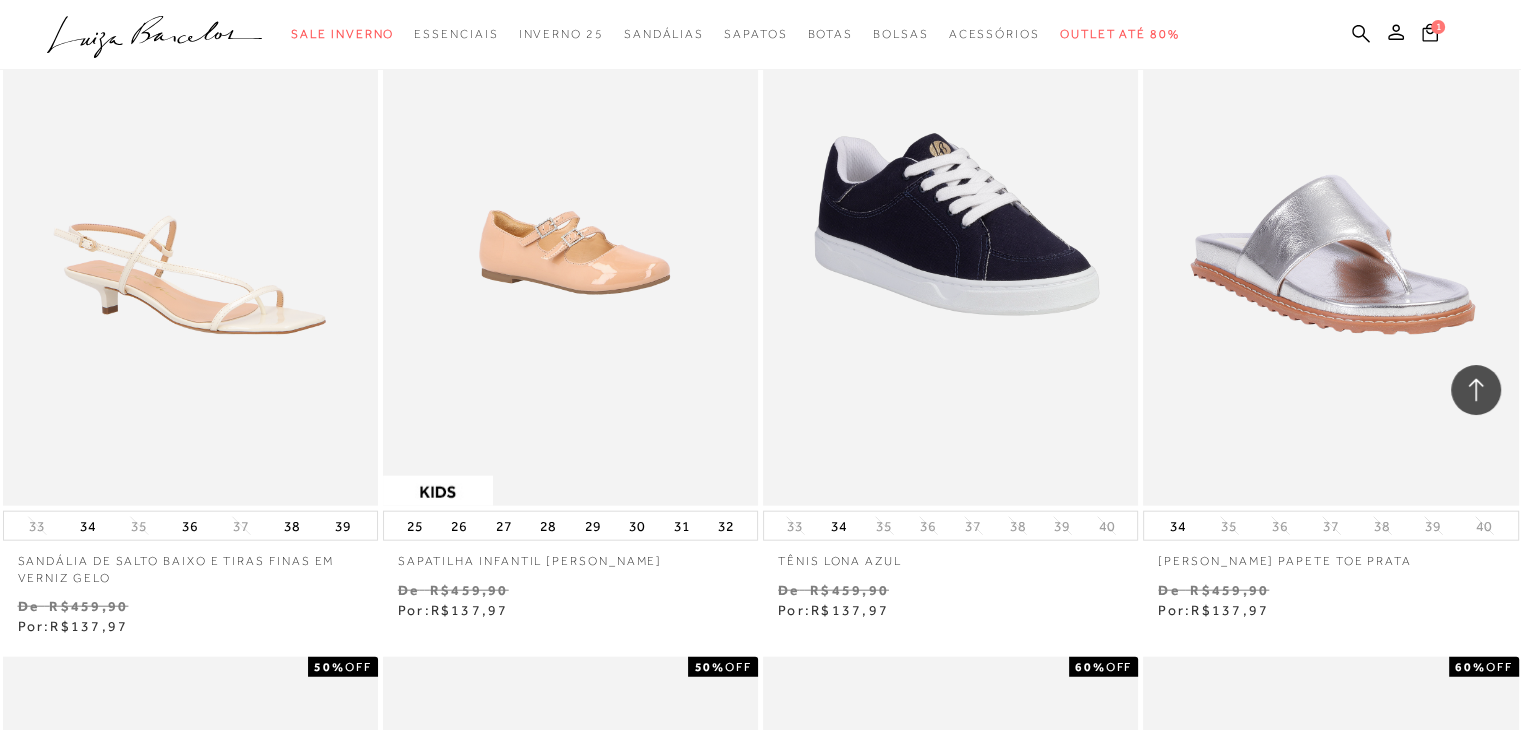 scroll, scrollTop: 12197, scrollLeft: 0, axis: vertical 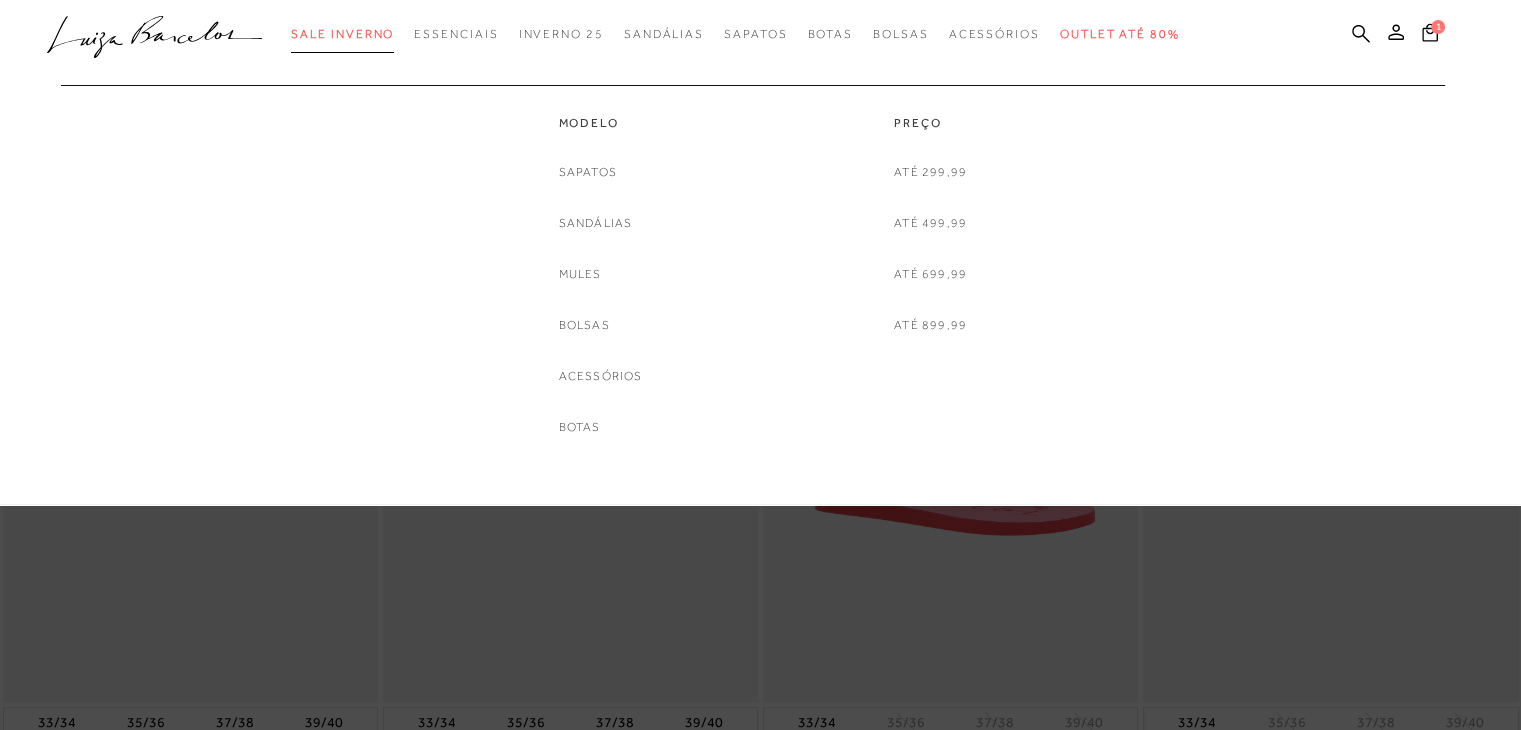click on "Sale Inverno" at bounding box center [342, 34] 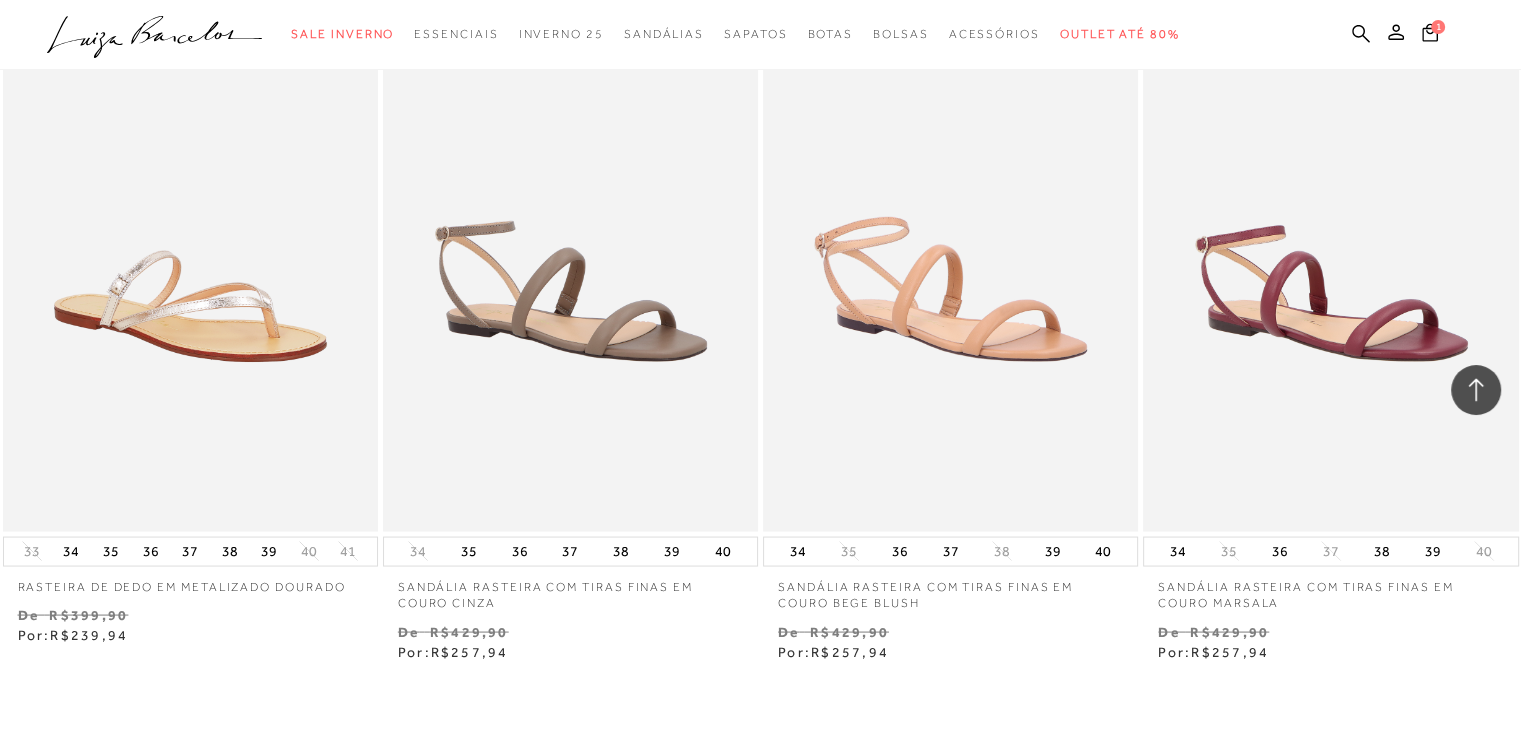 scroll, scrollTop: 4000, scrollLeft: 0, axis: vertical 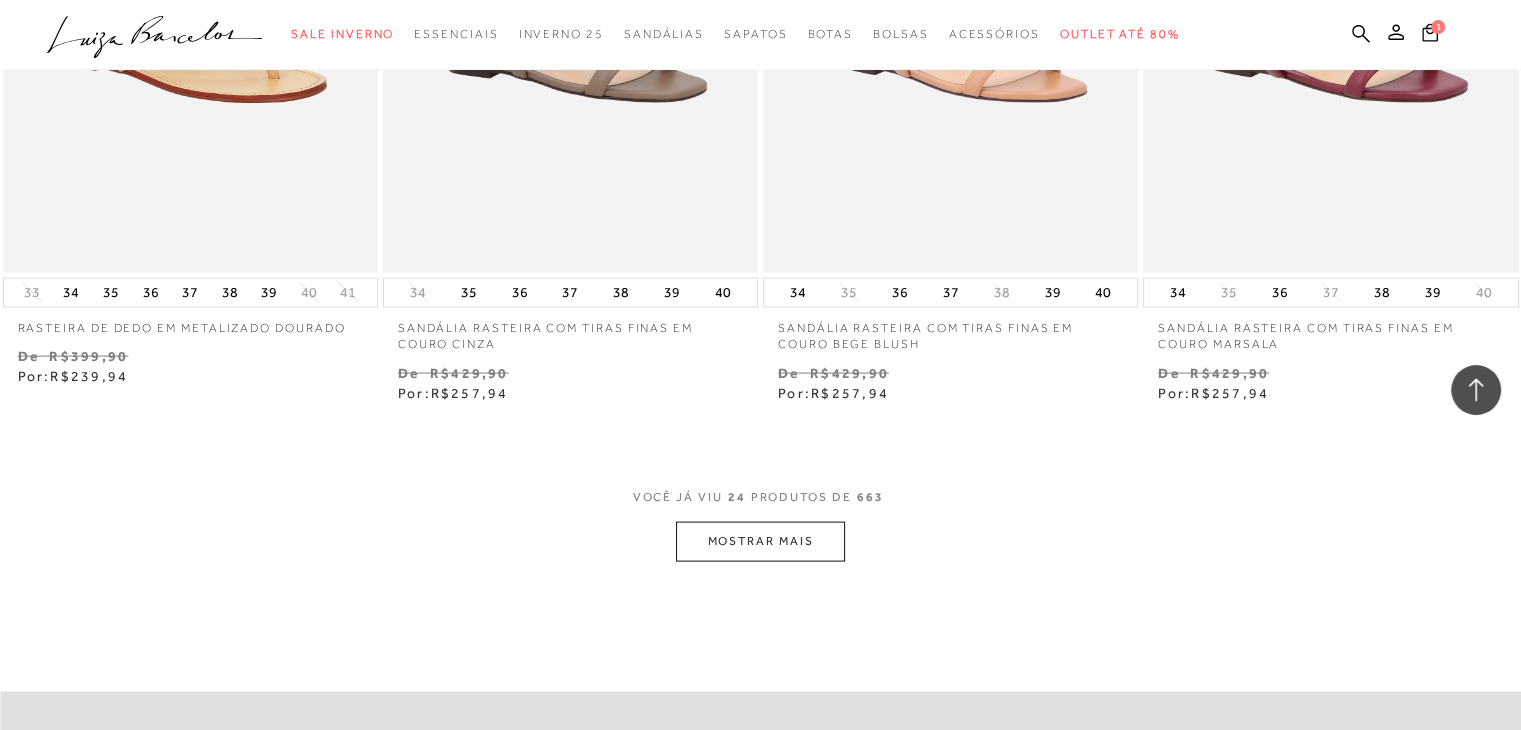 click on "MOSTRAR MAIS" at bounding box center [760, 541] 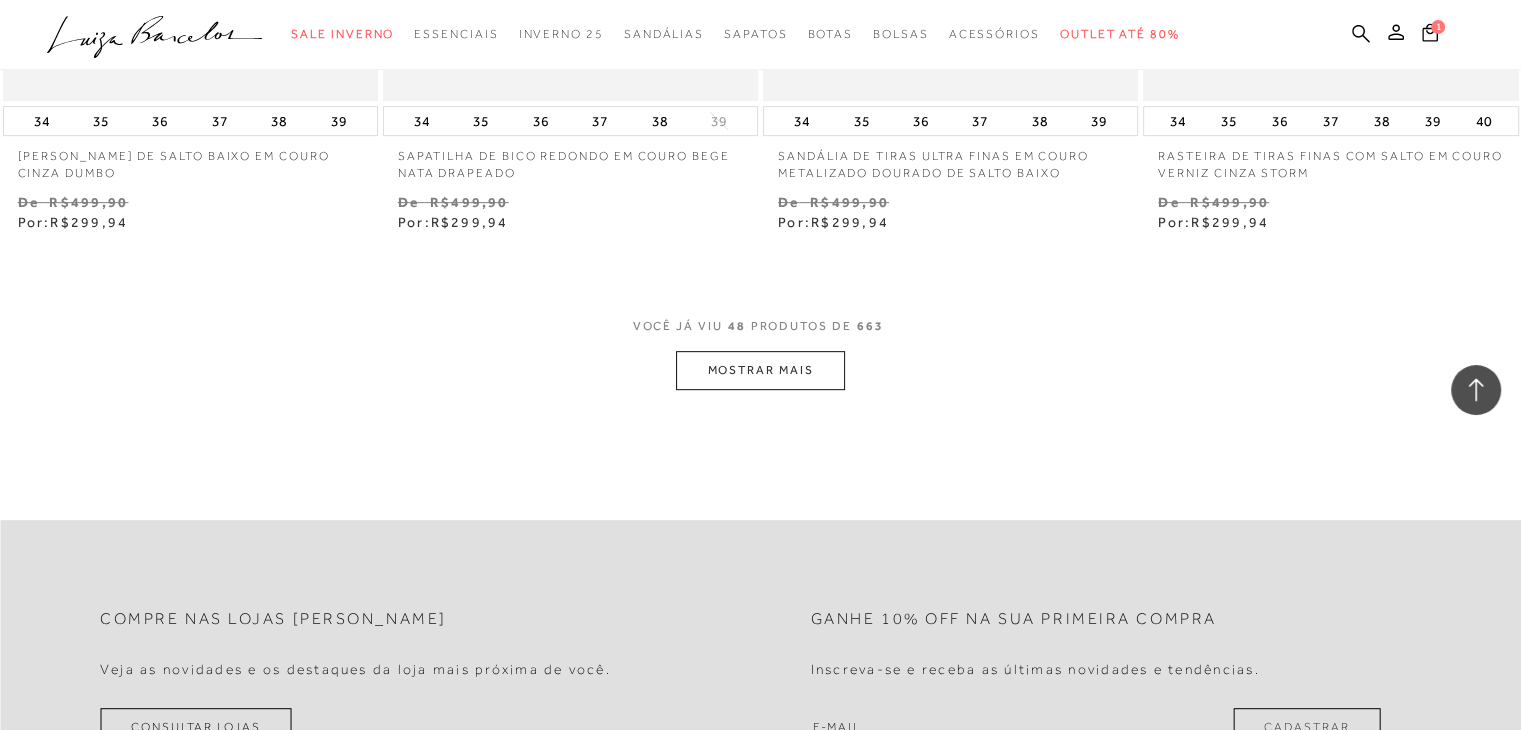 scroll, scrollTop: 8500, scrollLeft: 0, axis: vertical 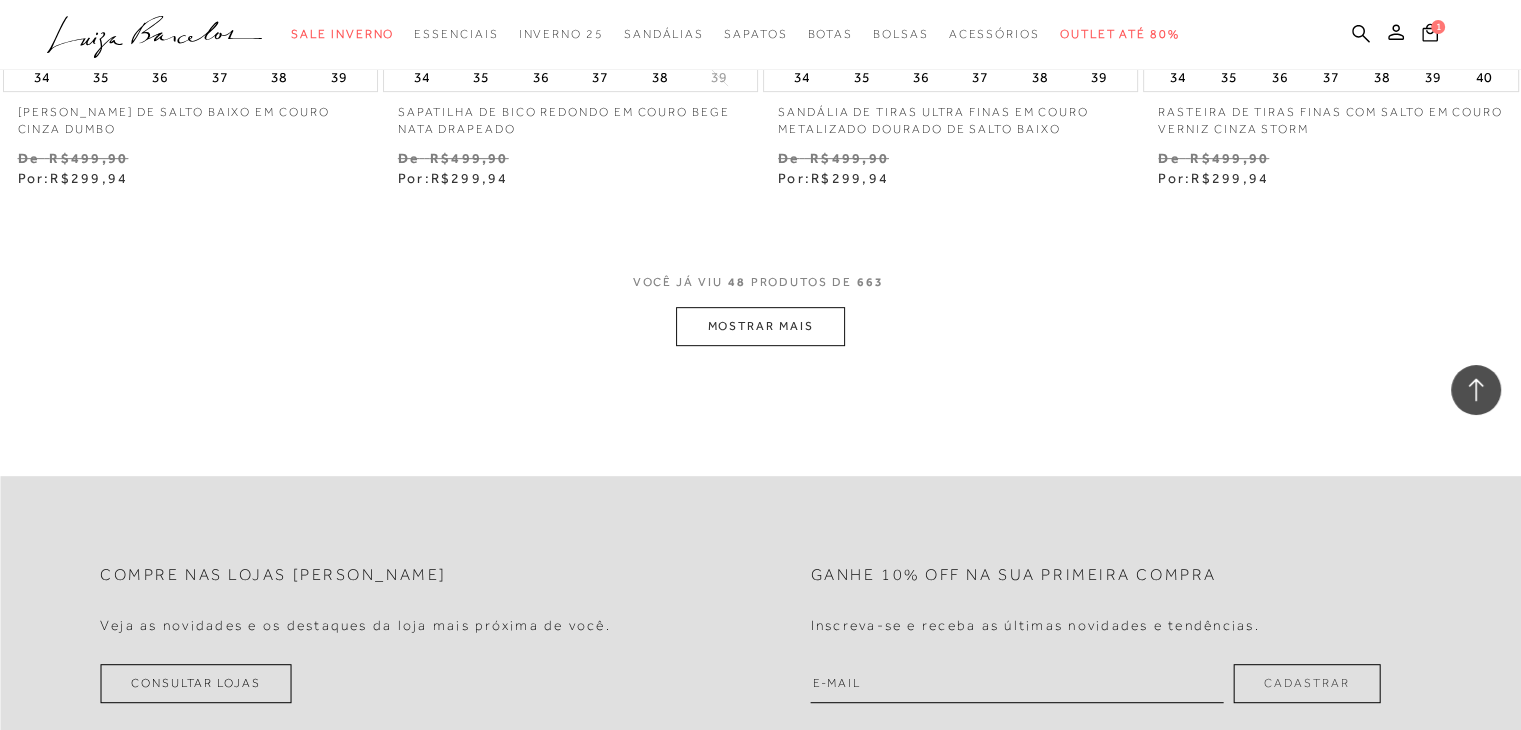click on "MOSTRAR MAIS" at bounding box center (760, 326) 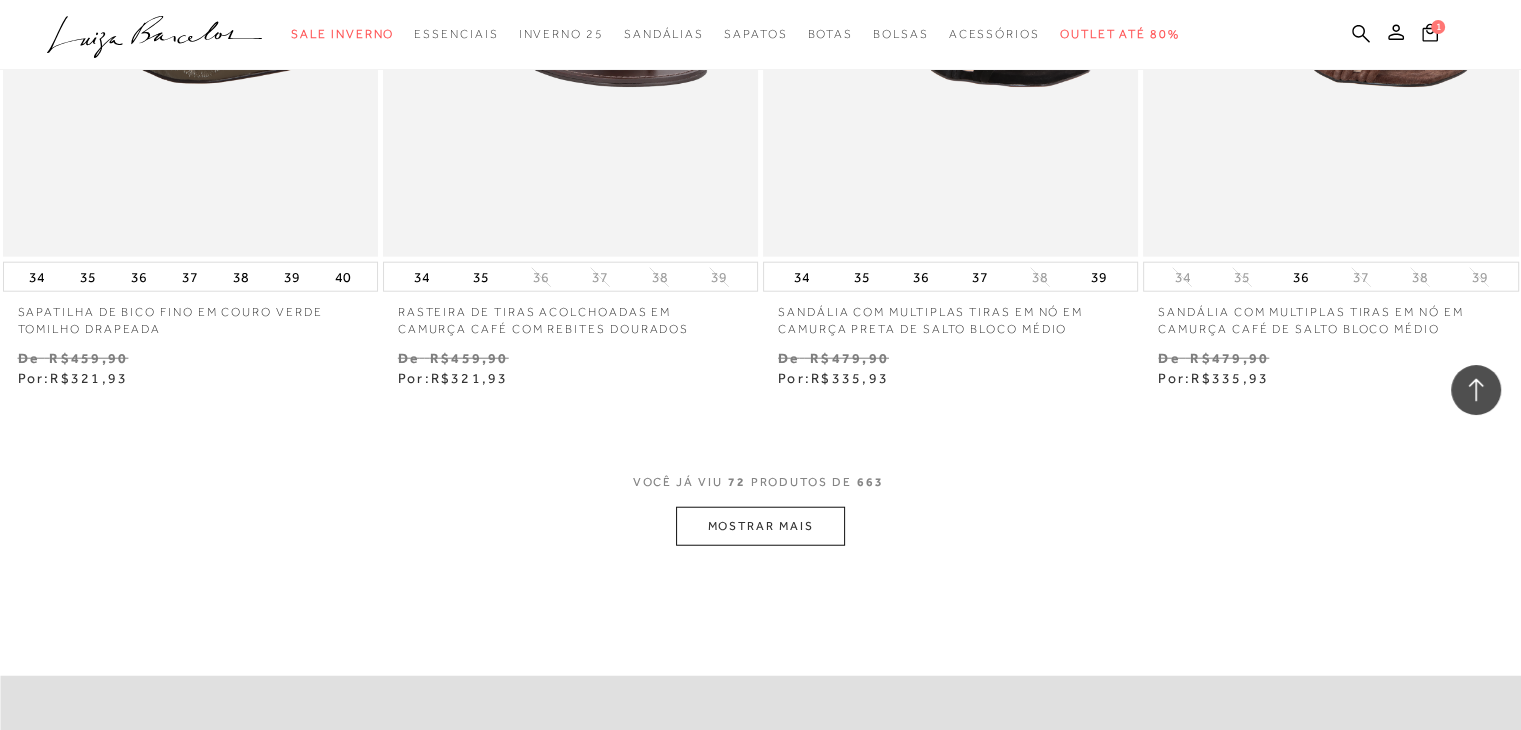 scroll, scrollTop: 12700, scrollLeft: 0, axis: vertical 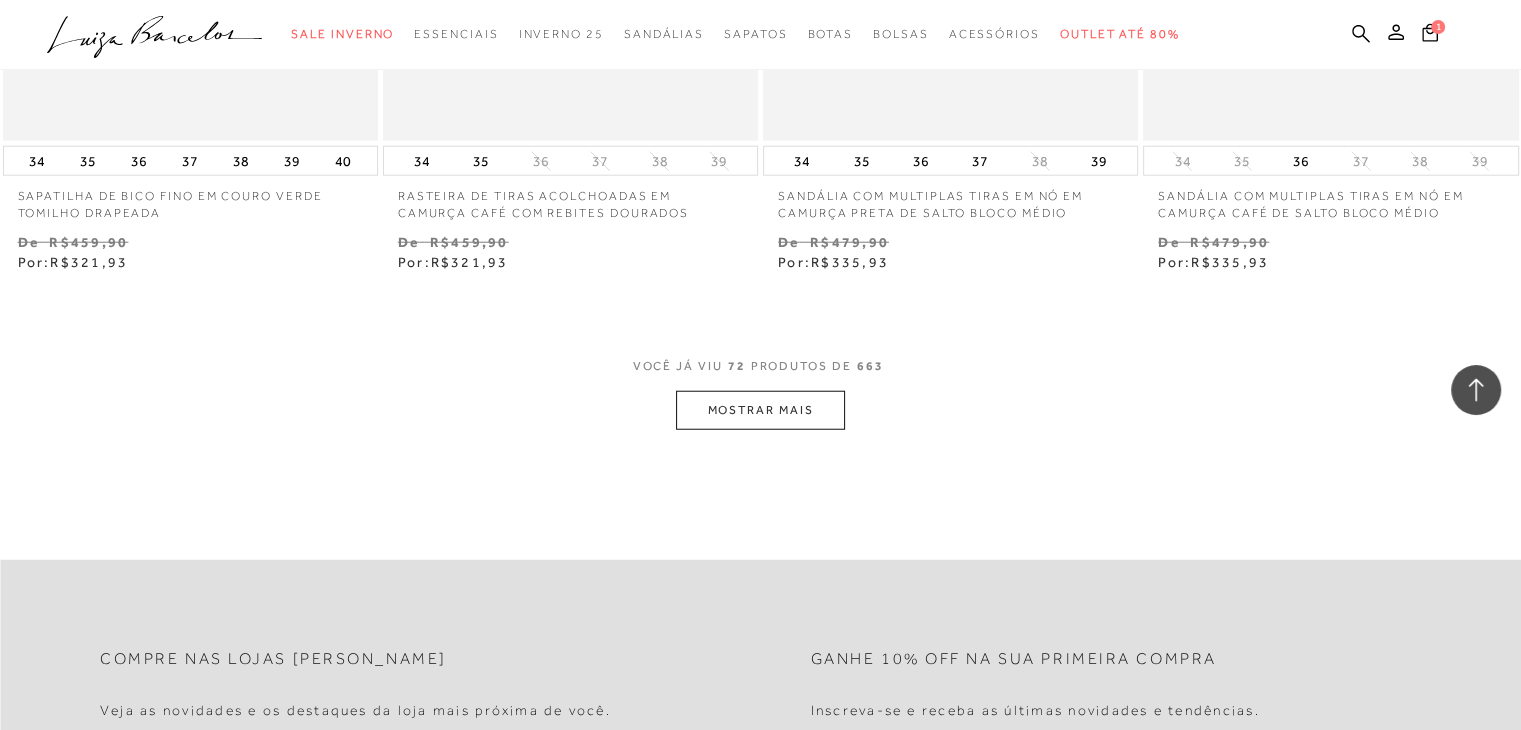 click on "MOSTRAR MAIS" at bounding box center (760, 410) 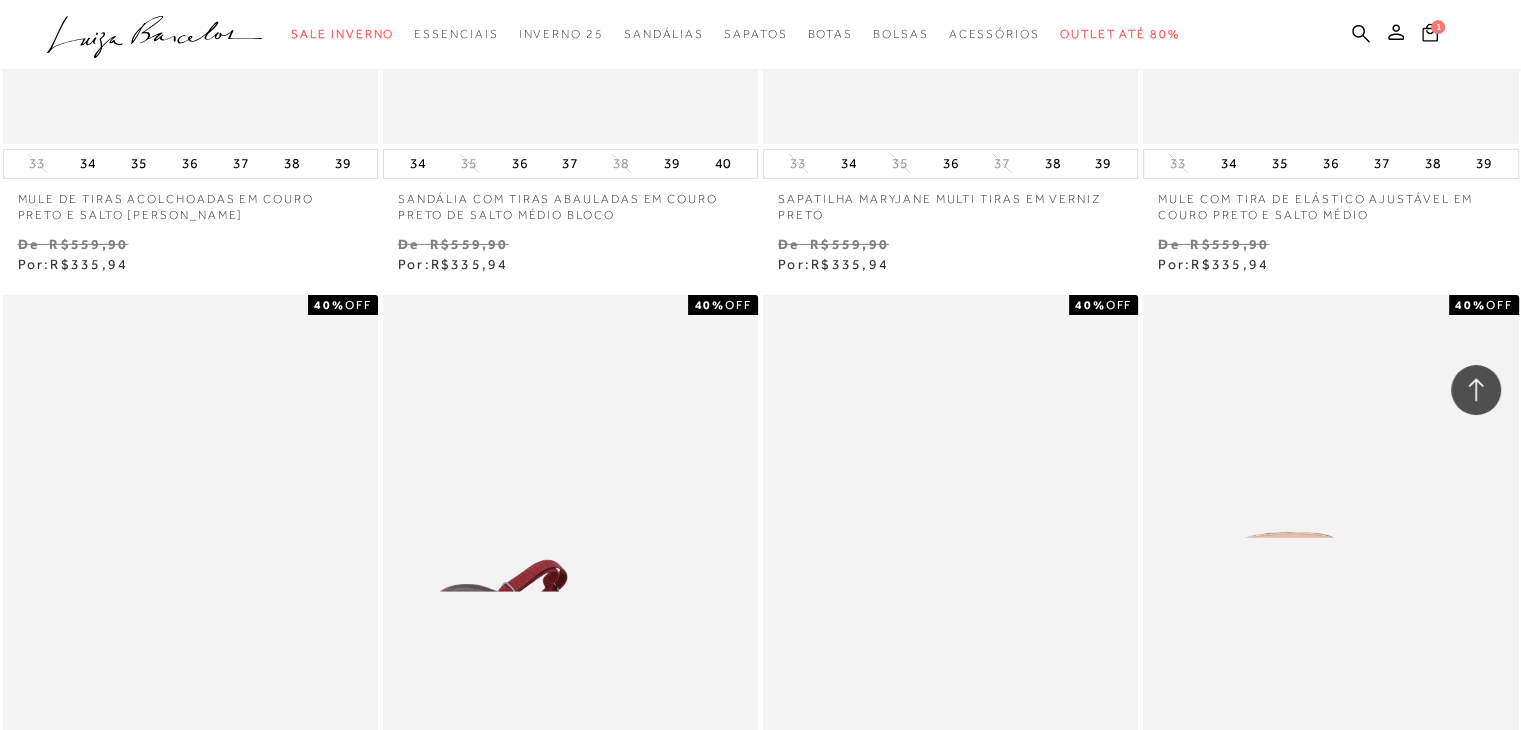 scroll, scrollTop: 14200, scrollLeft: 0, axis: vertical 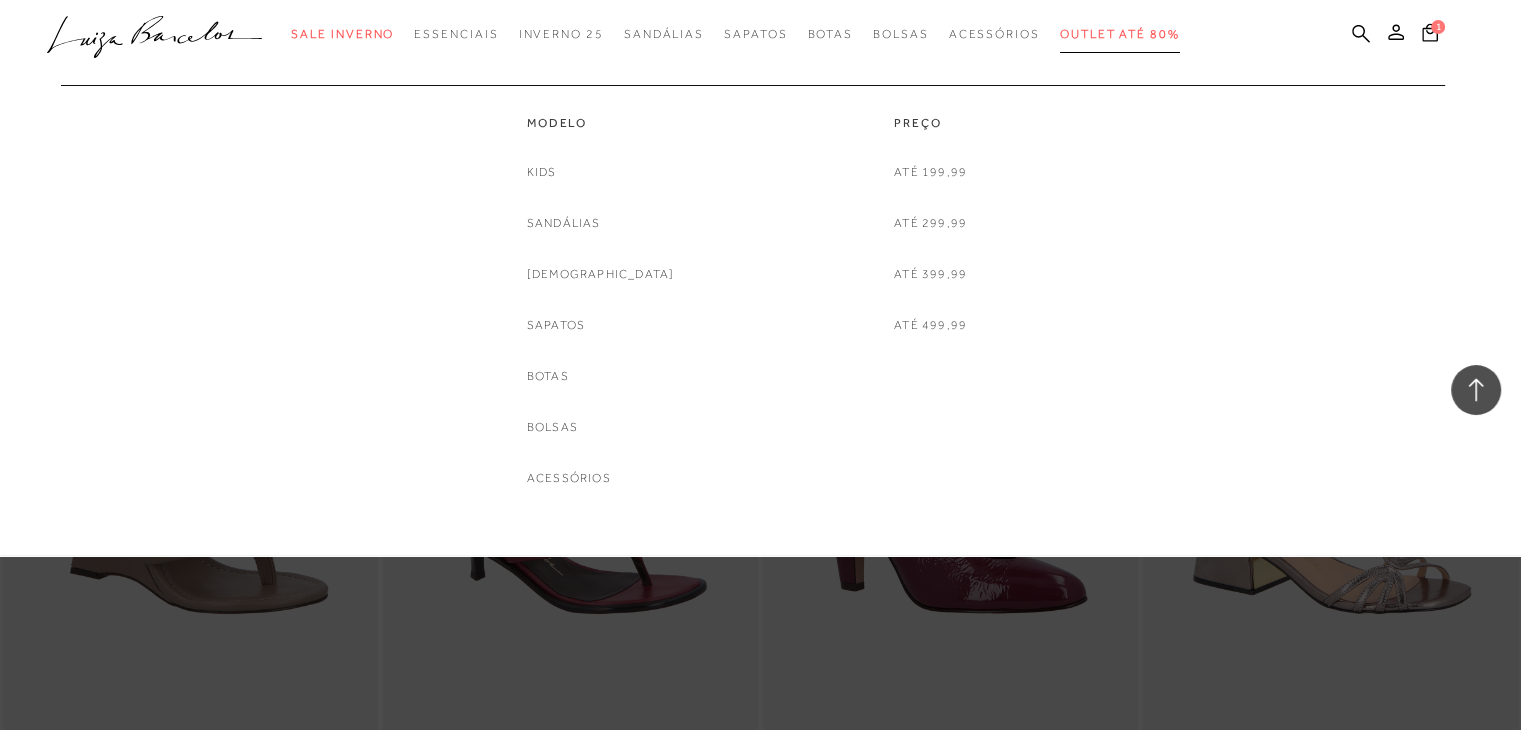 click on "Outlet até 80%" at bounding box center (1120, 34) 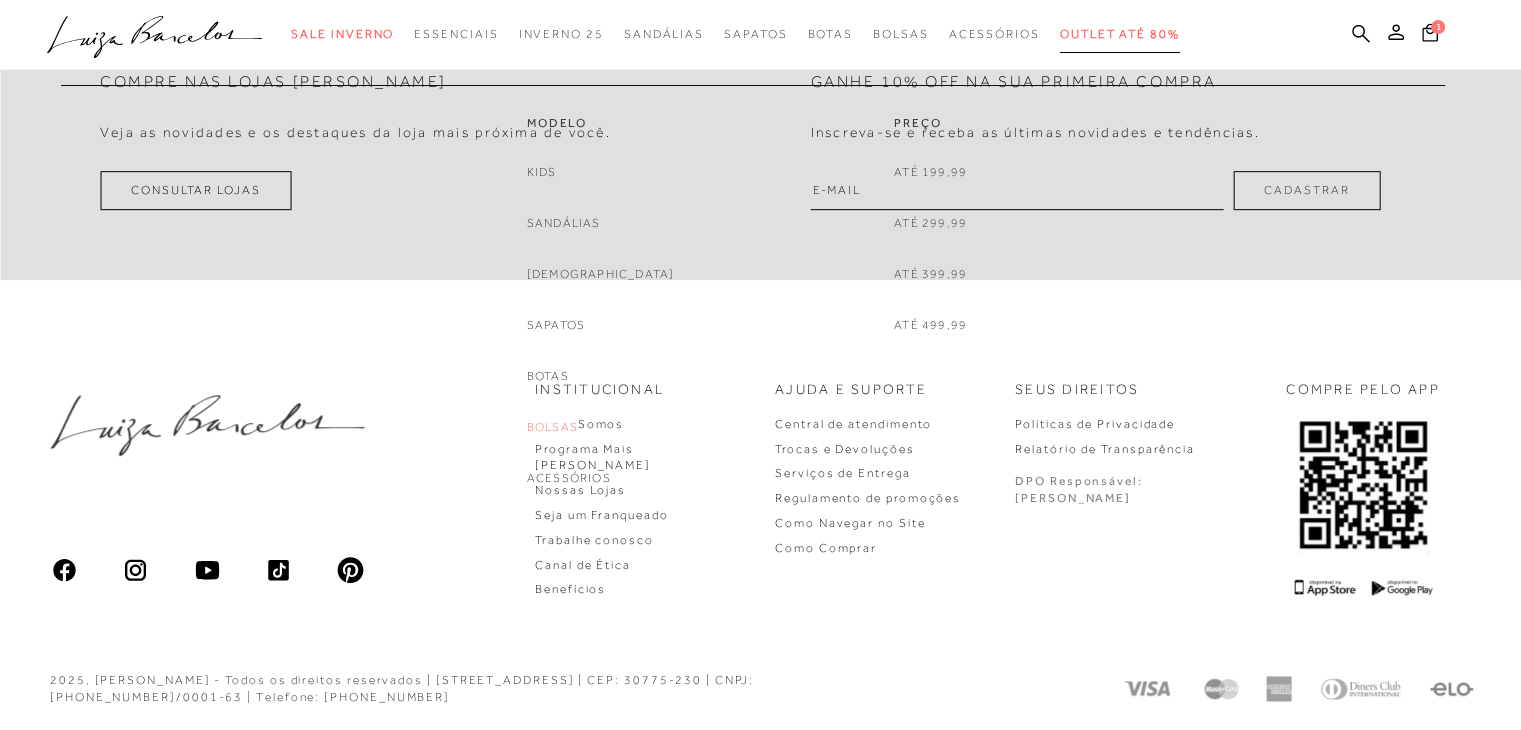 scroll, scrollTop: 0, scrollLeft: 0, axis: both 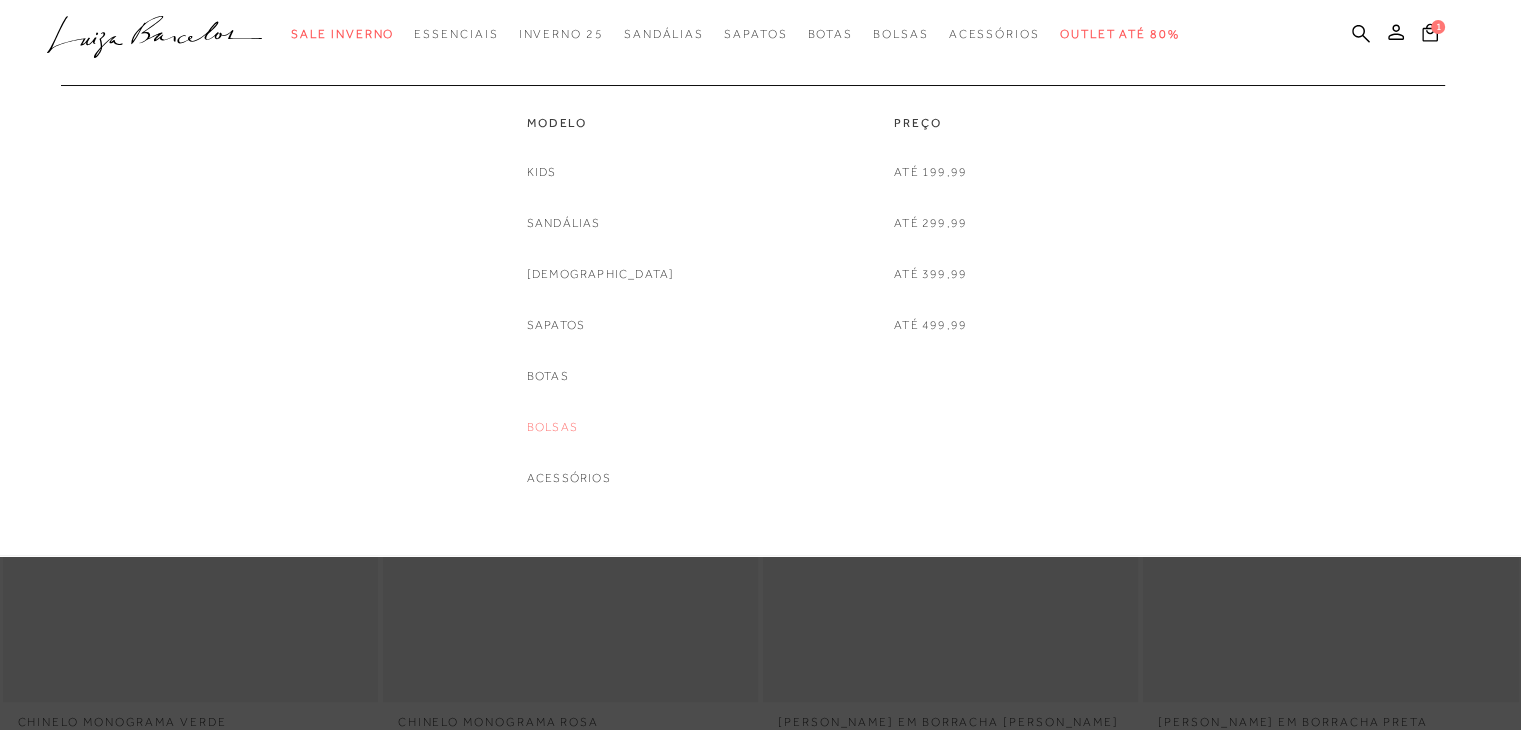 click on "Bolsas" at bounding box center [552, 427] 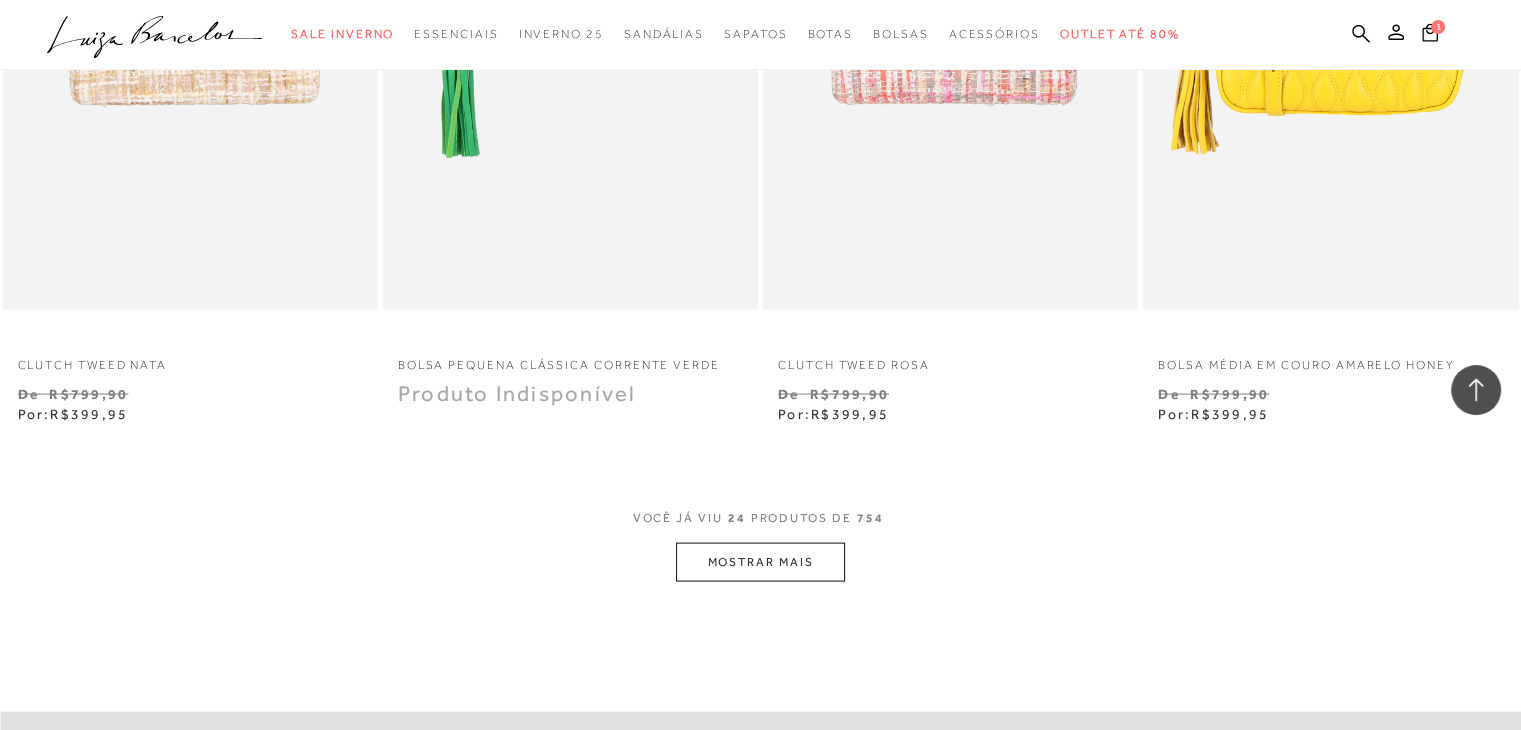 scroll, scrollTop: 4100, scrollLeft: 0, axis: vertical 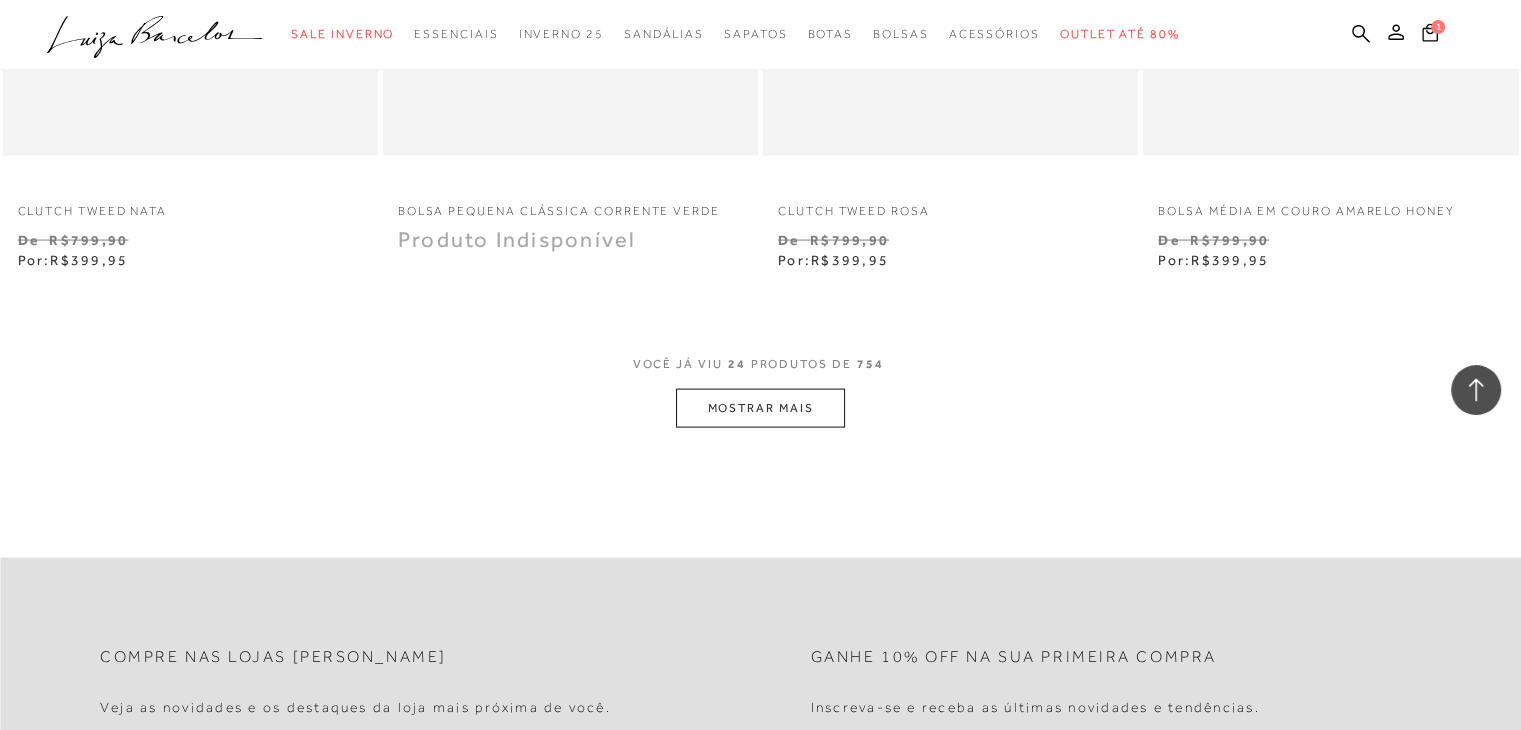 click on "MOSTRAR MAIS" at bounding box center (760, 408) 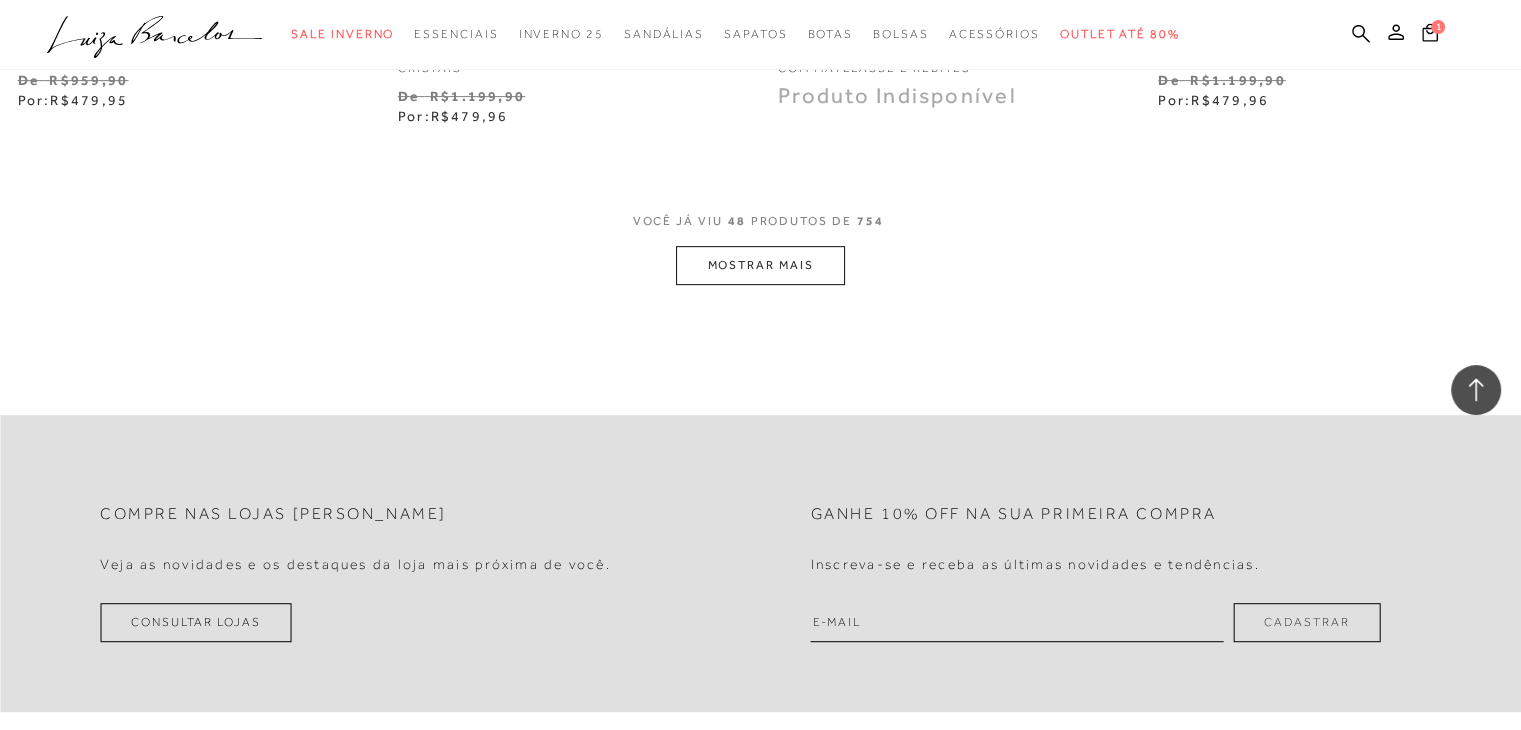 scroll, scrollTop: 8500, scrollLeft: 0, axis: vertical 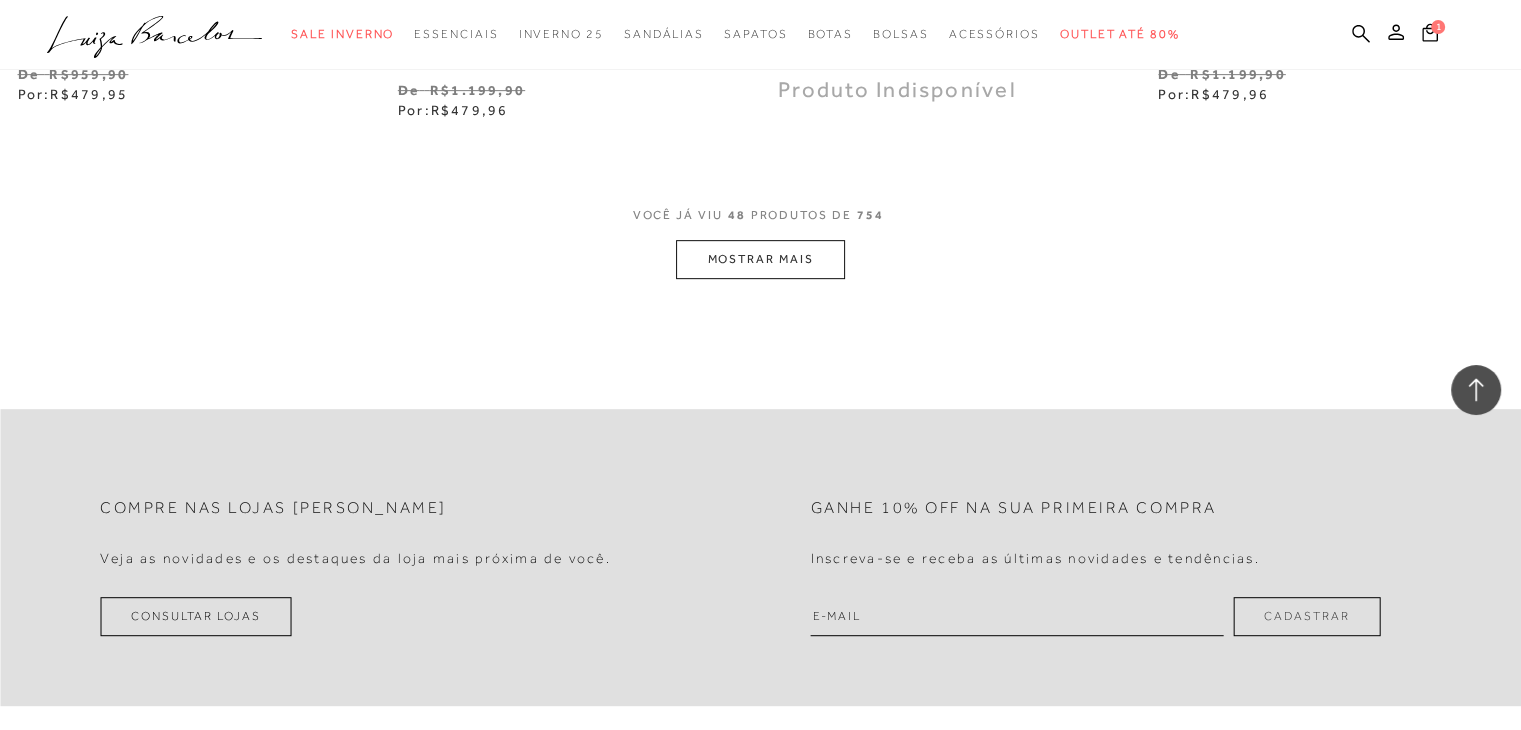 click on "MOSTRAR MAIS" at bounding box center [760, 259] 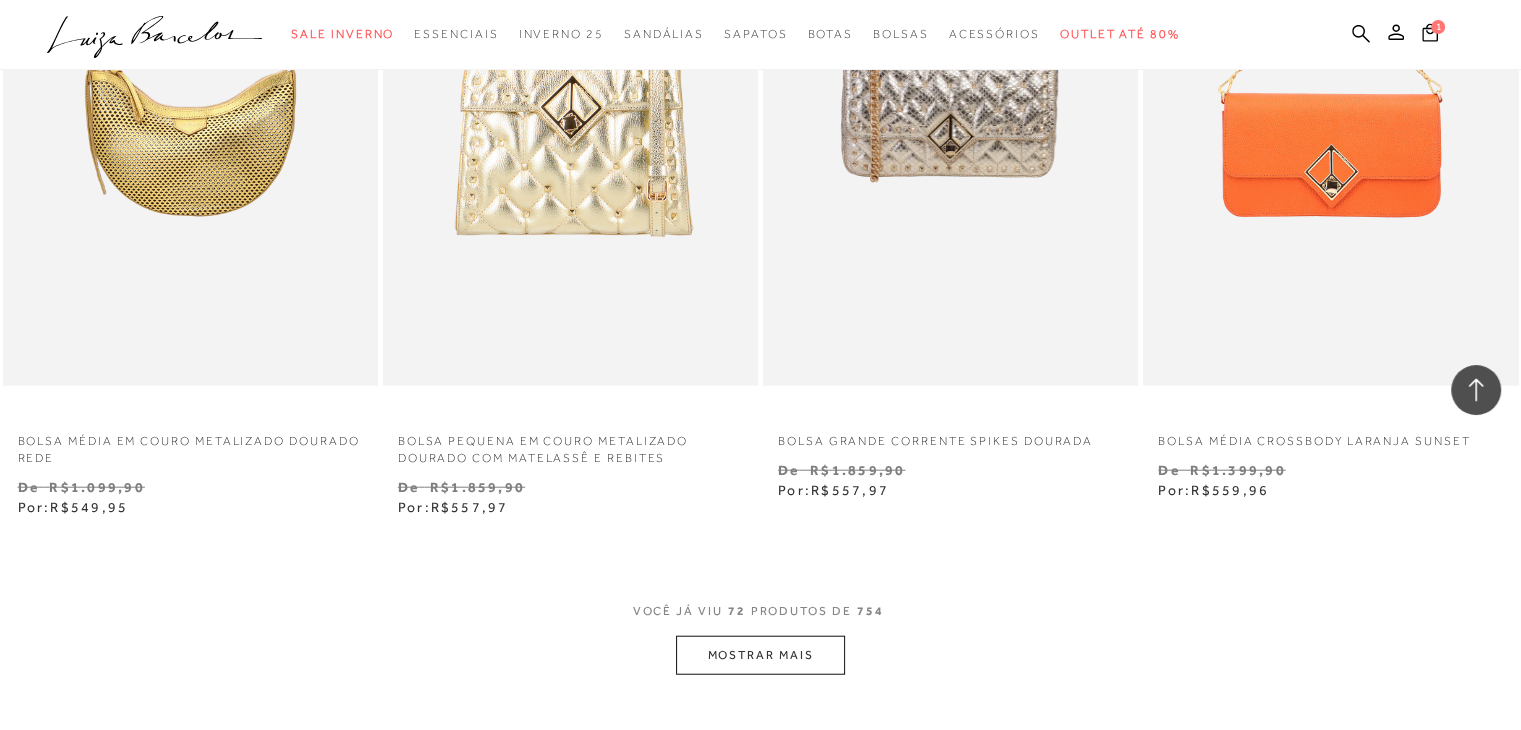 scroll, scrollTop: 12600, scrollLeft: 0, axis: vertical 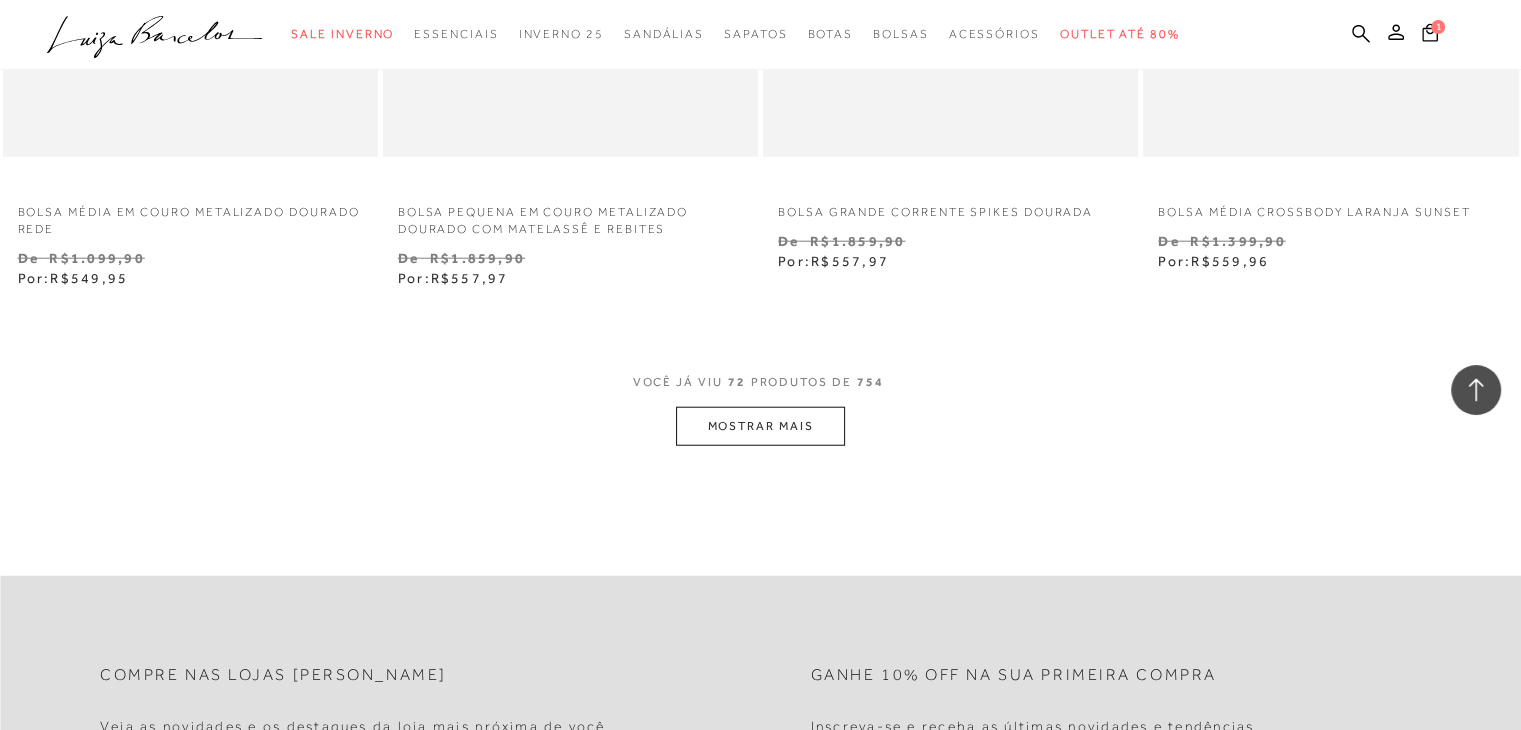 click on "MOSTRAR MAIS" at bounding box center [760, 426] 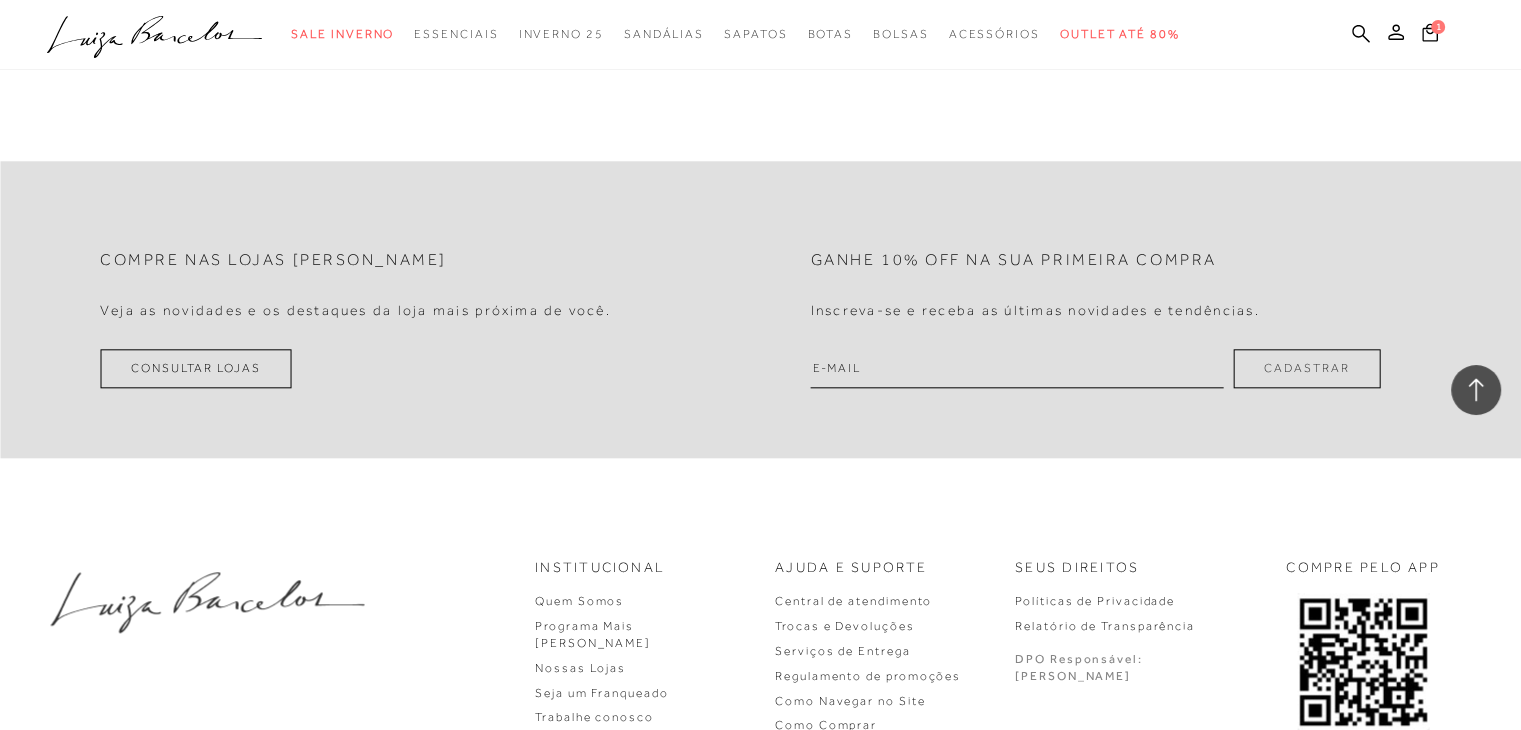 scroll, scrollTop: 17000, scrollLeft: 0, axis: vertical 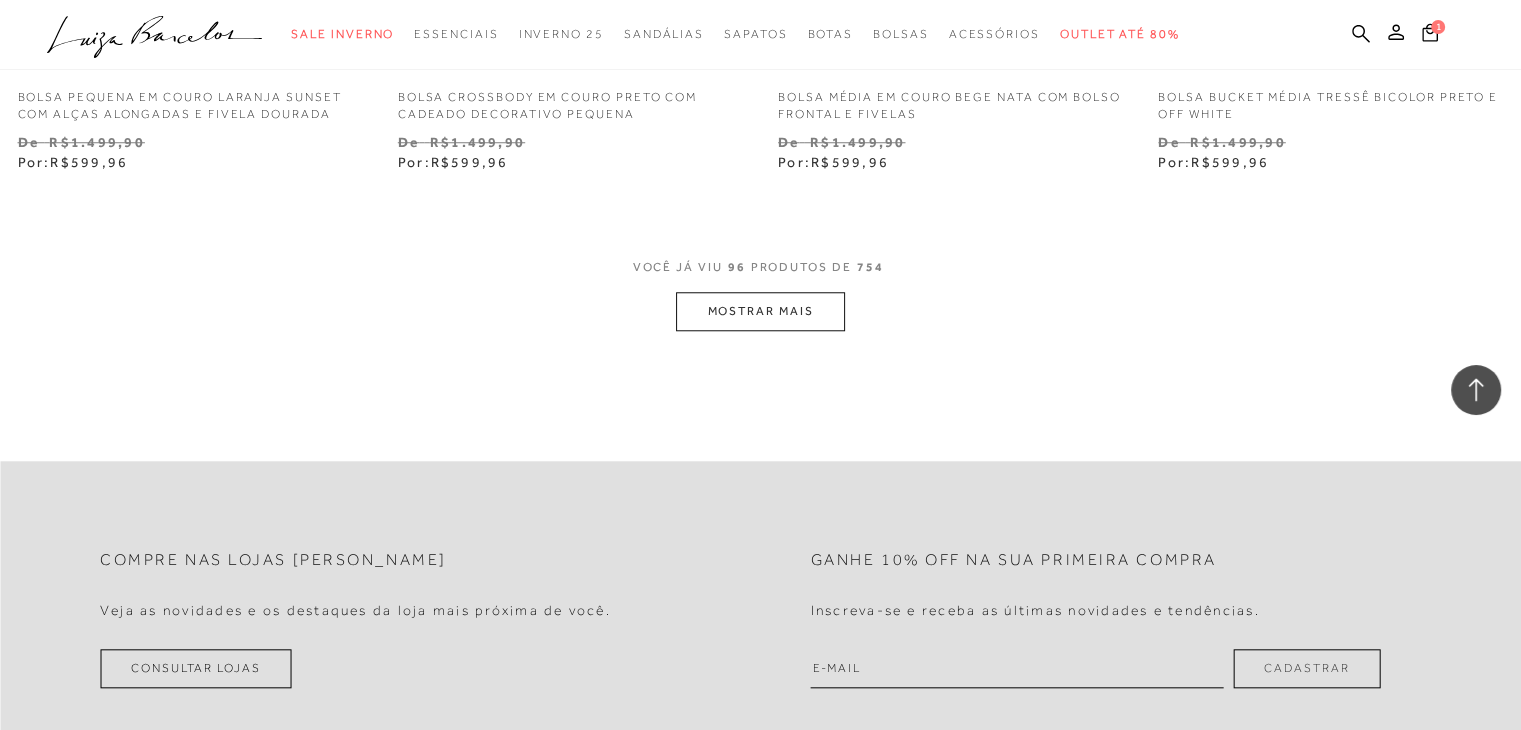 click on "MOSTRAR MAIS" at bounding box center (760, 311) 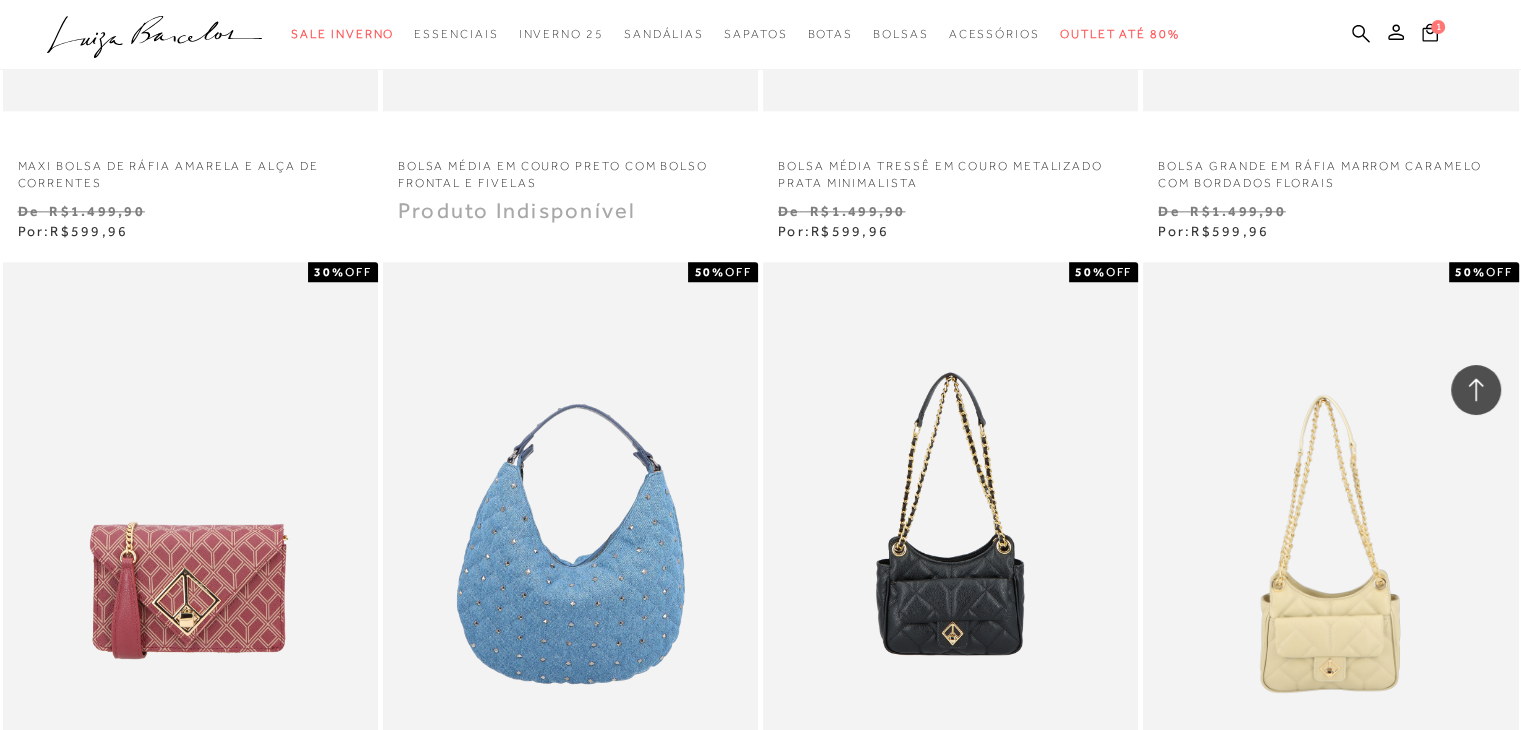 scroll, scrollTop: 17893, scrollLeft: 0, axis: vertical 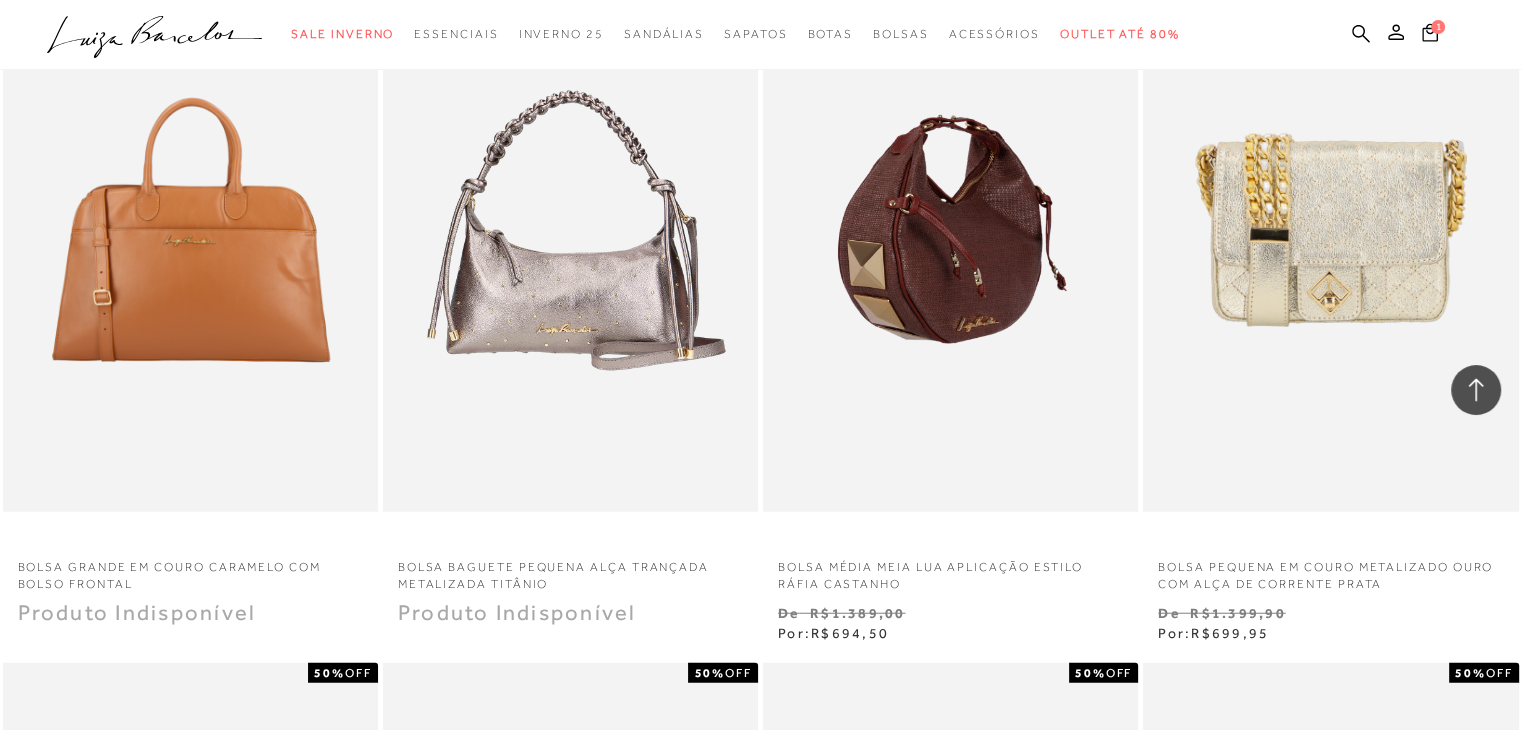 click at bounding box center (951, 230) 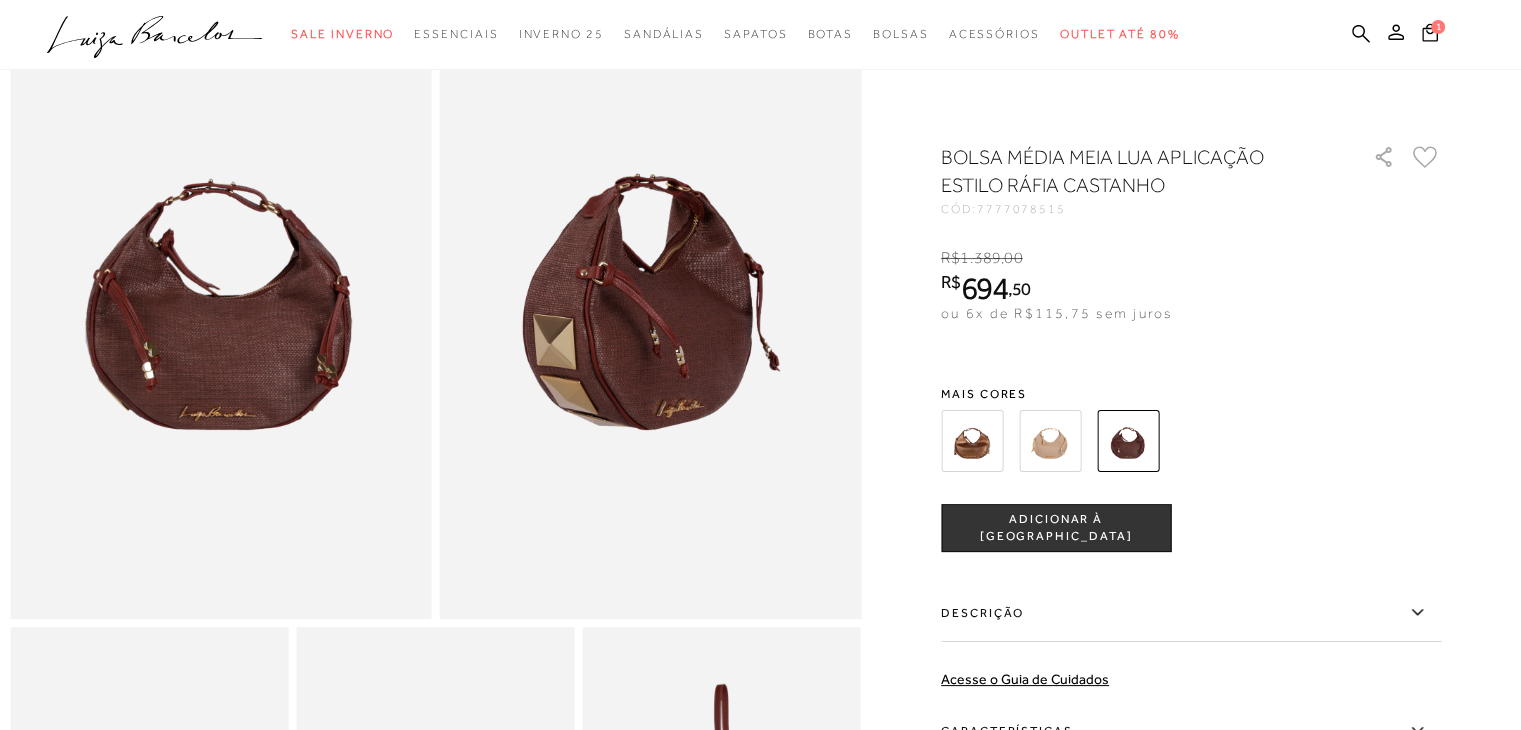 scroll, scrollTop: 400, scrollLeft: 0, axis: vertical 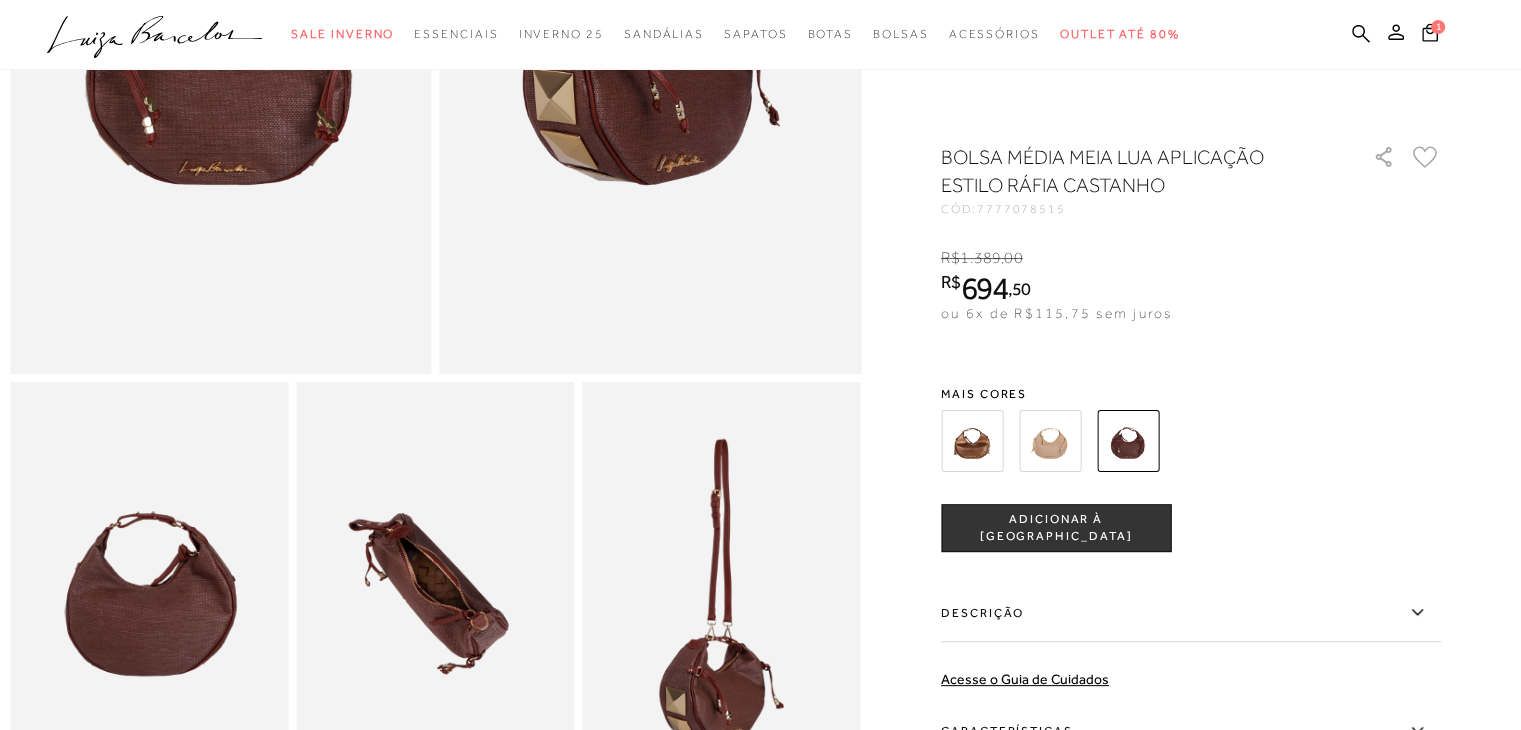 click at bounding box center (435, 590) 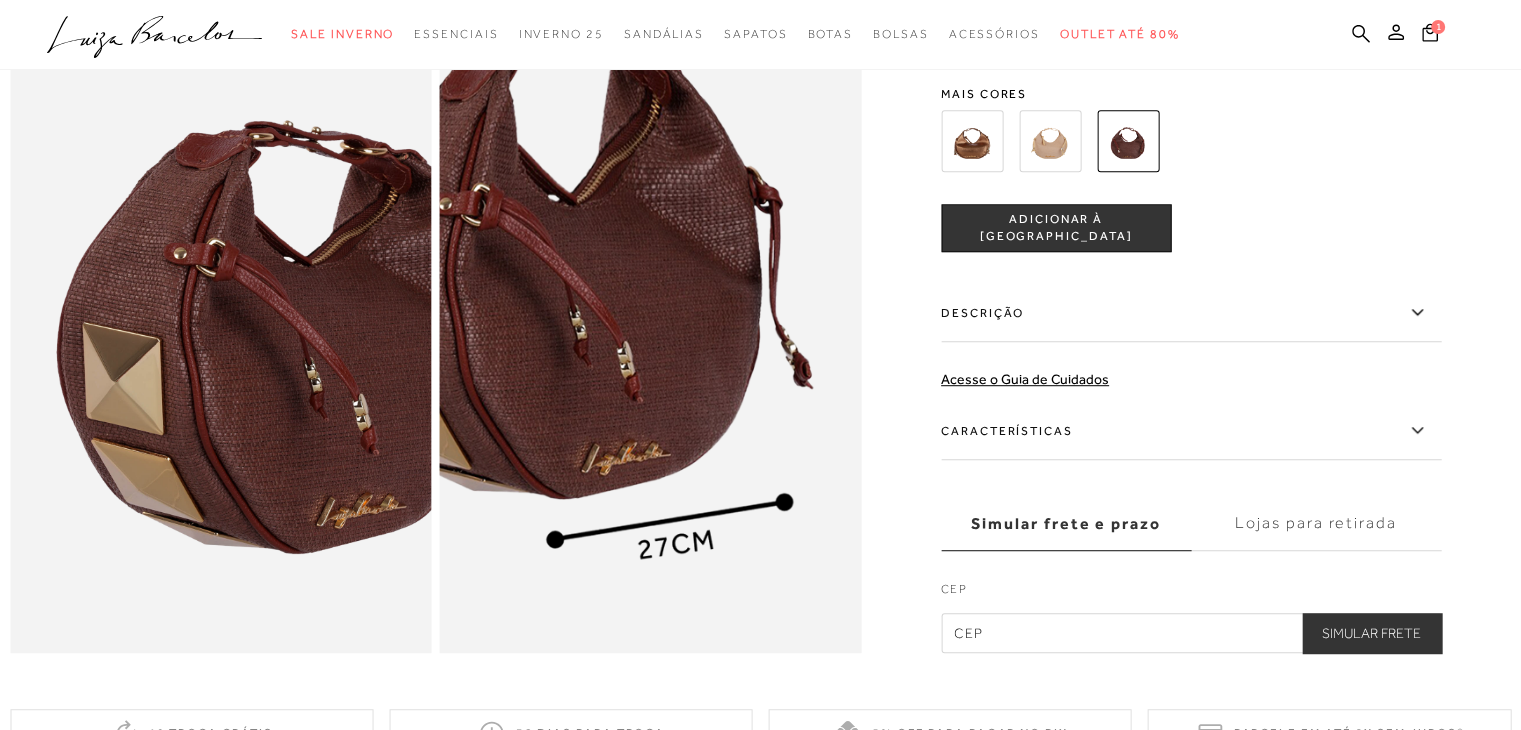 scroll, scrollTop: 1200, scrollLeft: 0, axis: vertical 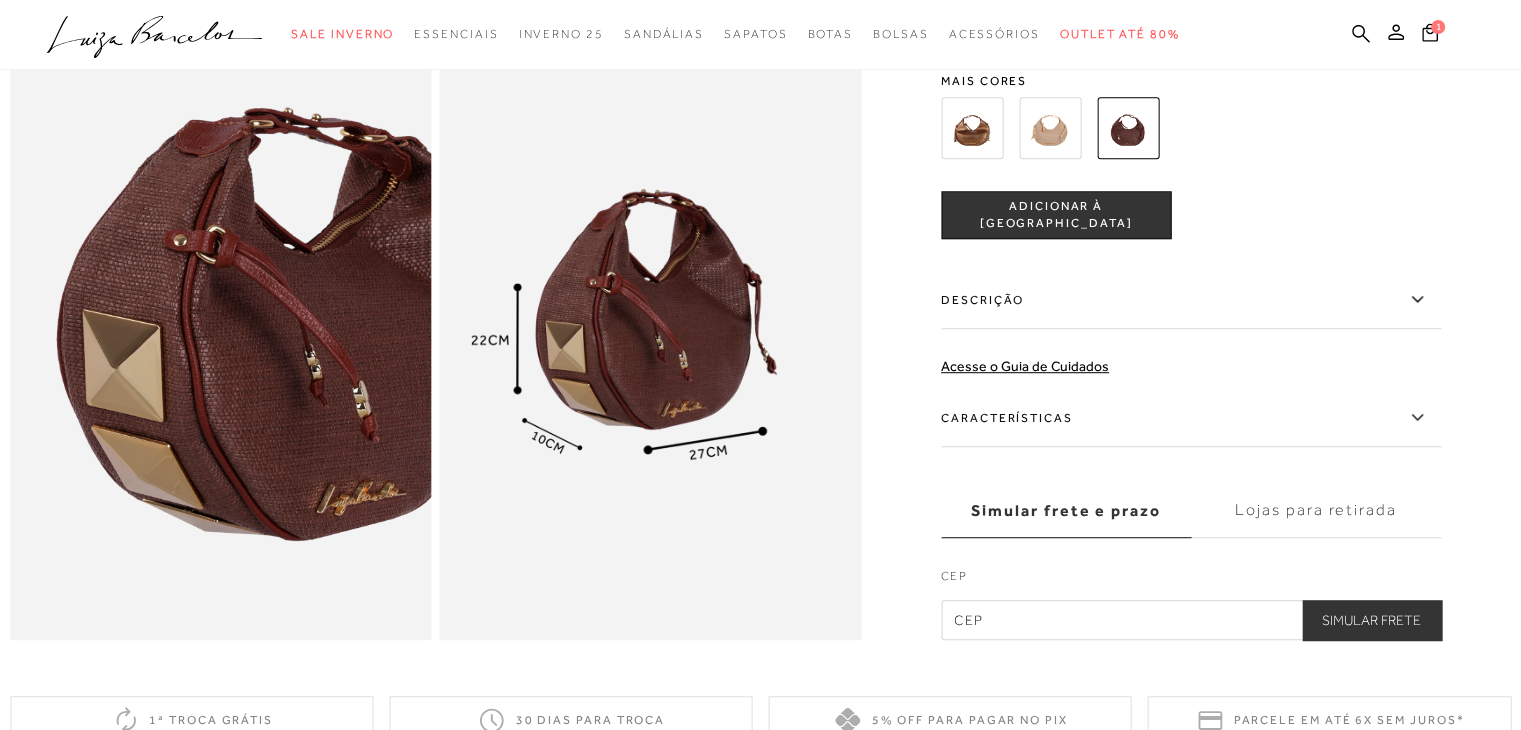 click on "Características" at bounding box center (1191, 418) 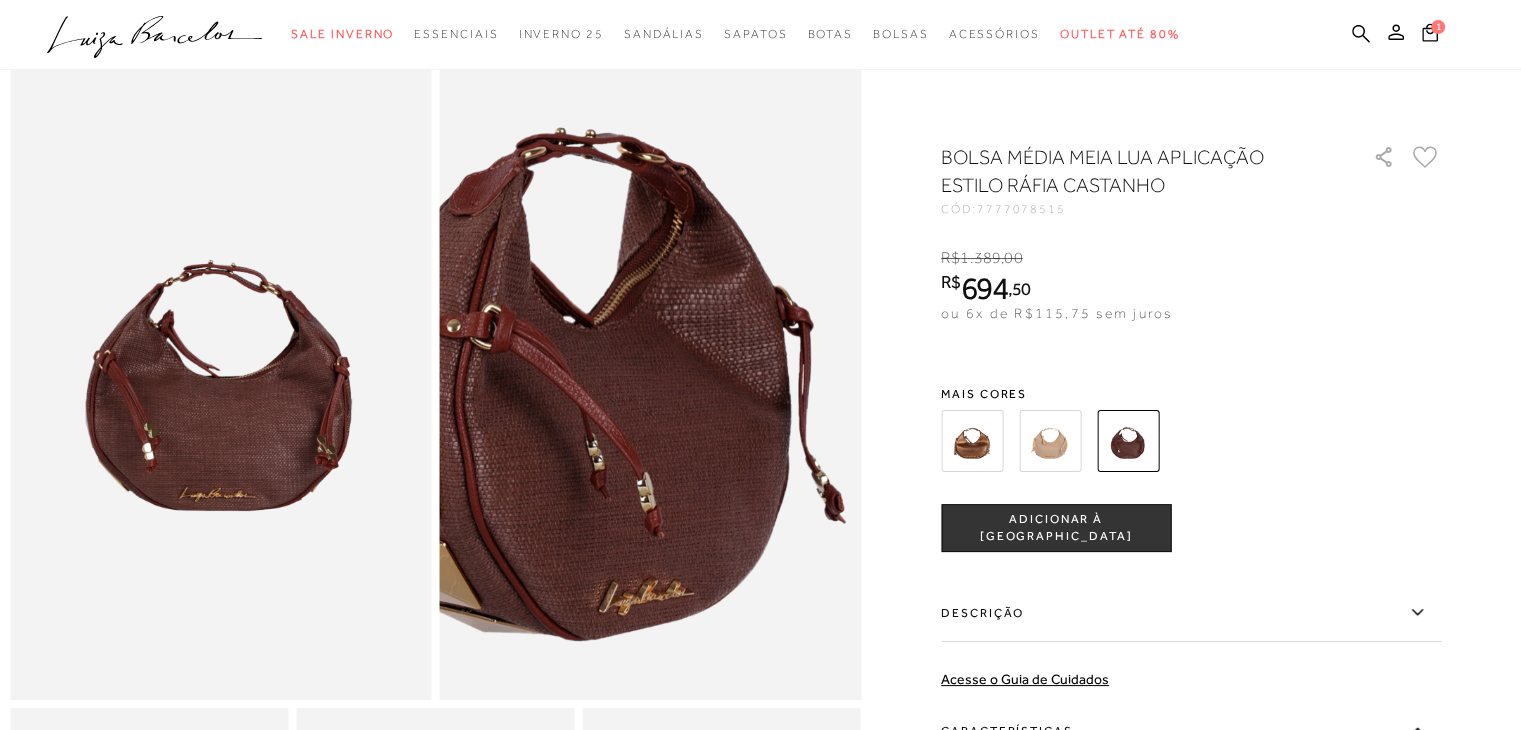 scroll, scrollTop: 0, scrollLeft: 0, axis: both 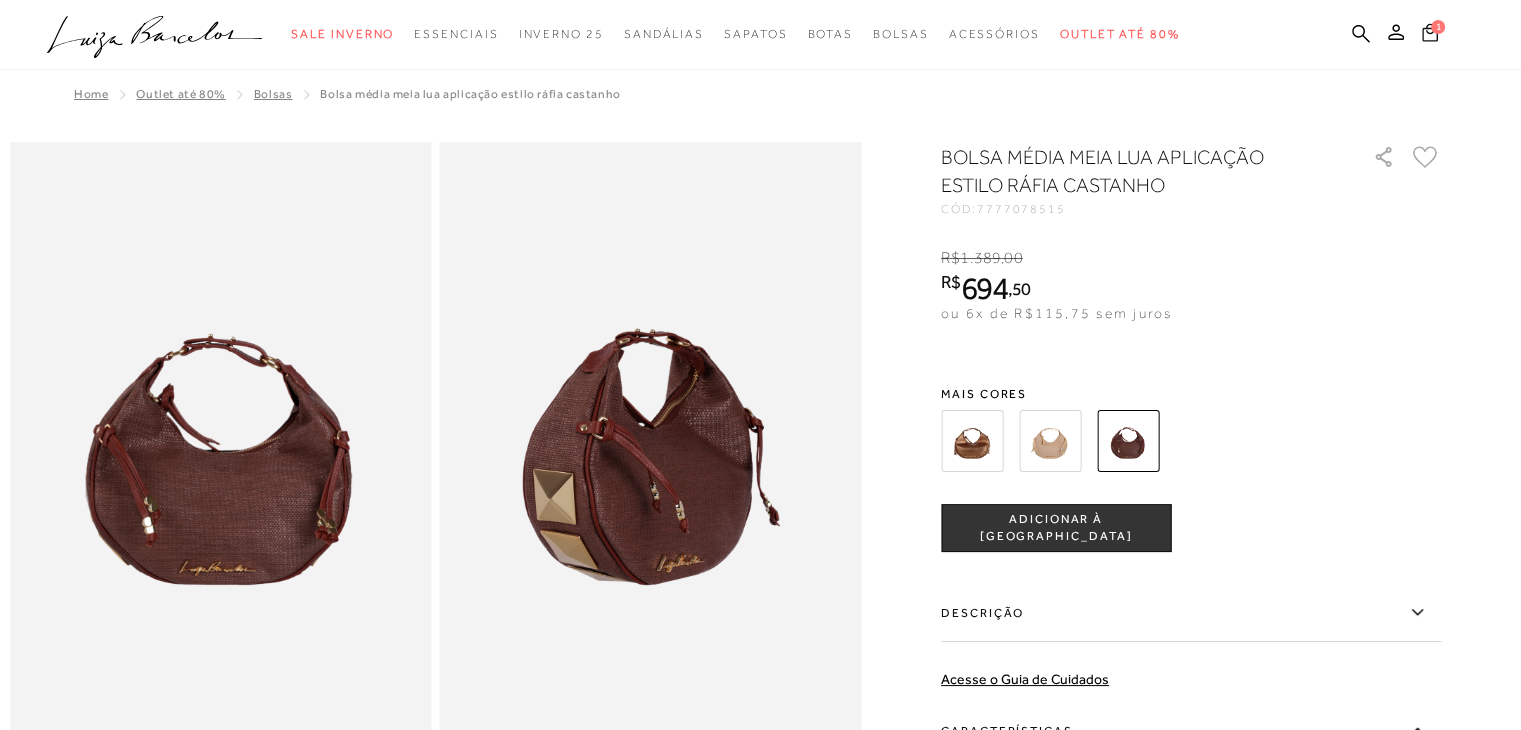 click 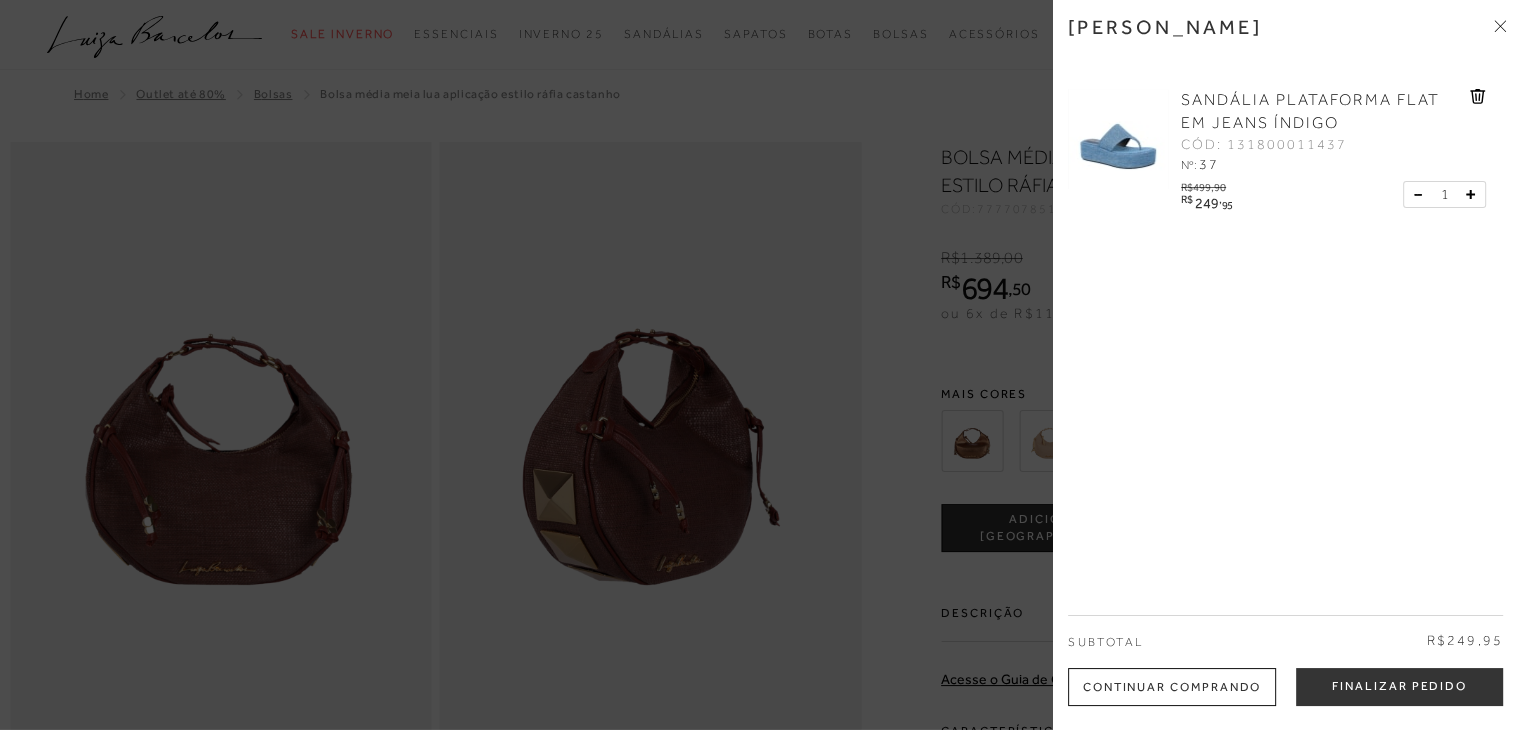 click at bounding box center (1500, 27) 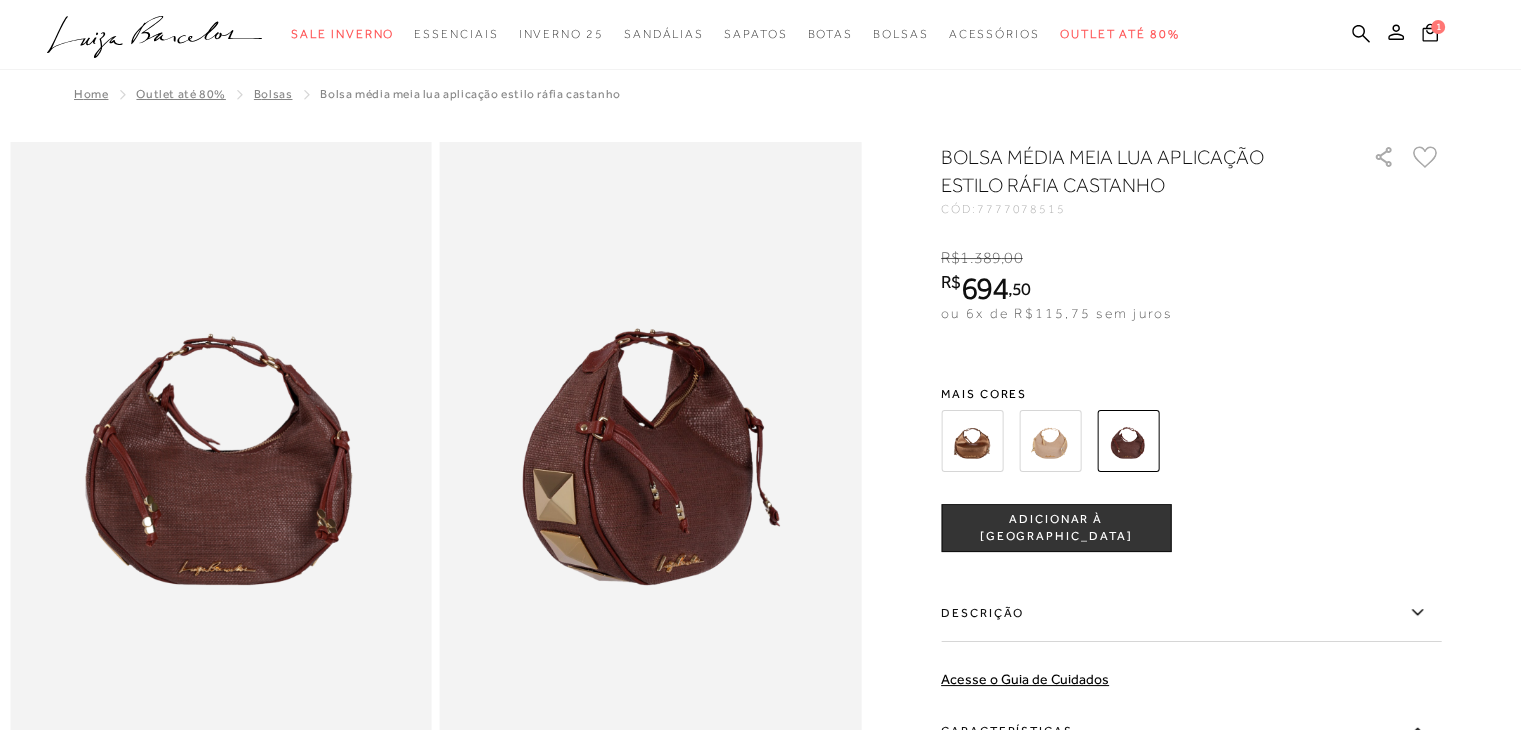 scroll, scrollTop: 3096, scrollLeft: 0, axis: vertical 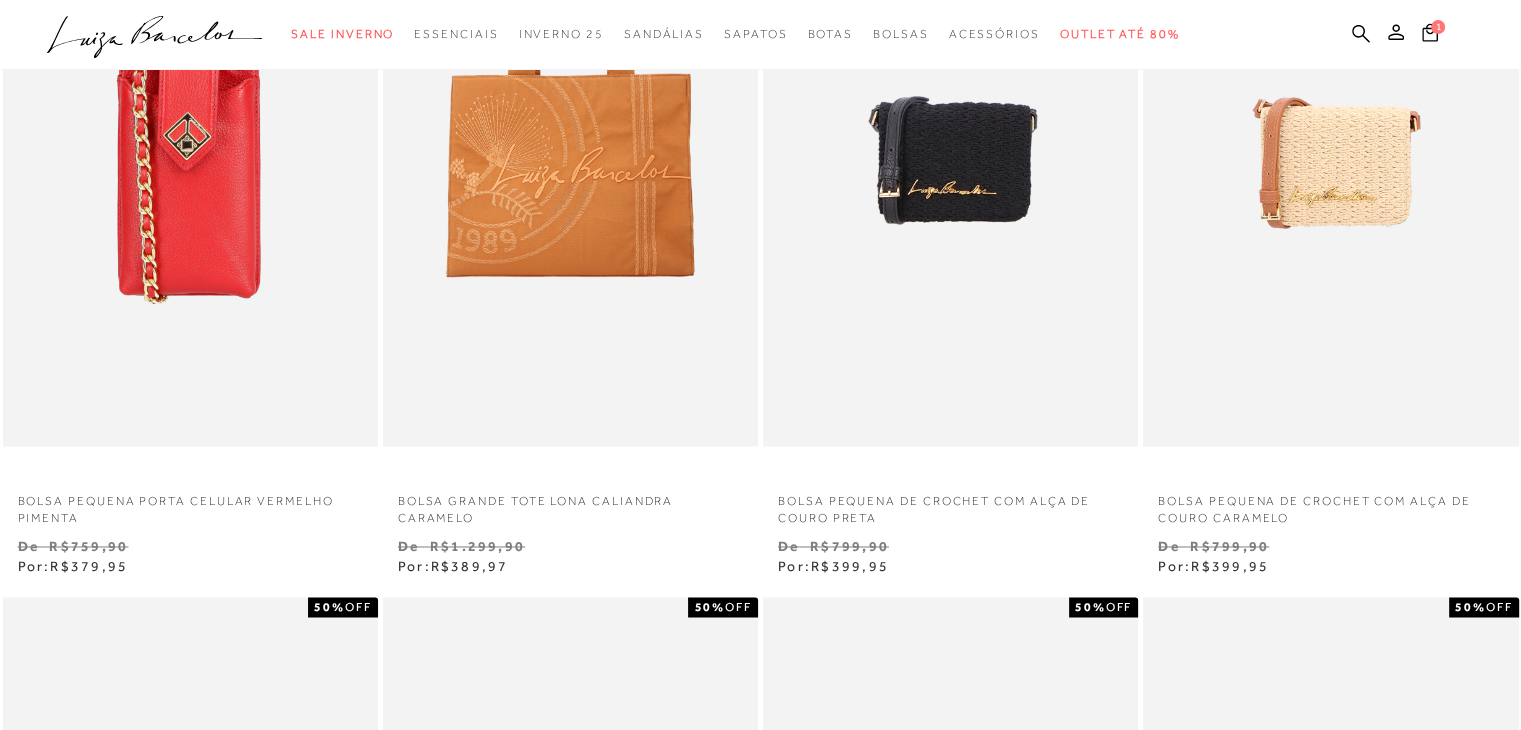 click at bounding box center (1331, -2675) 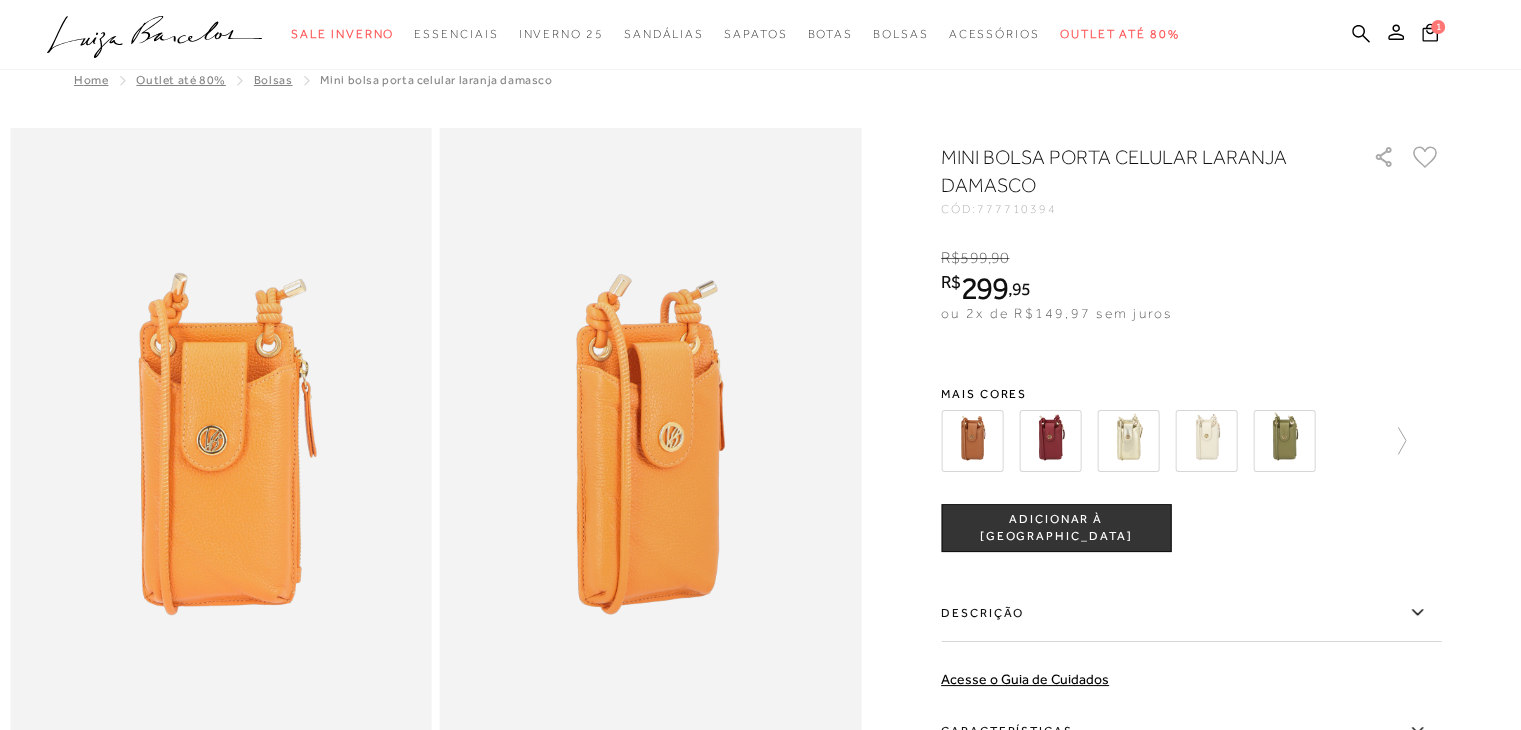 scroll, scrollTop: 2014, scrollLeft: 0, axis: vertical 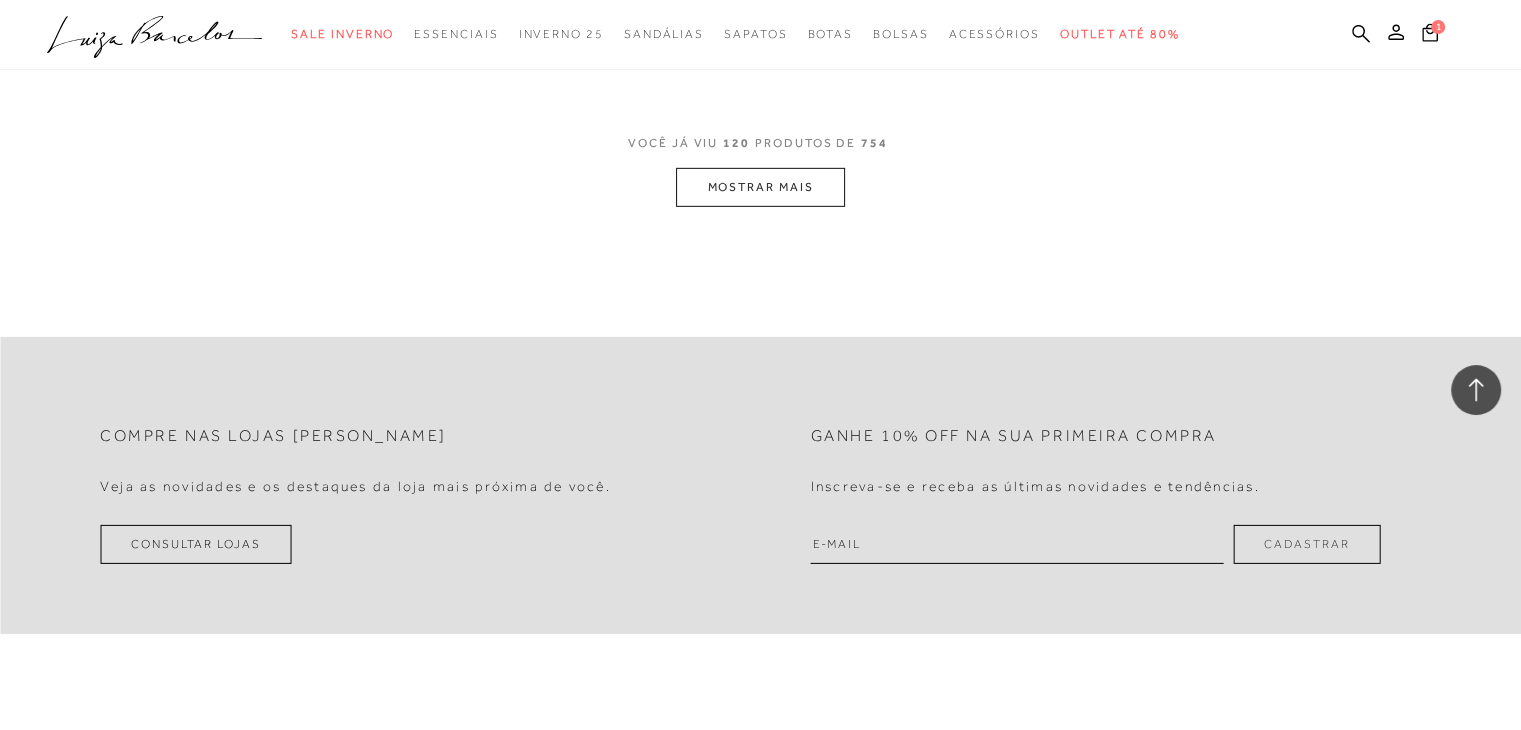 click on "MOSTRAR MAIS" at bounding box center [760, 187] 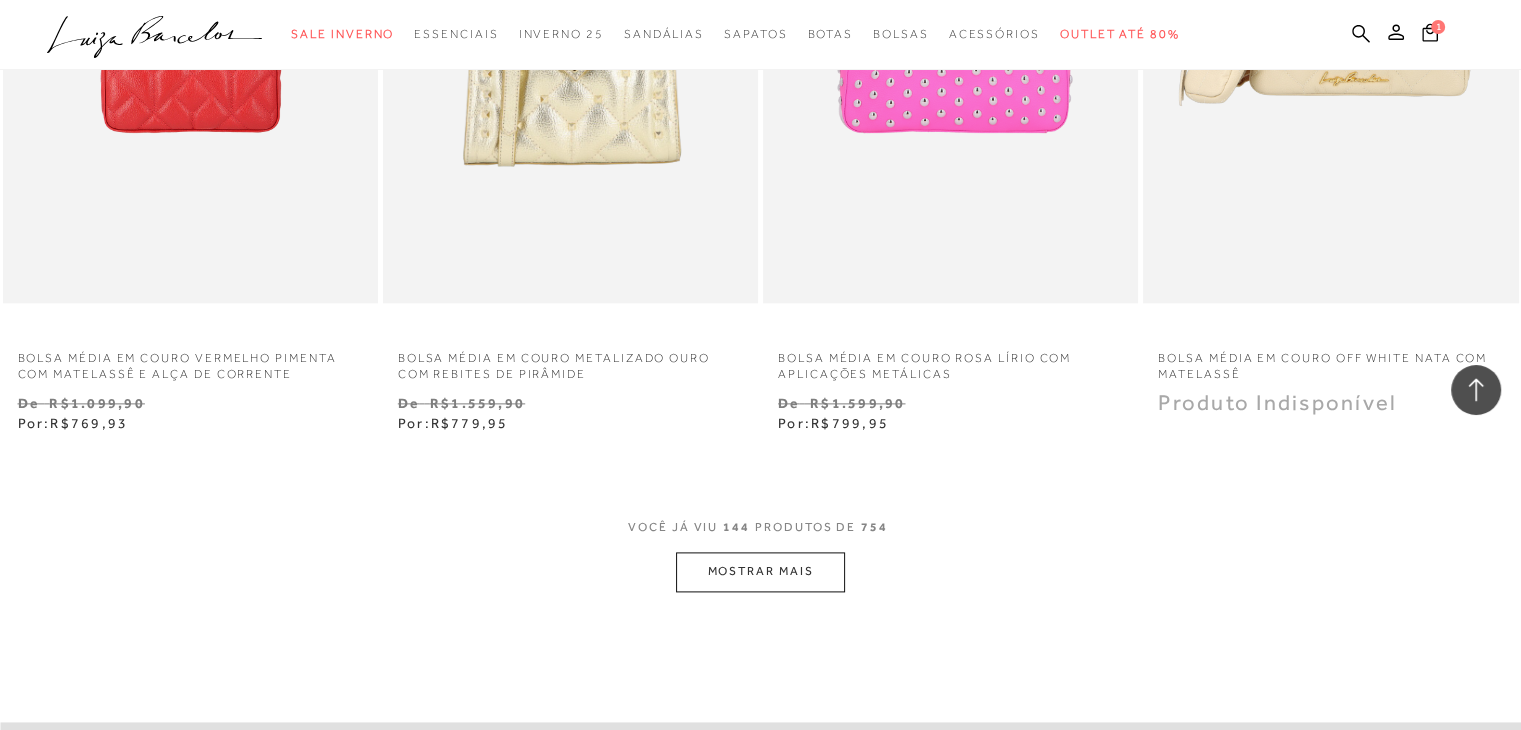scroll, scrollTop: 25608, scrollLeft: 0, axis: vertical 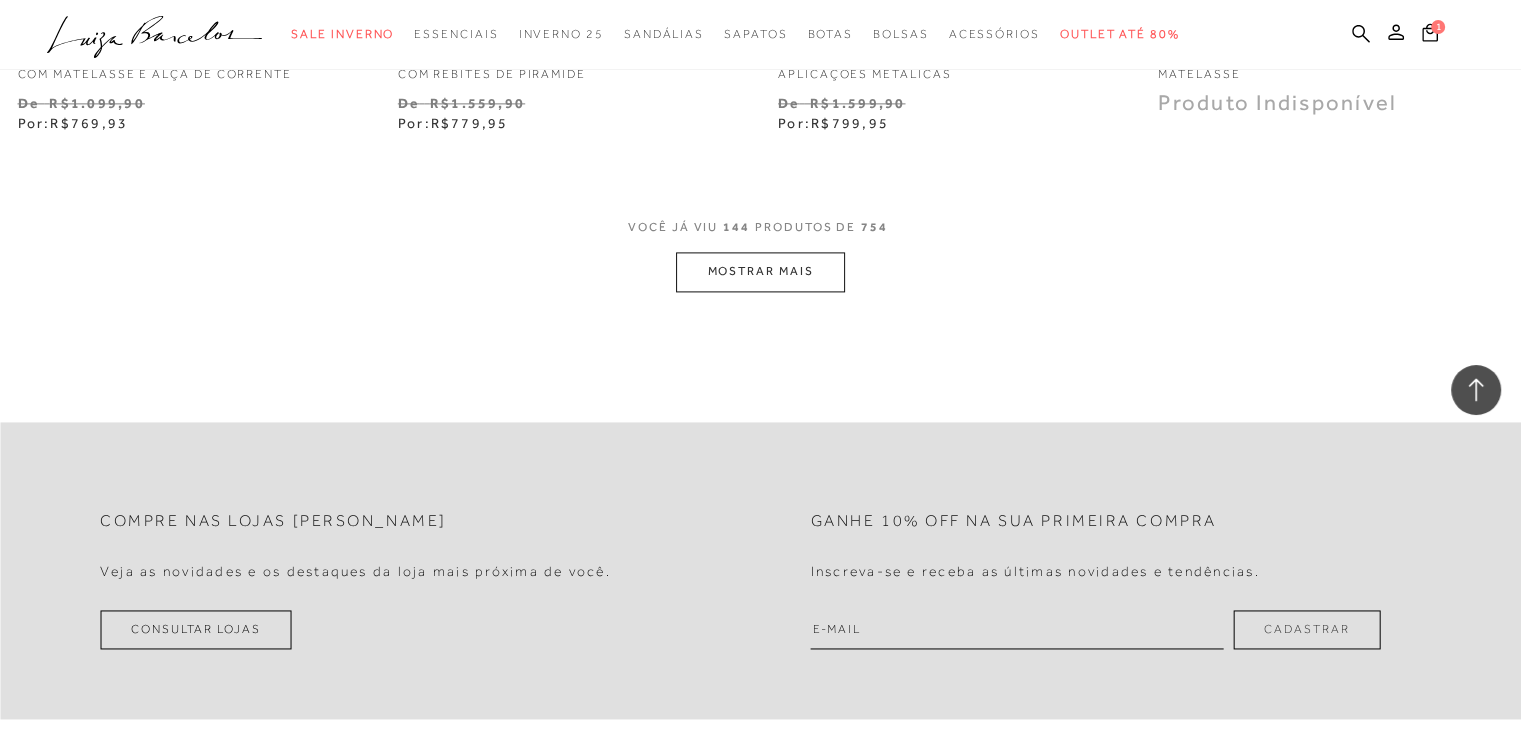 click on "MOSTRAR MAIS" at bounding box center [760, 271] 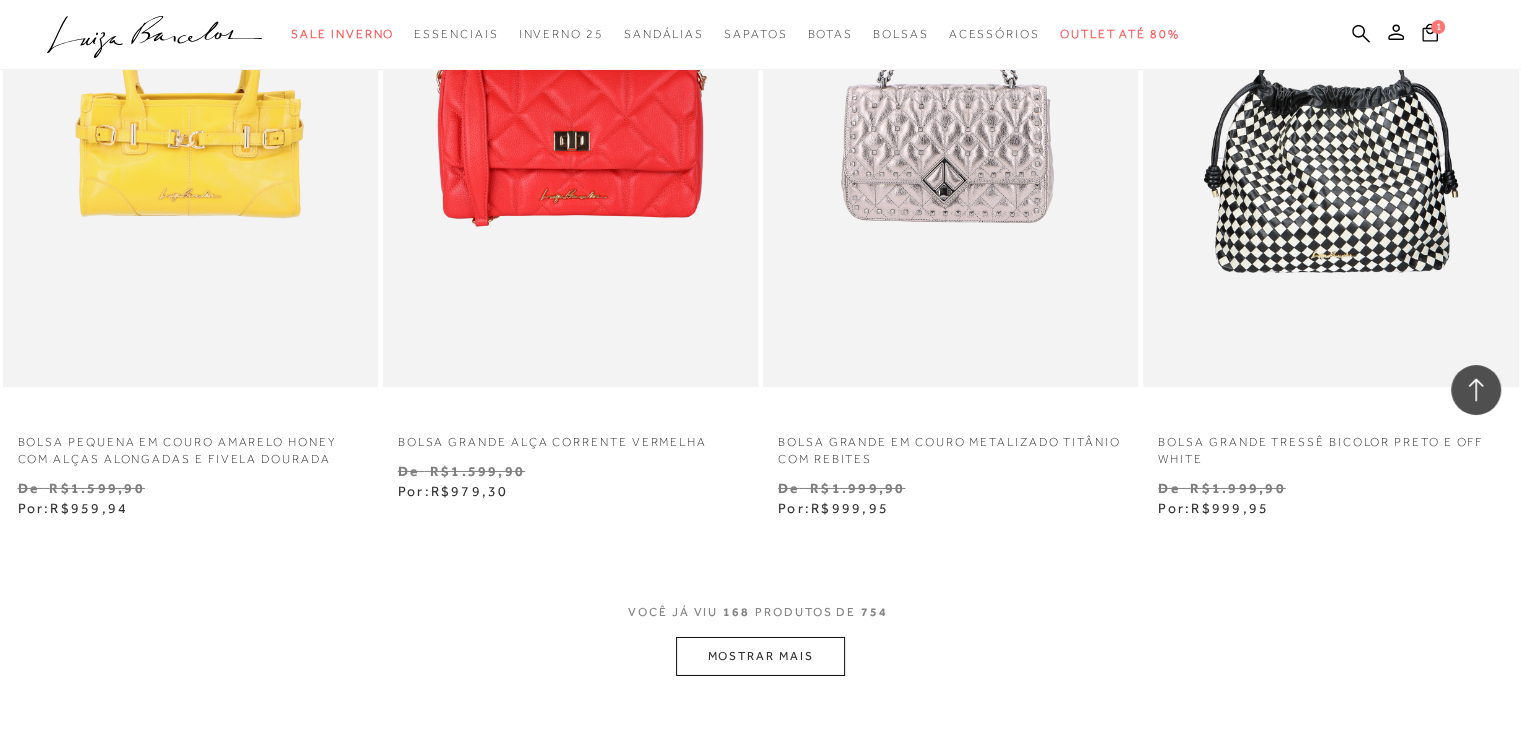 scroll, scrollTop: 29908, scrollLeft: 0, axis: vertical 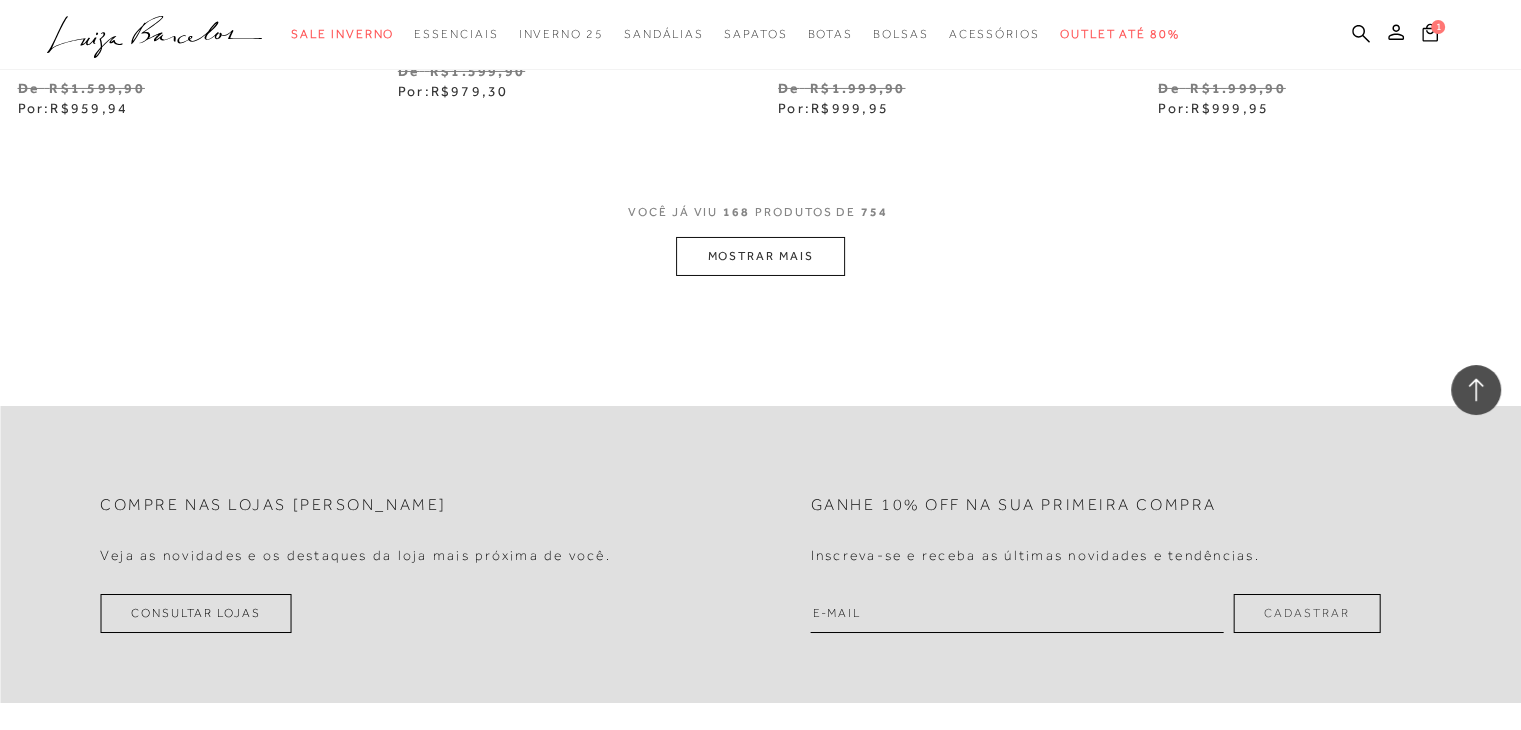 click on "MOSTRAR MAIS" at bounding box center (760, 256) 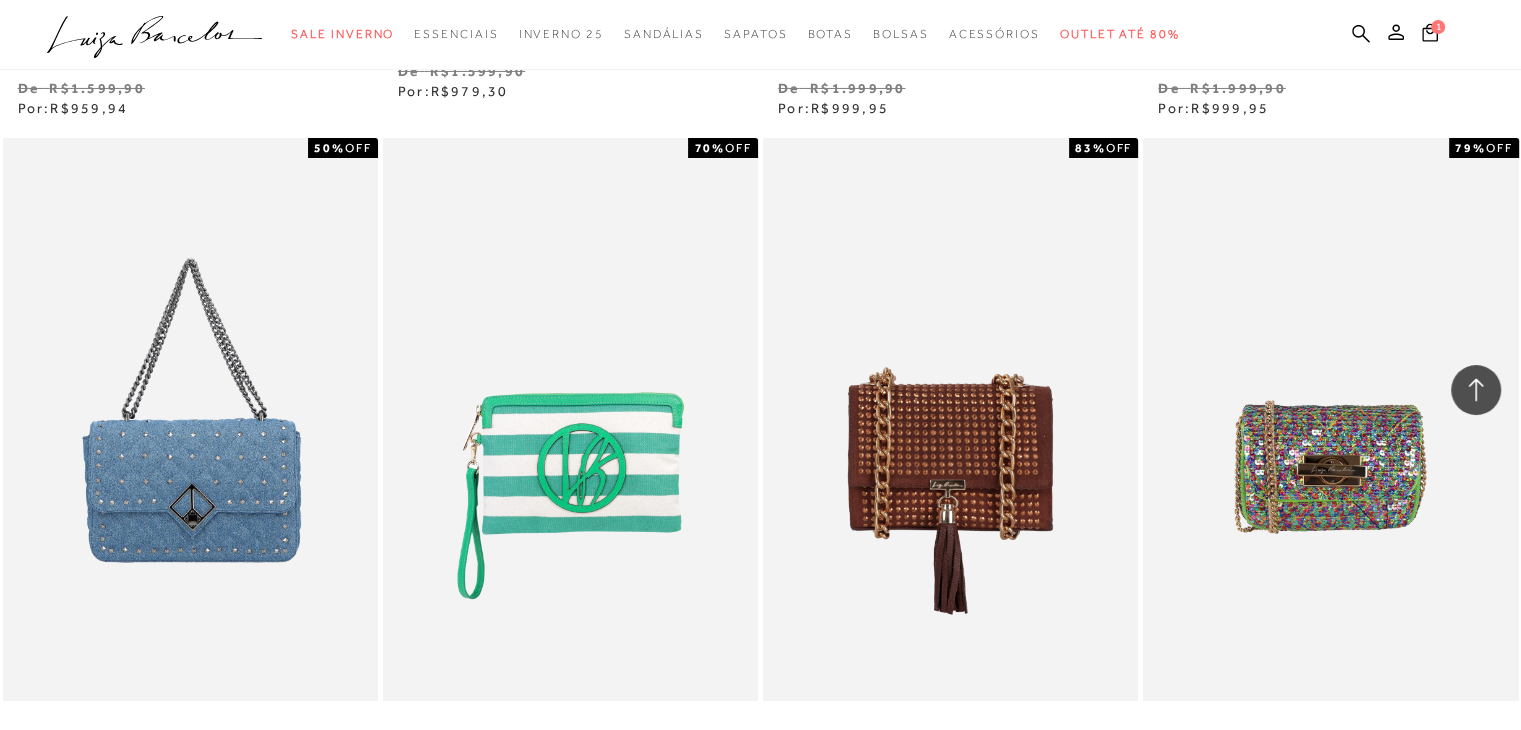 click at bounding box center [950, -4579] 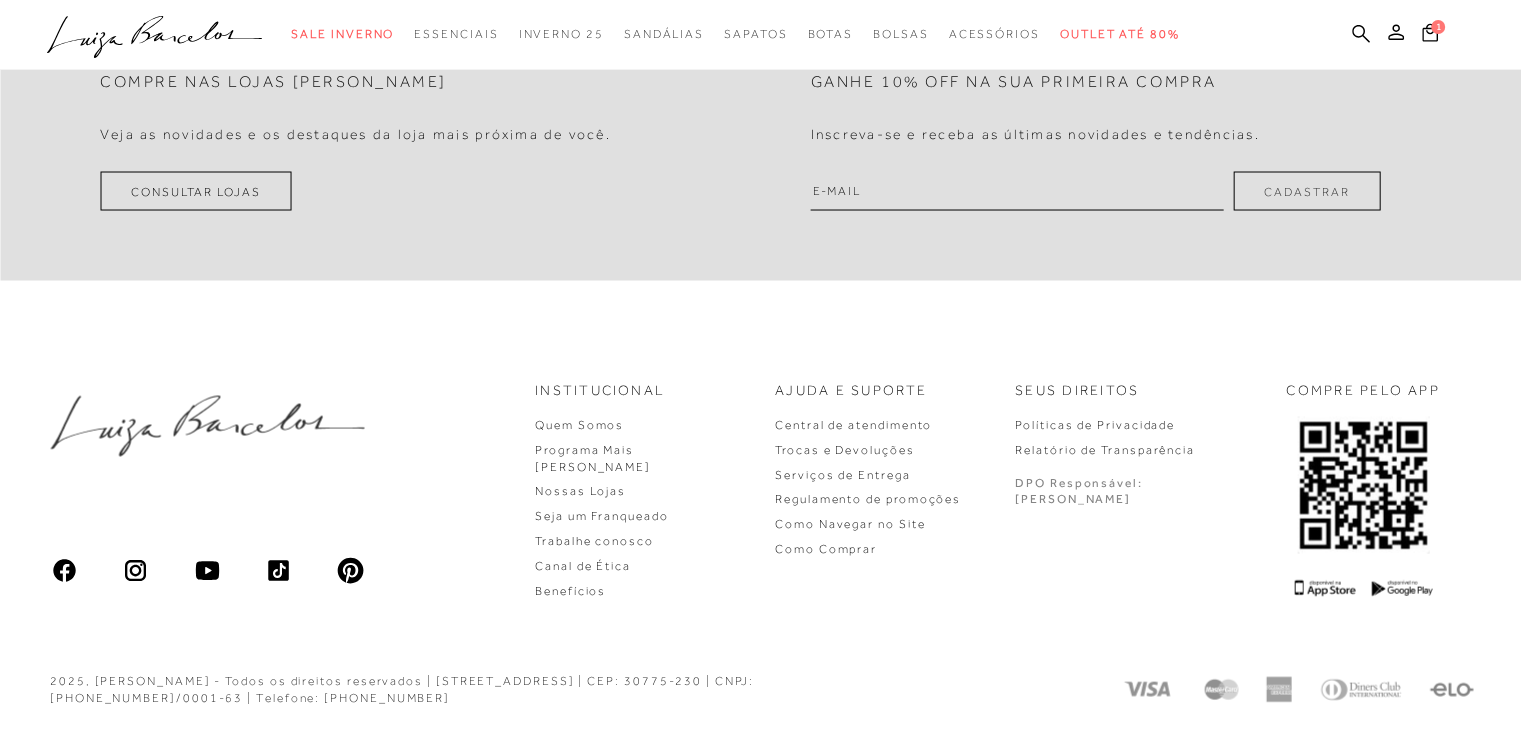 scroll, scrollTop: 0, scrollLeft: 0, axis: both 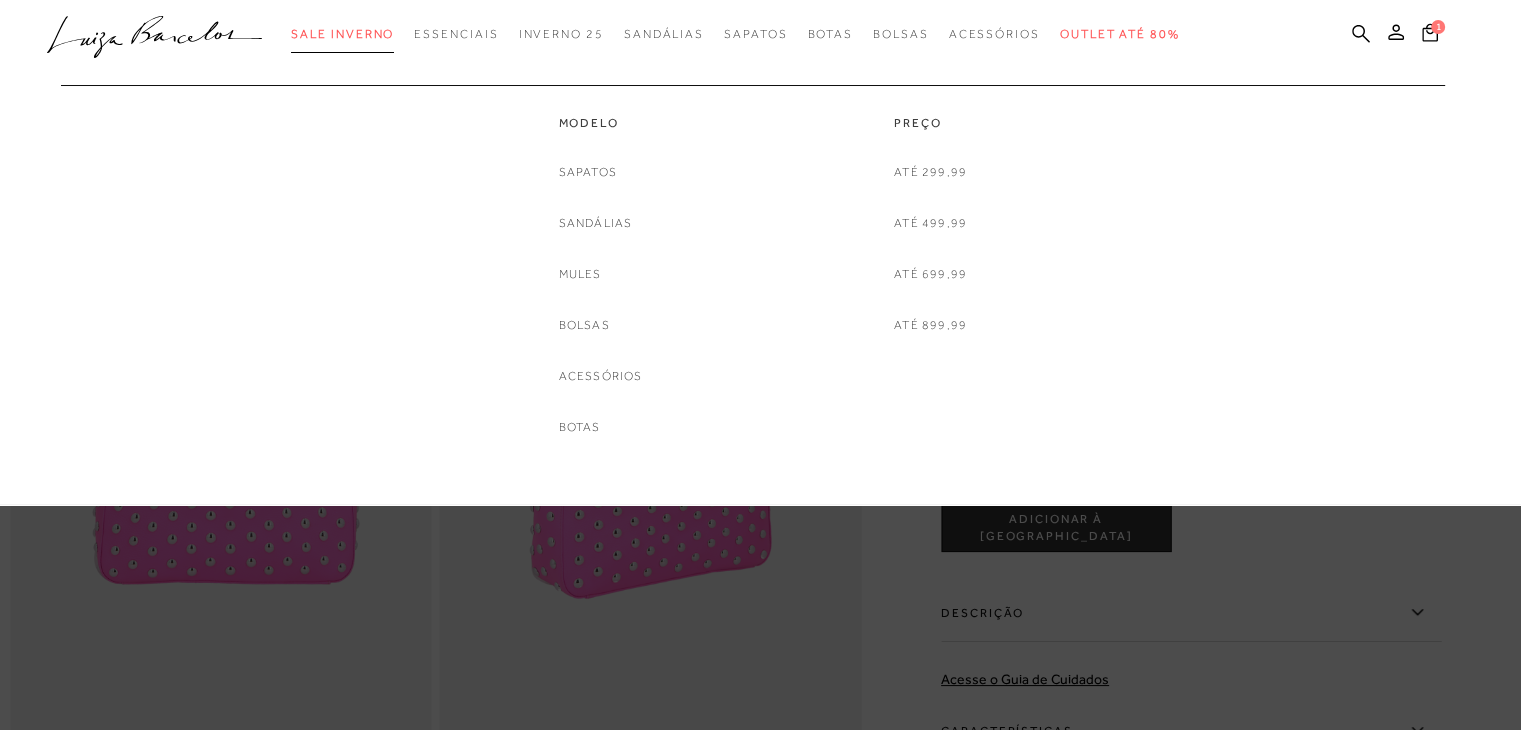click on "Sale Inverno" at bounding box center (342, 34) 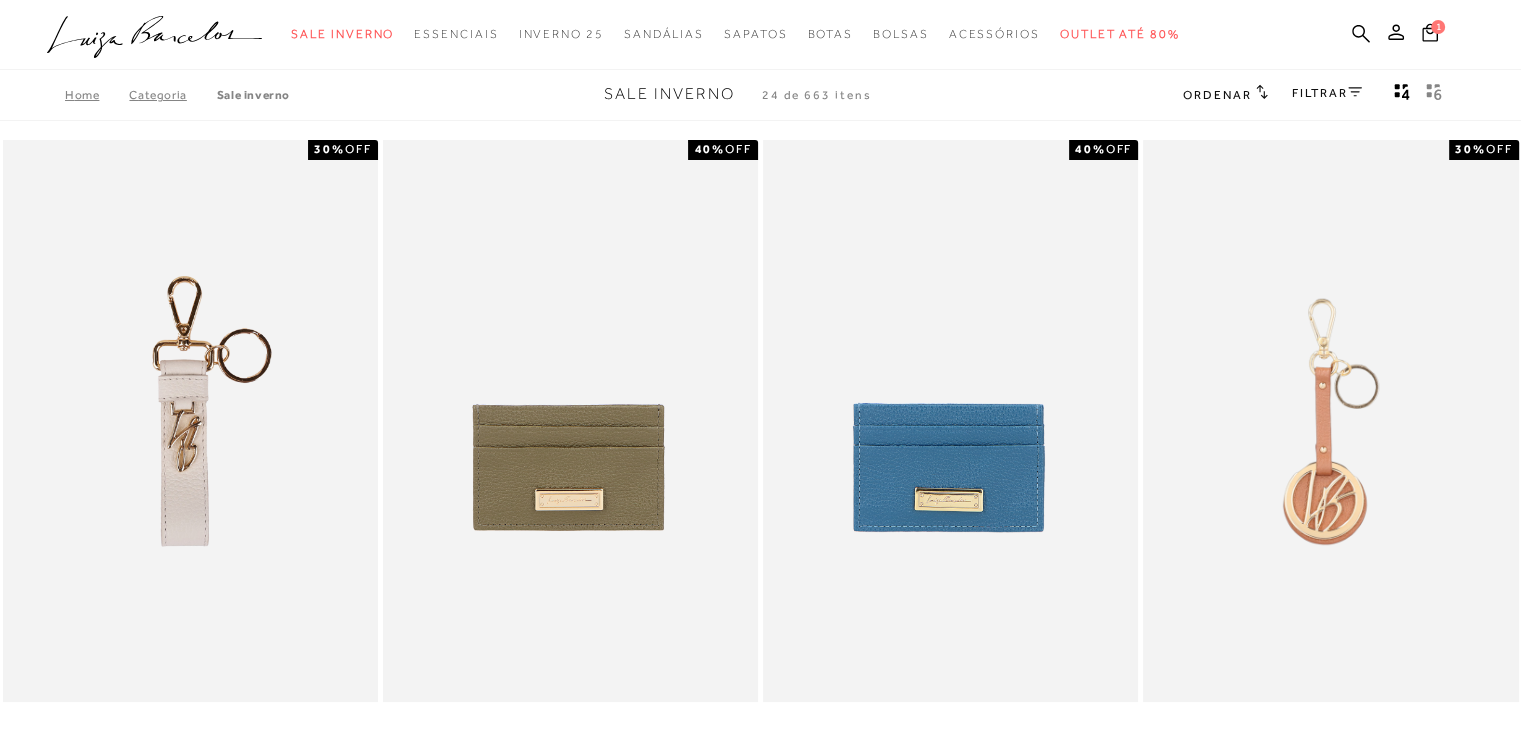 click on "Home
Categoria
Sale Inverno
Sale Inverno
24 de 663 itens
Ordenar
Ordenar por
Padrão
Lançamentos" at bounding box center [760, 95] 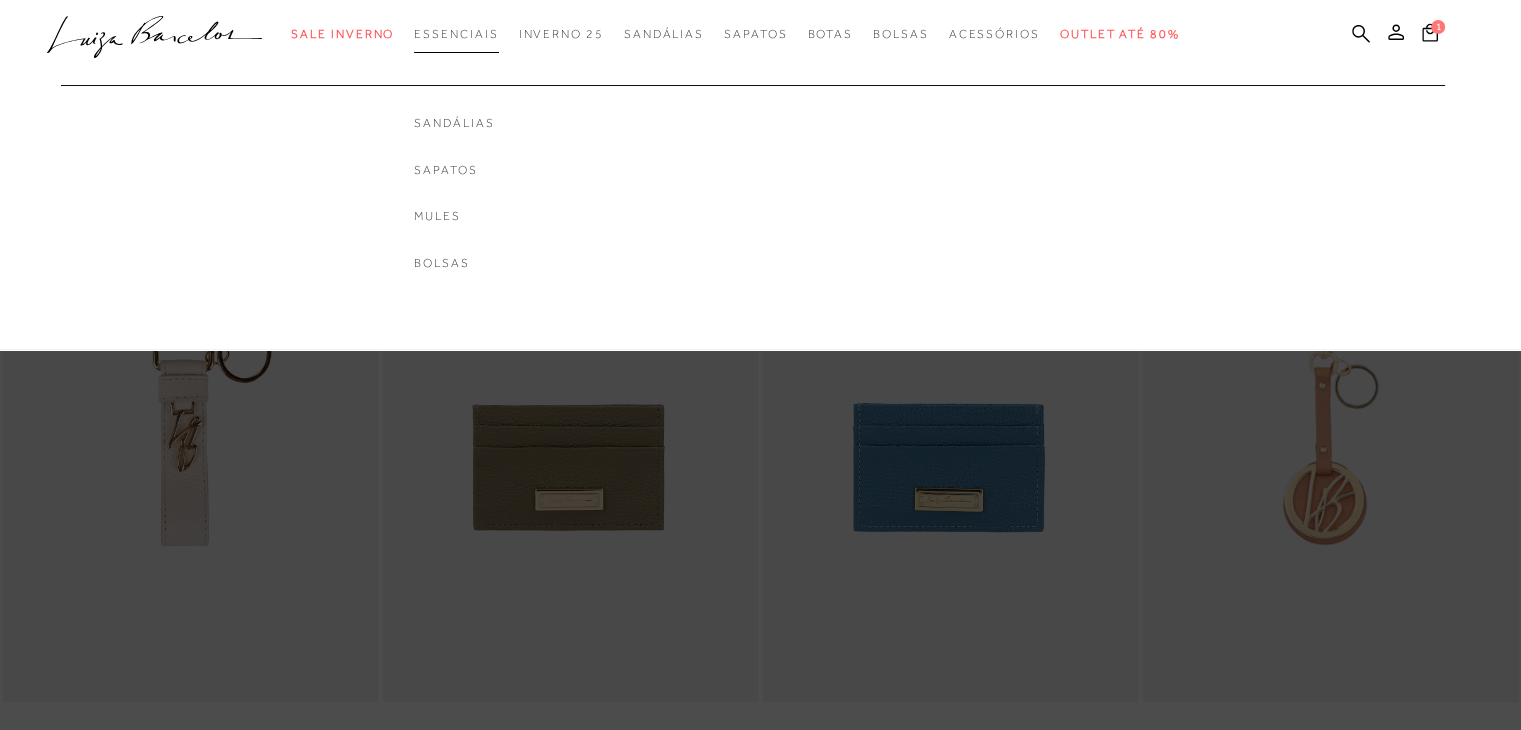 click on "Essenciais" at bounding box center [456, 34] 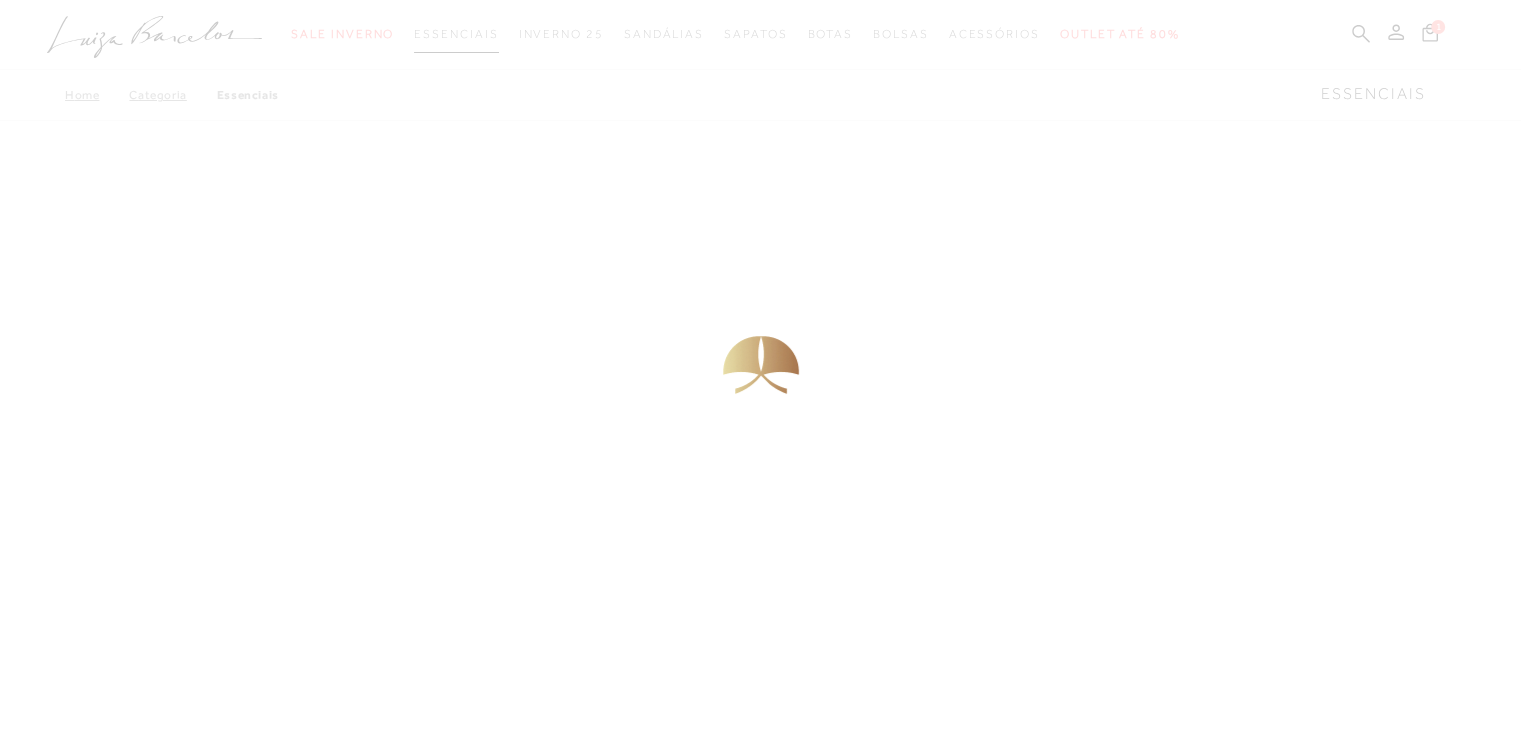 click at bounding box center (760, 365) 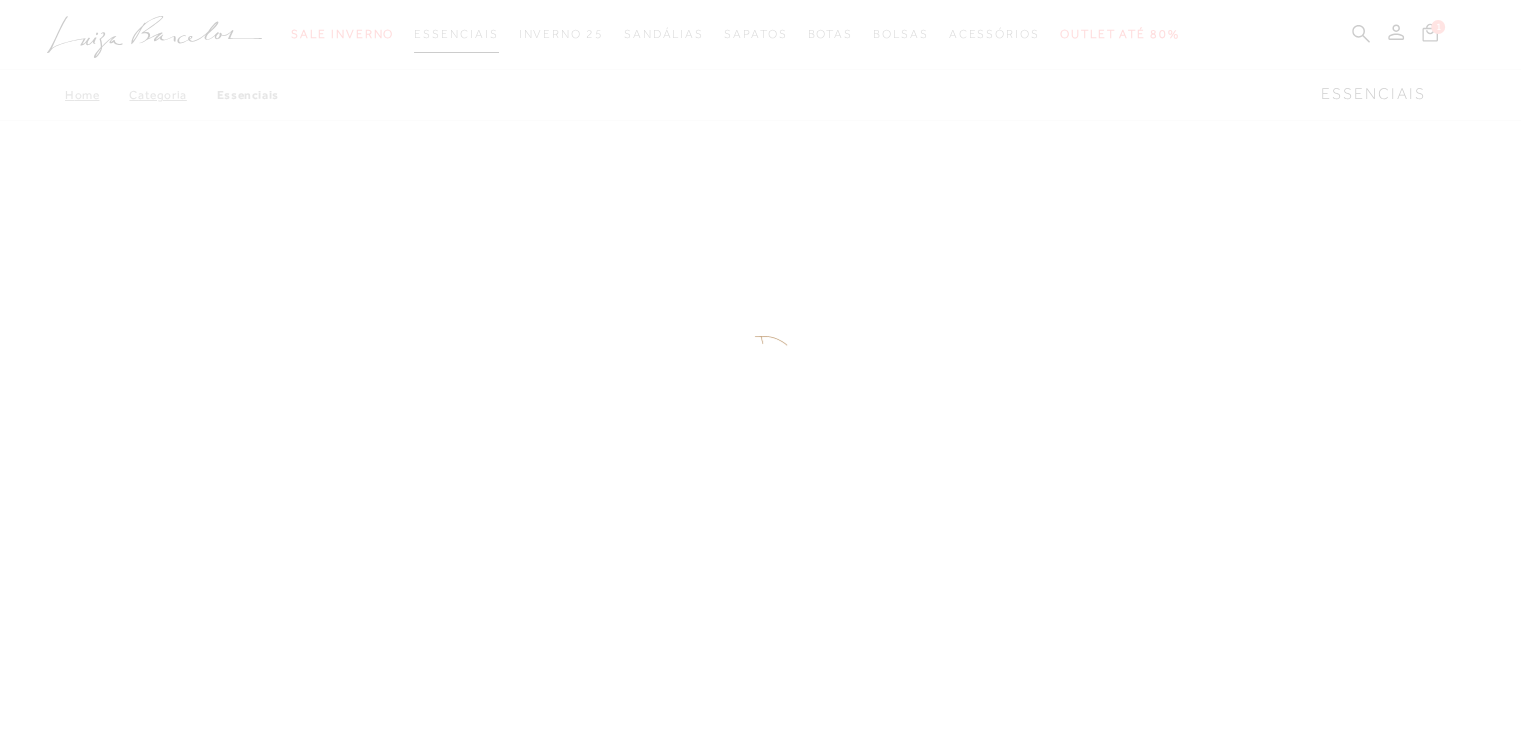 click at bounding box center [760, 365] 